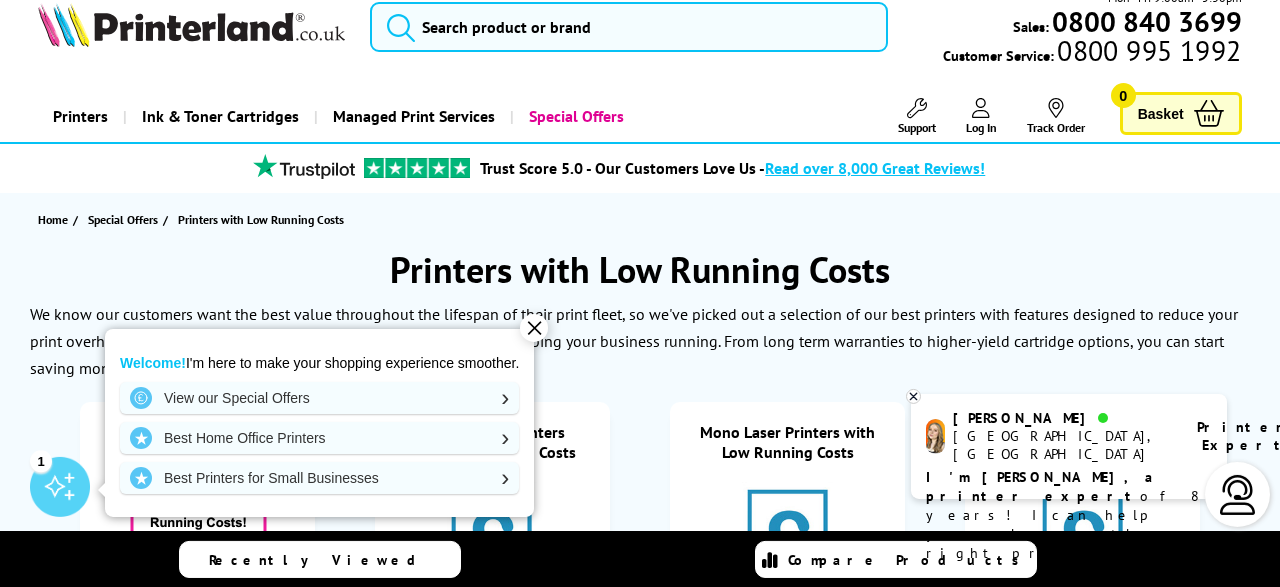 scroll, scrollTop: 0, scrollLeft: 0, axis: both 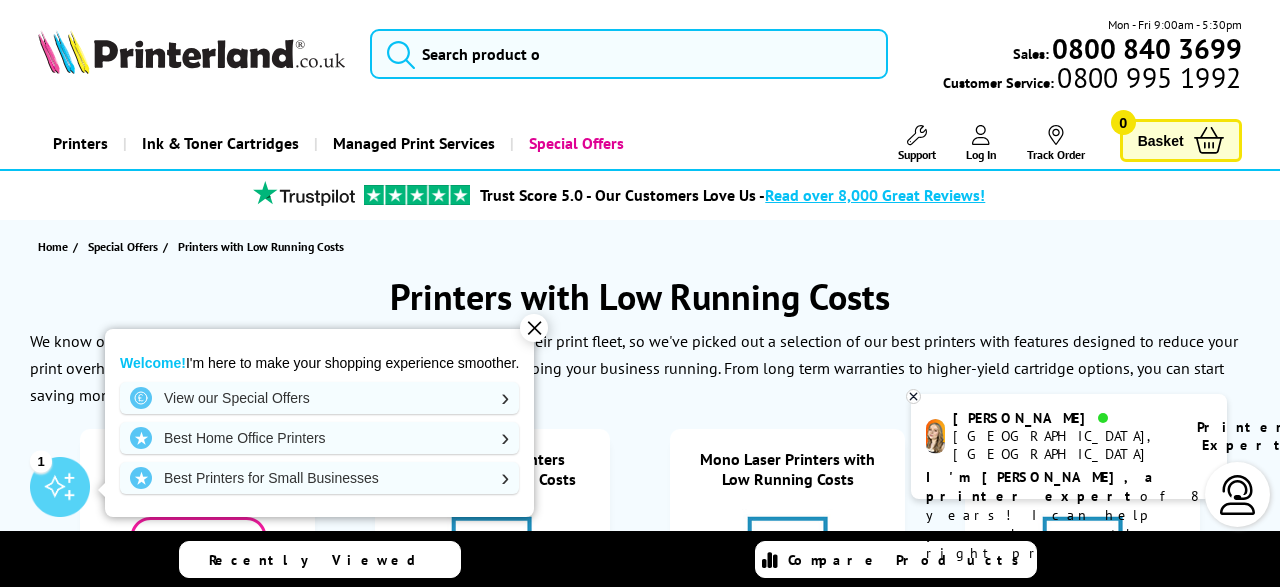 click on "✕" at bounding box center [534, 328] 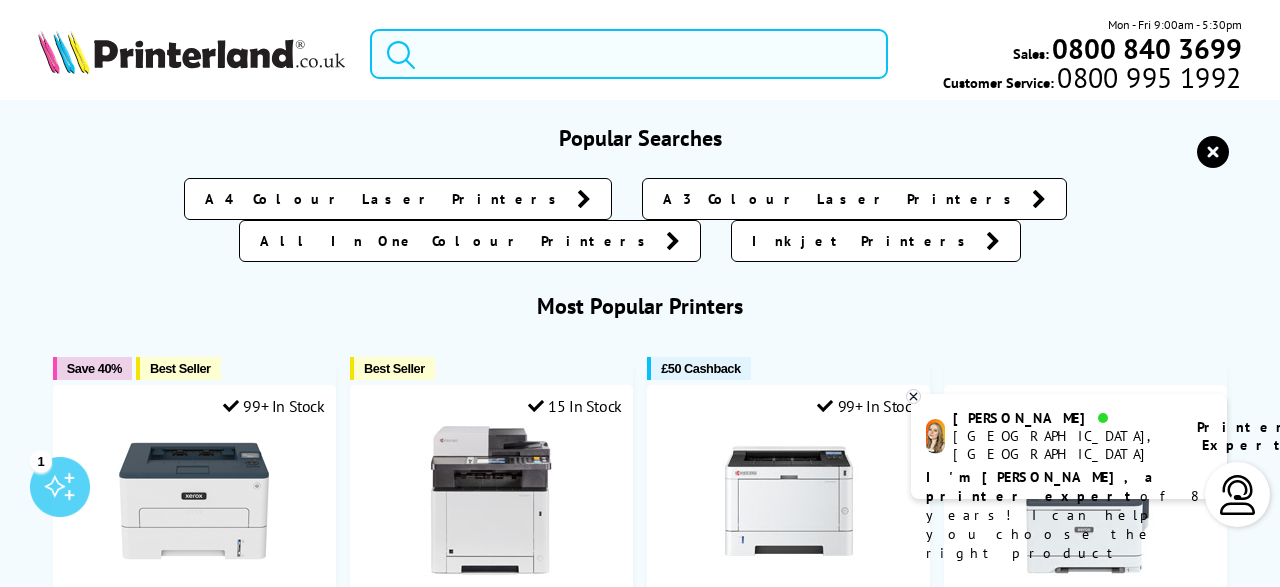 paste on "Epson WorkForce WF-7310DTW A3+ Printer With Two Trays" 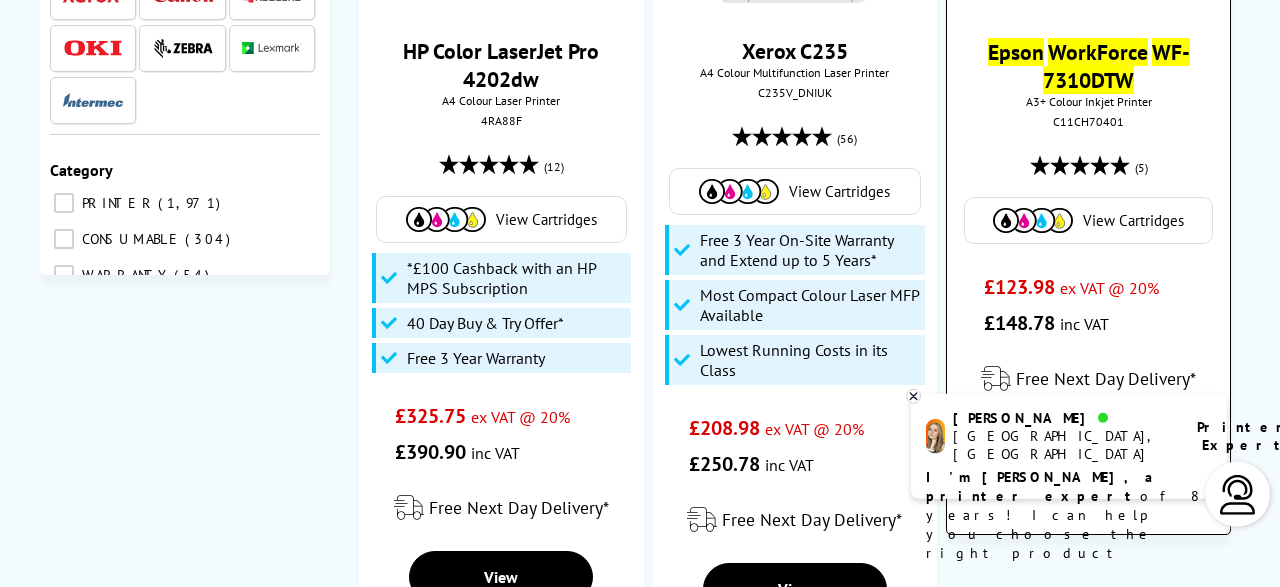 scroll, scrollTop: 520, scrollLeft: 0, axis: vertical 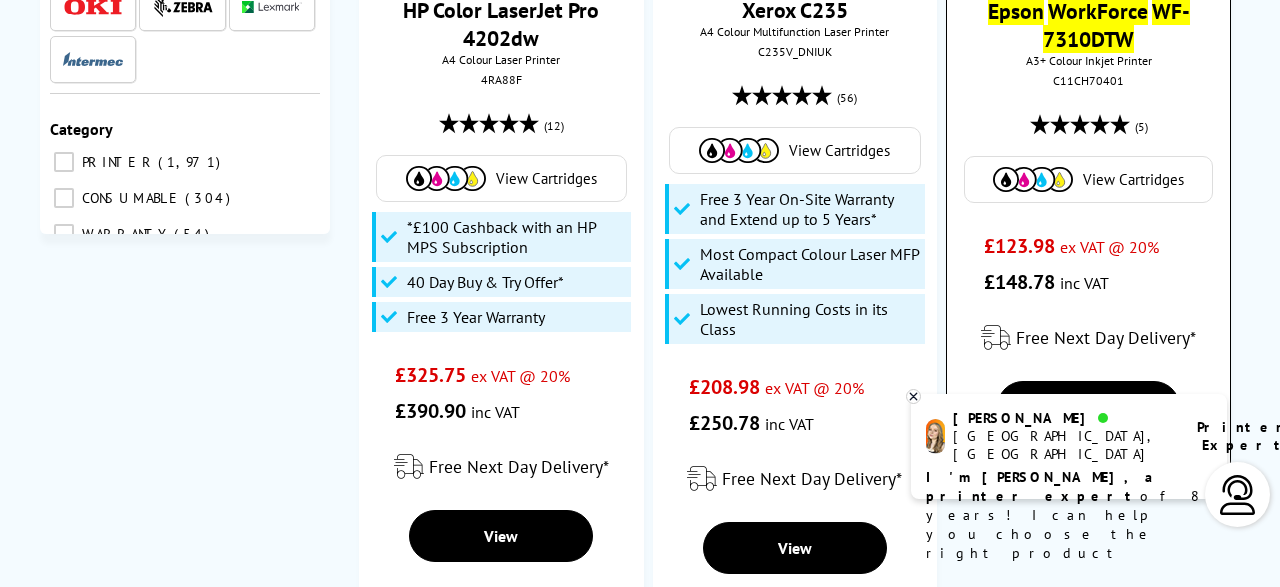 type on "Epson WorkForce WF-7310DTW A3+ Printer With Two Trays" 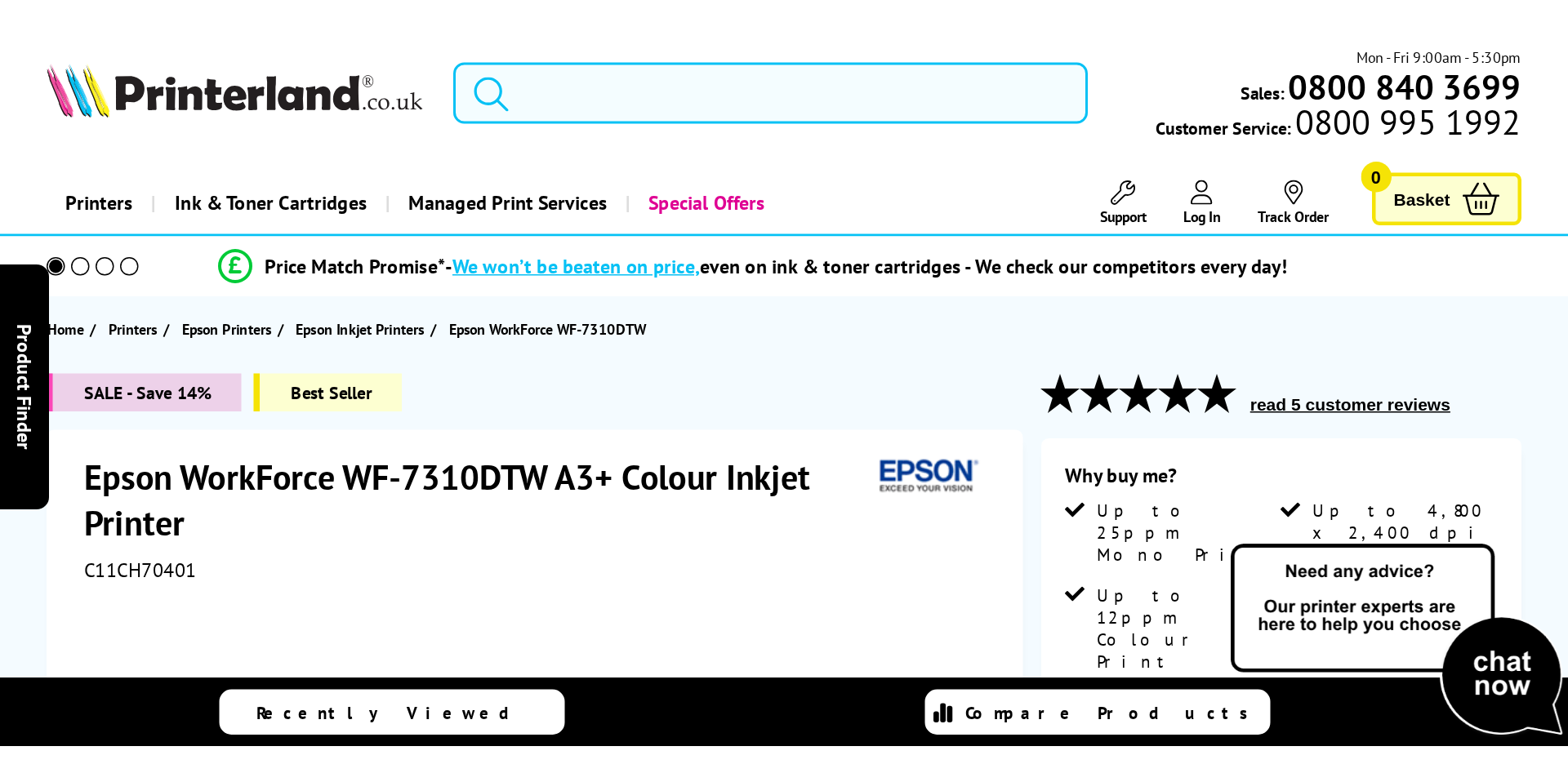 scroll, scrollTop: 0, scrollLeft: 0, axis: both 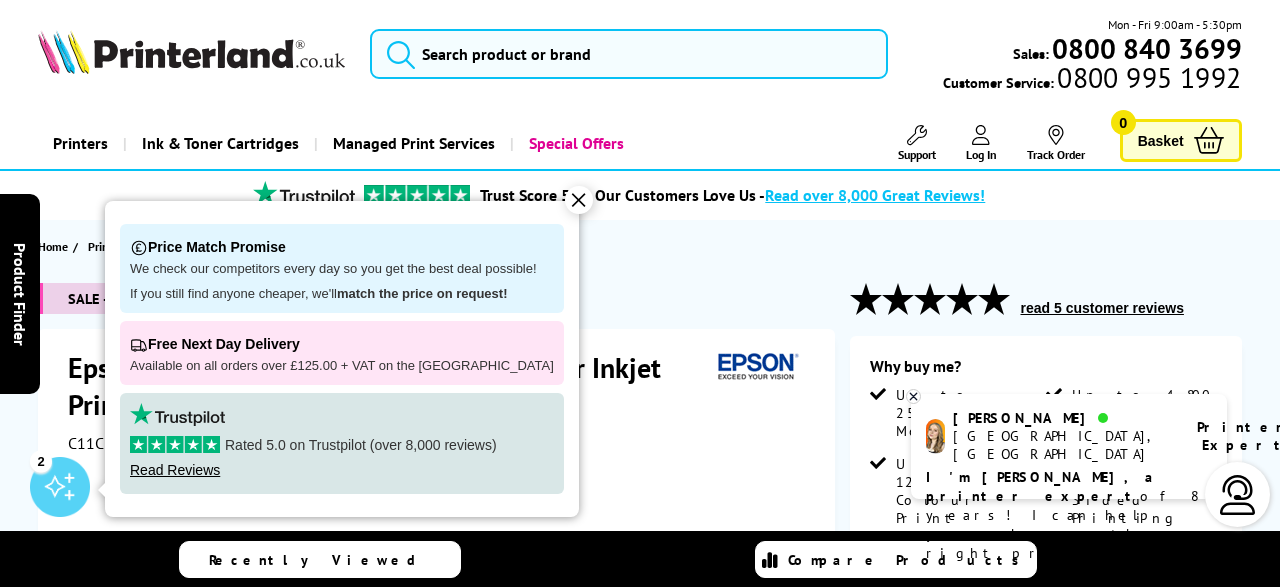 click on "✕" at bounding box center [579, 200] 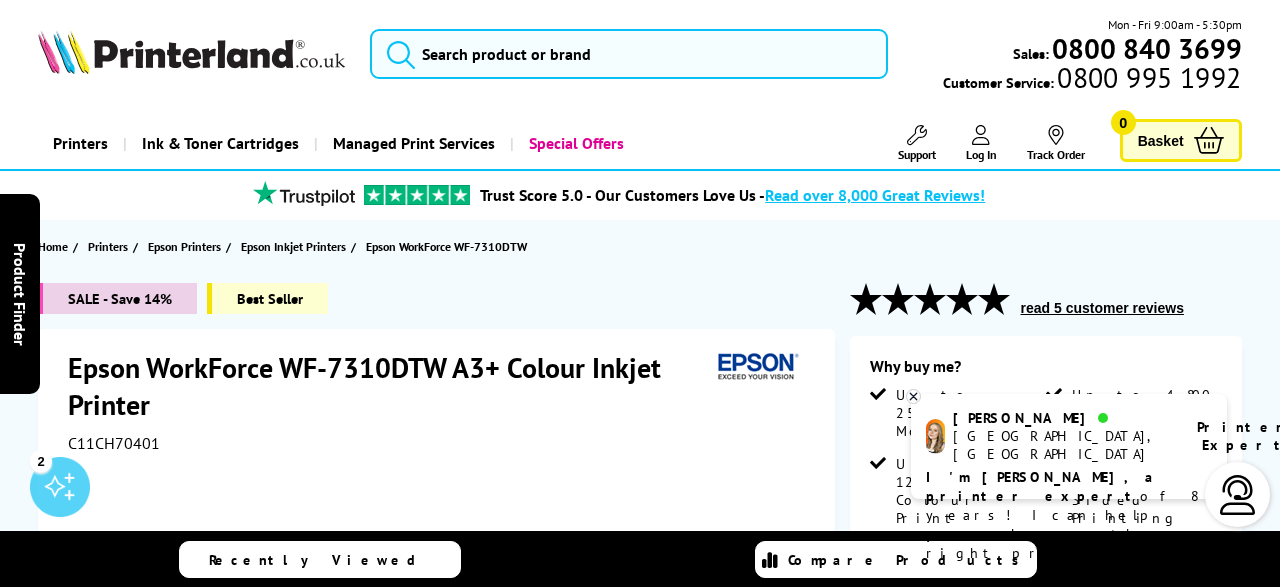 click at bounding box center [640, 14757] 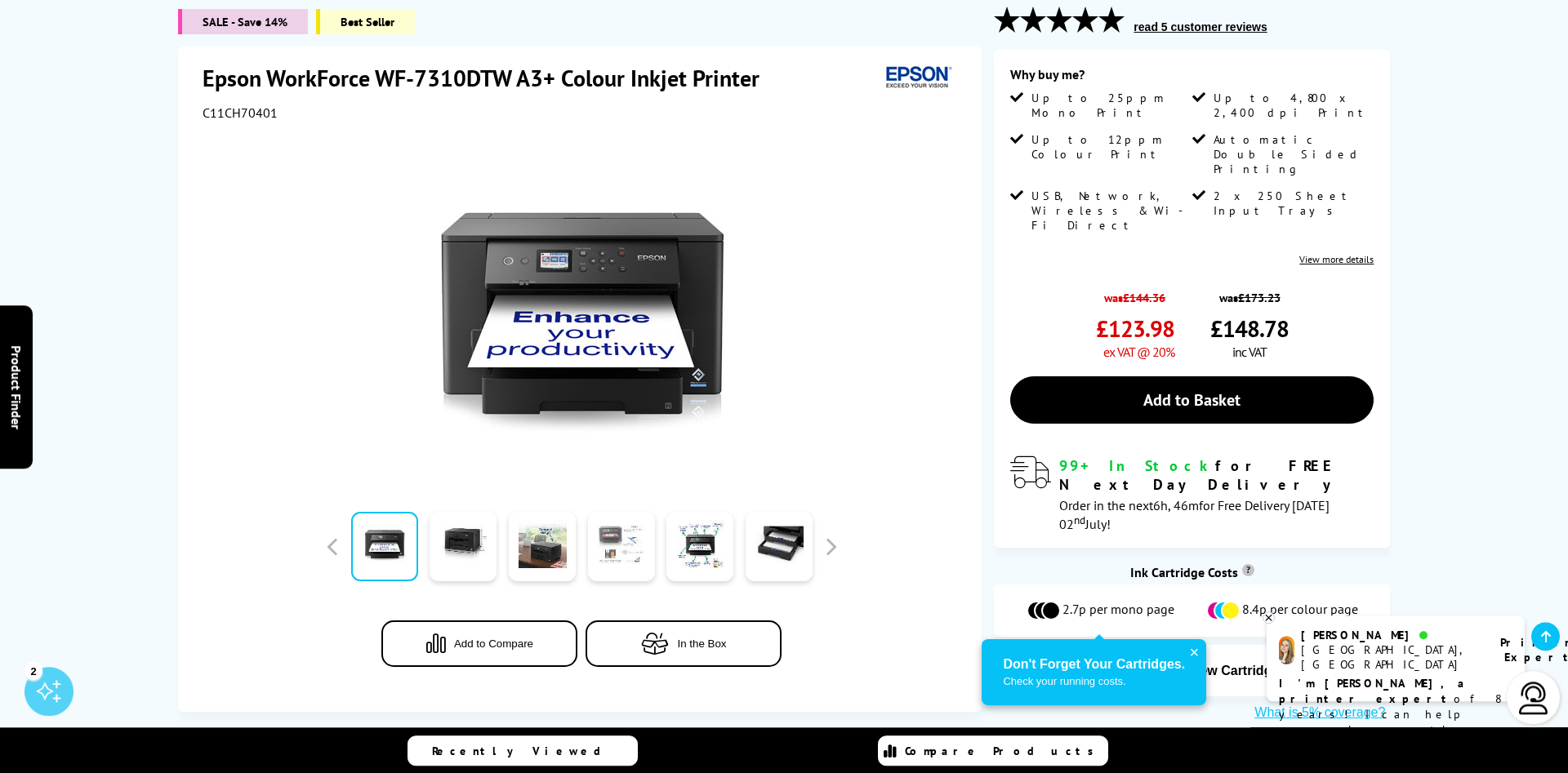scroll, scrollTop: 250, scrollLeft: 0, axis: vertical 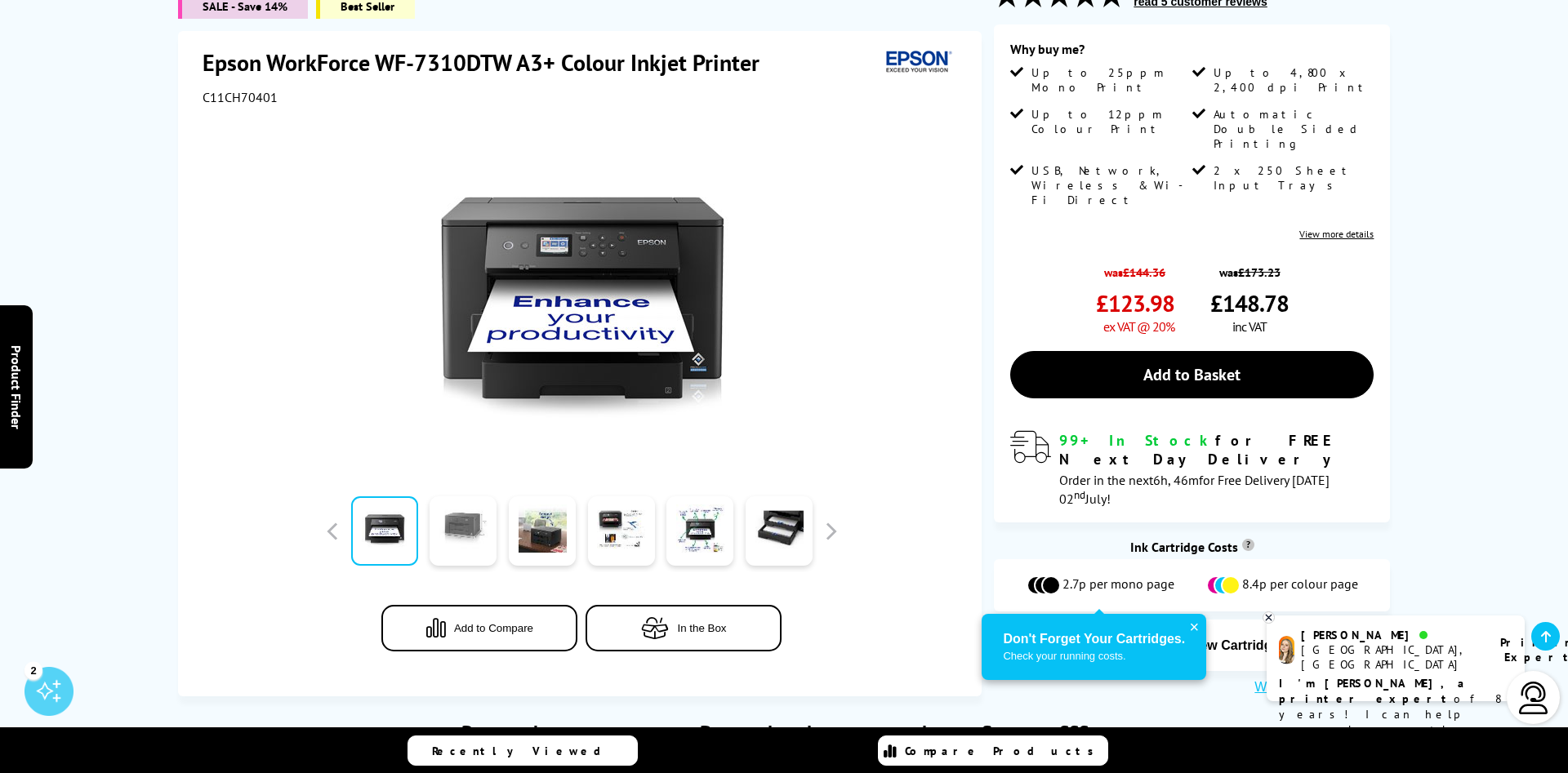 click at bounding box center [463, 531] 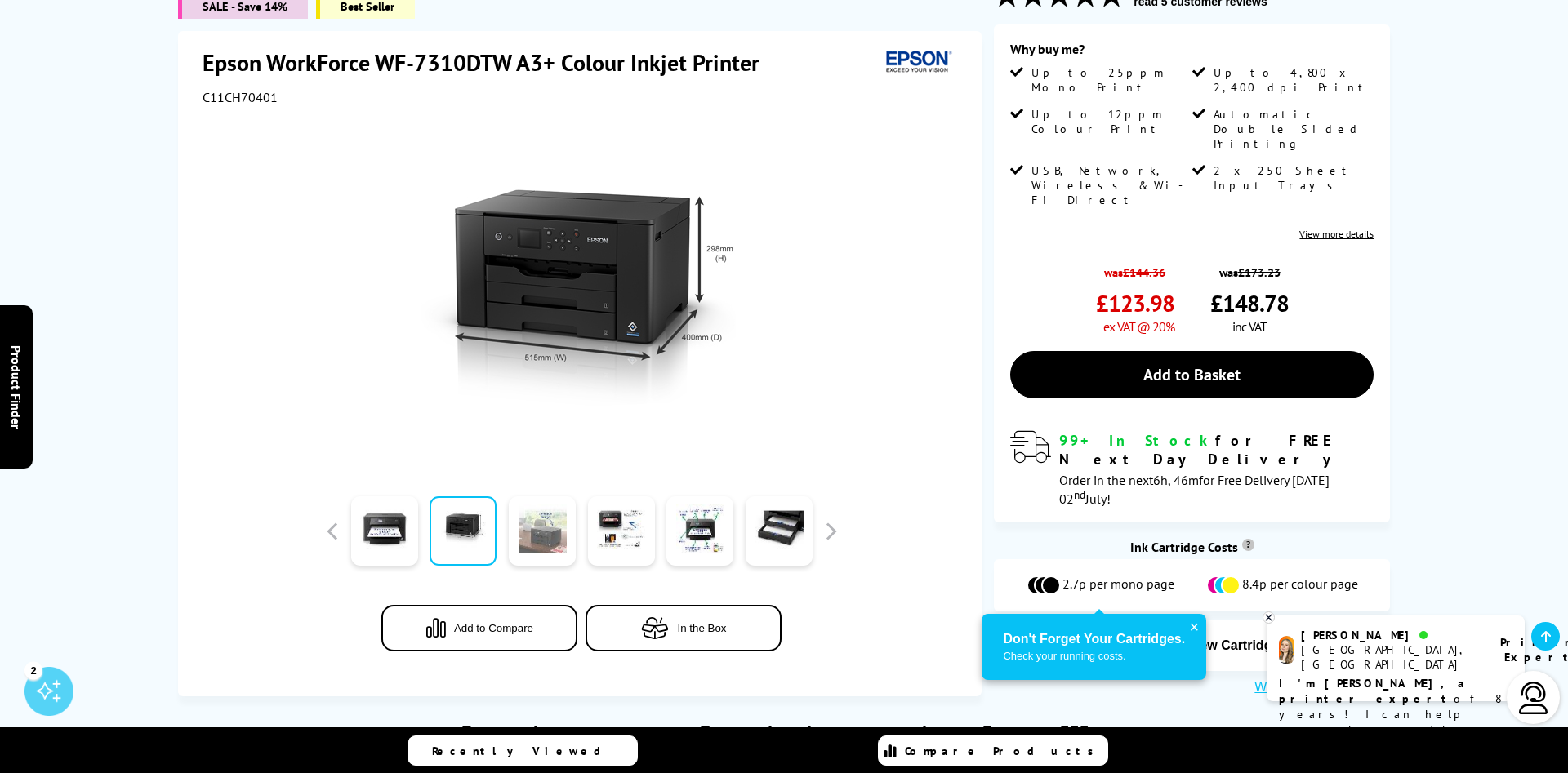 click at bounding box center [542, 531] 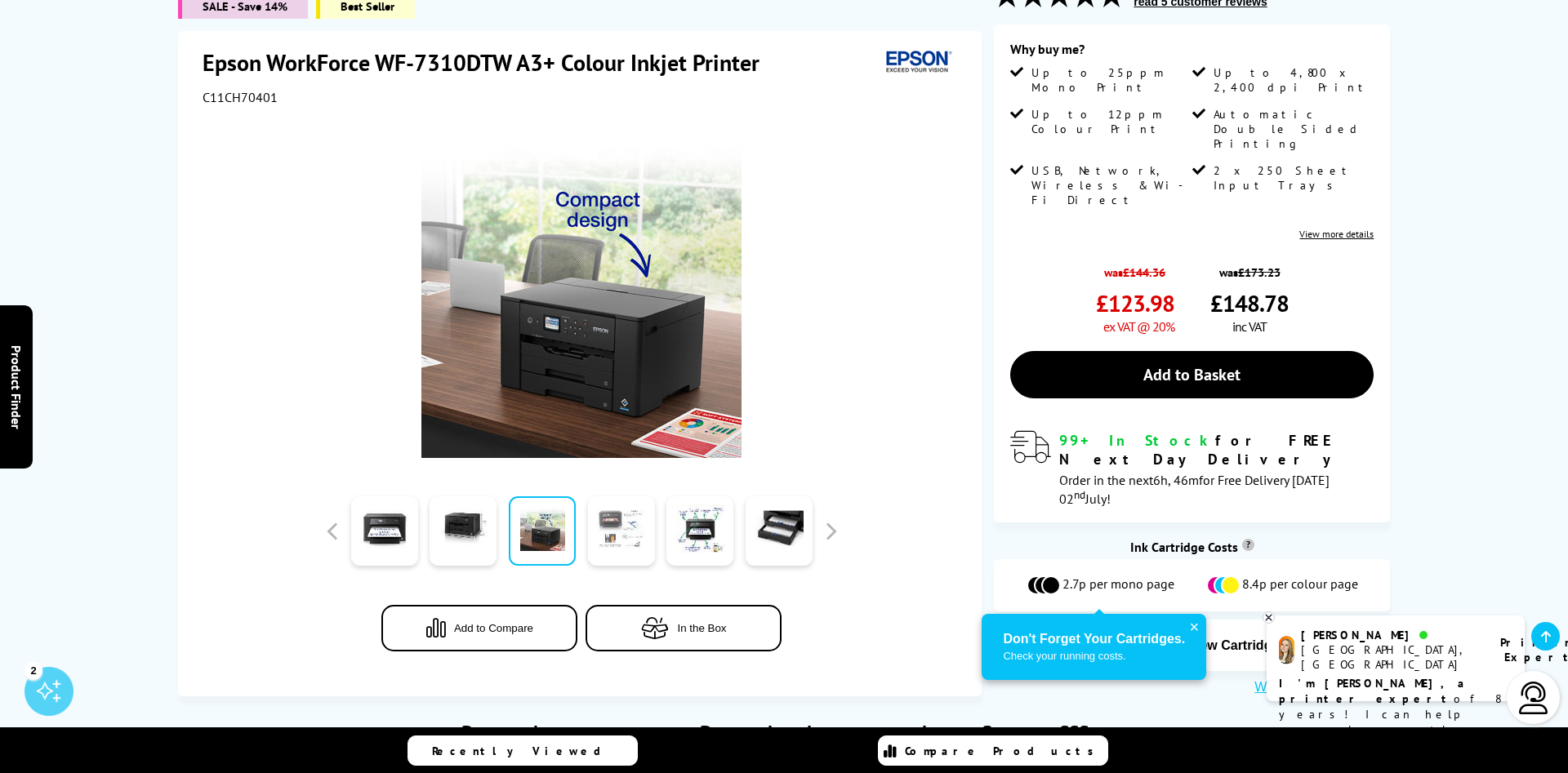 click at bounding box center [621, 531] 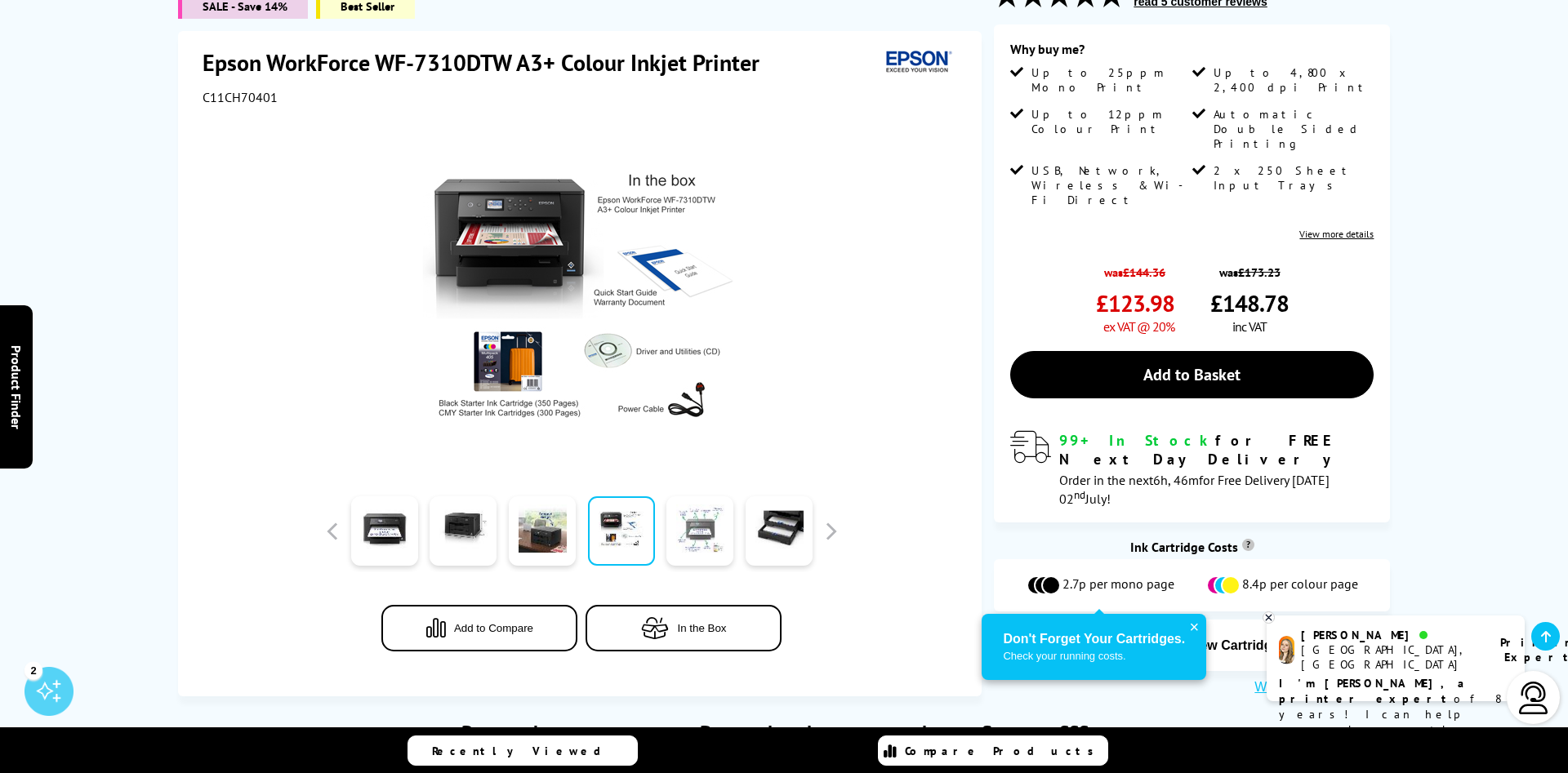 click at bounding box center [700, 531] 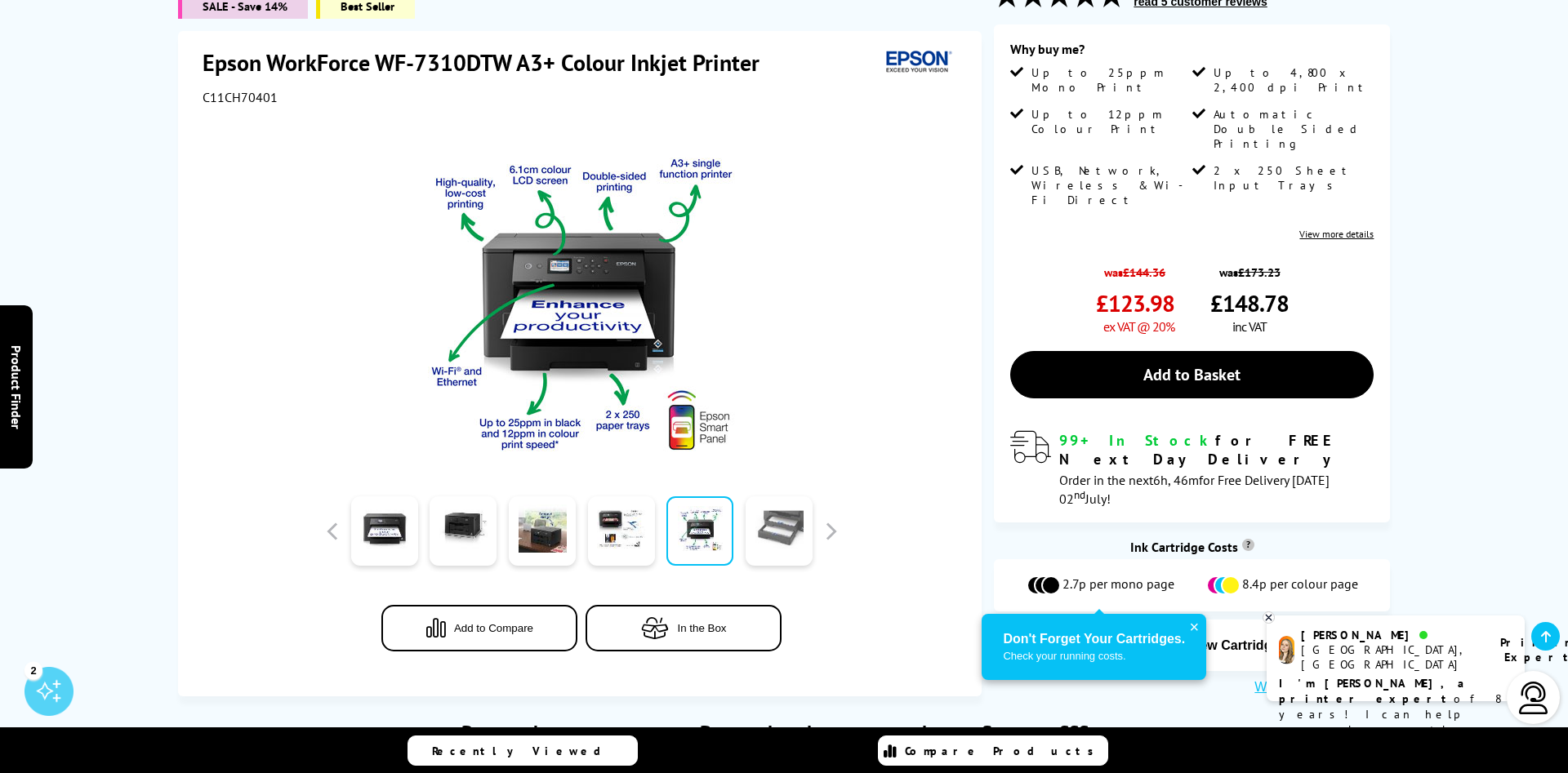 click at bounding box center [779, 531] 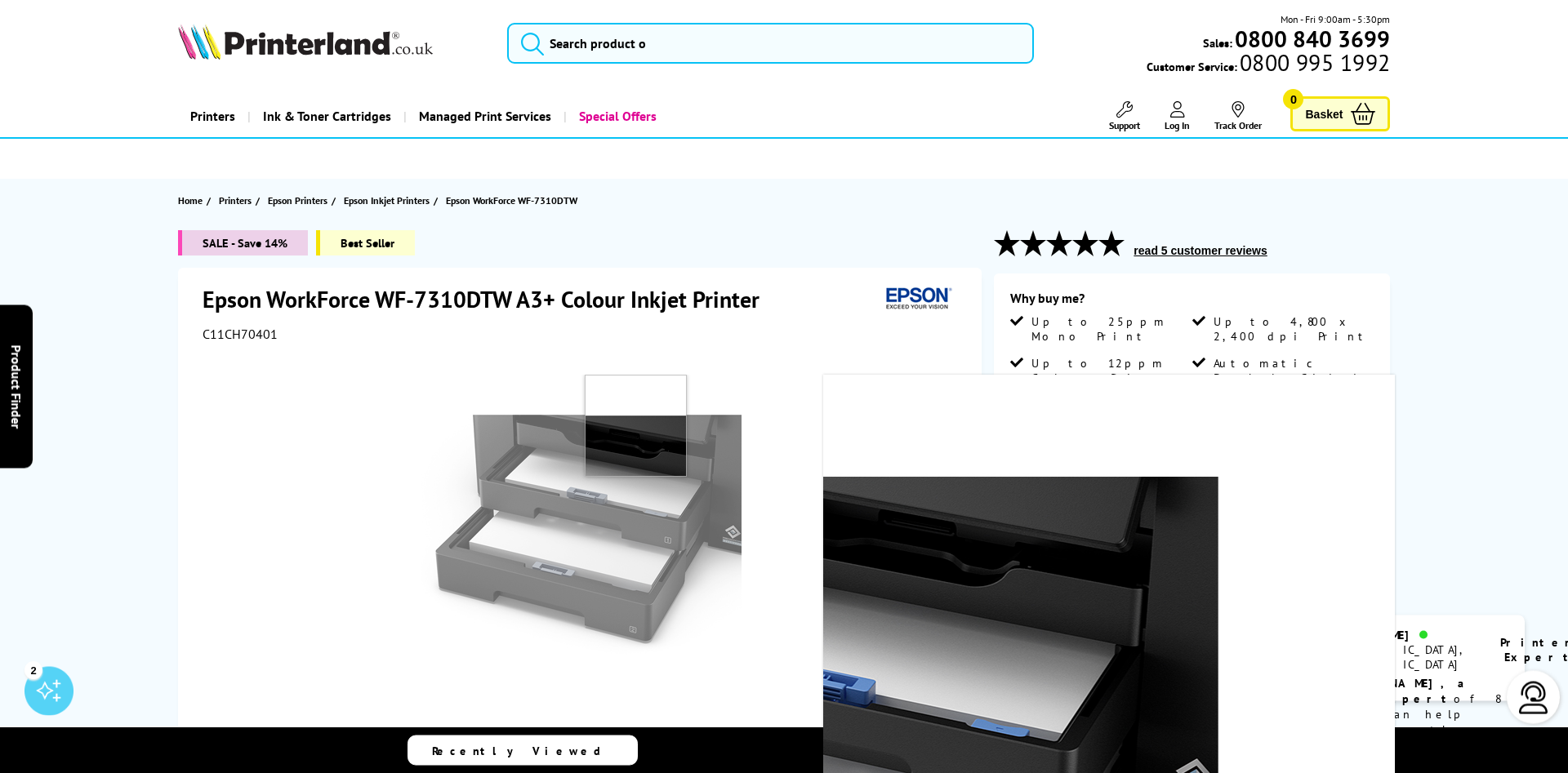 scroll, scrollTop: 0, scrollLeft: 0, axis: both 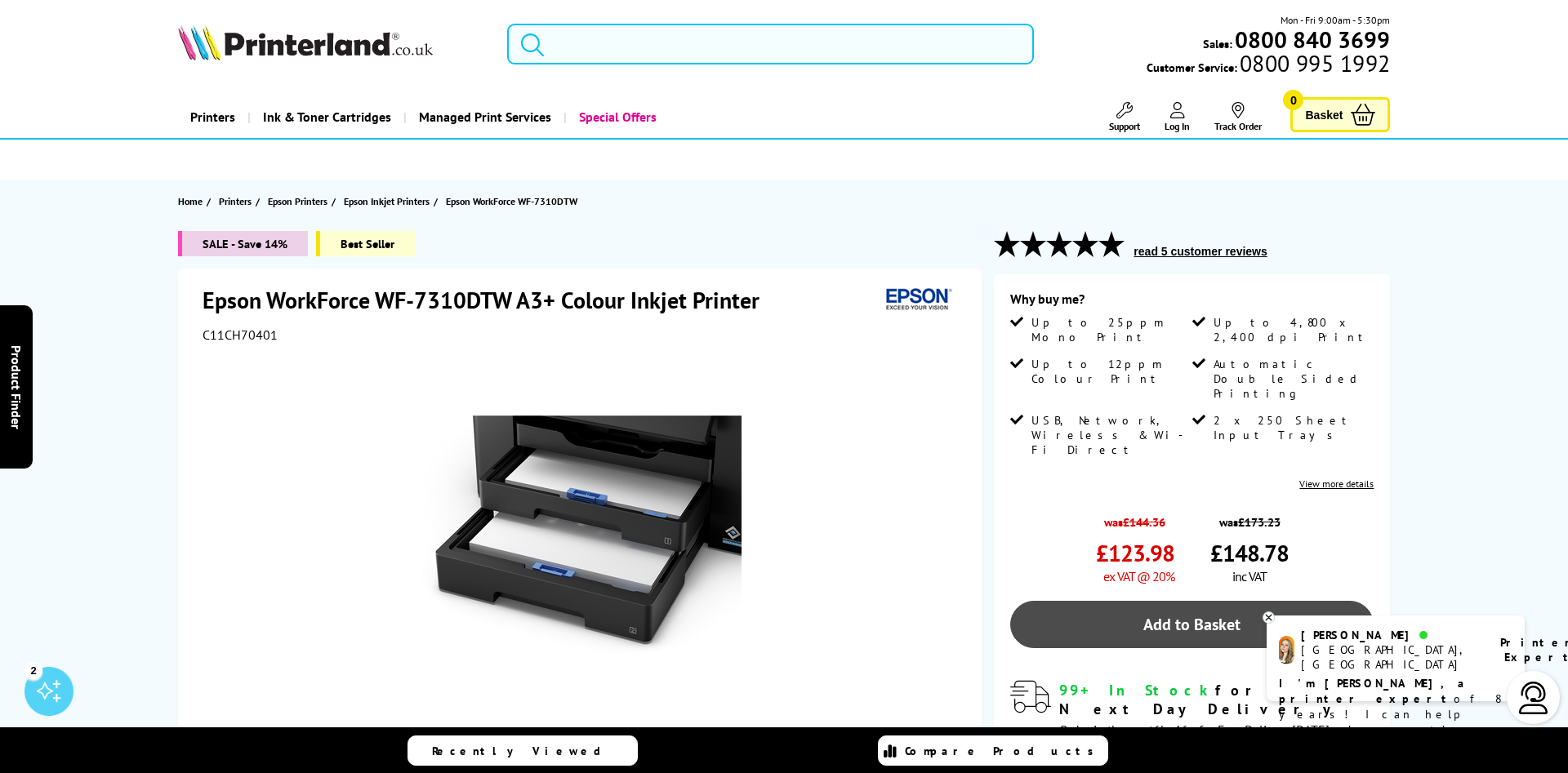 click on "Add to Basket" at bounding box center [1192, 624] 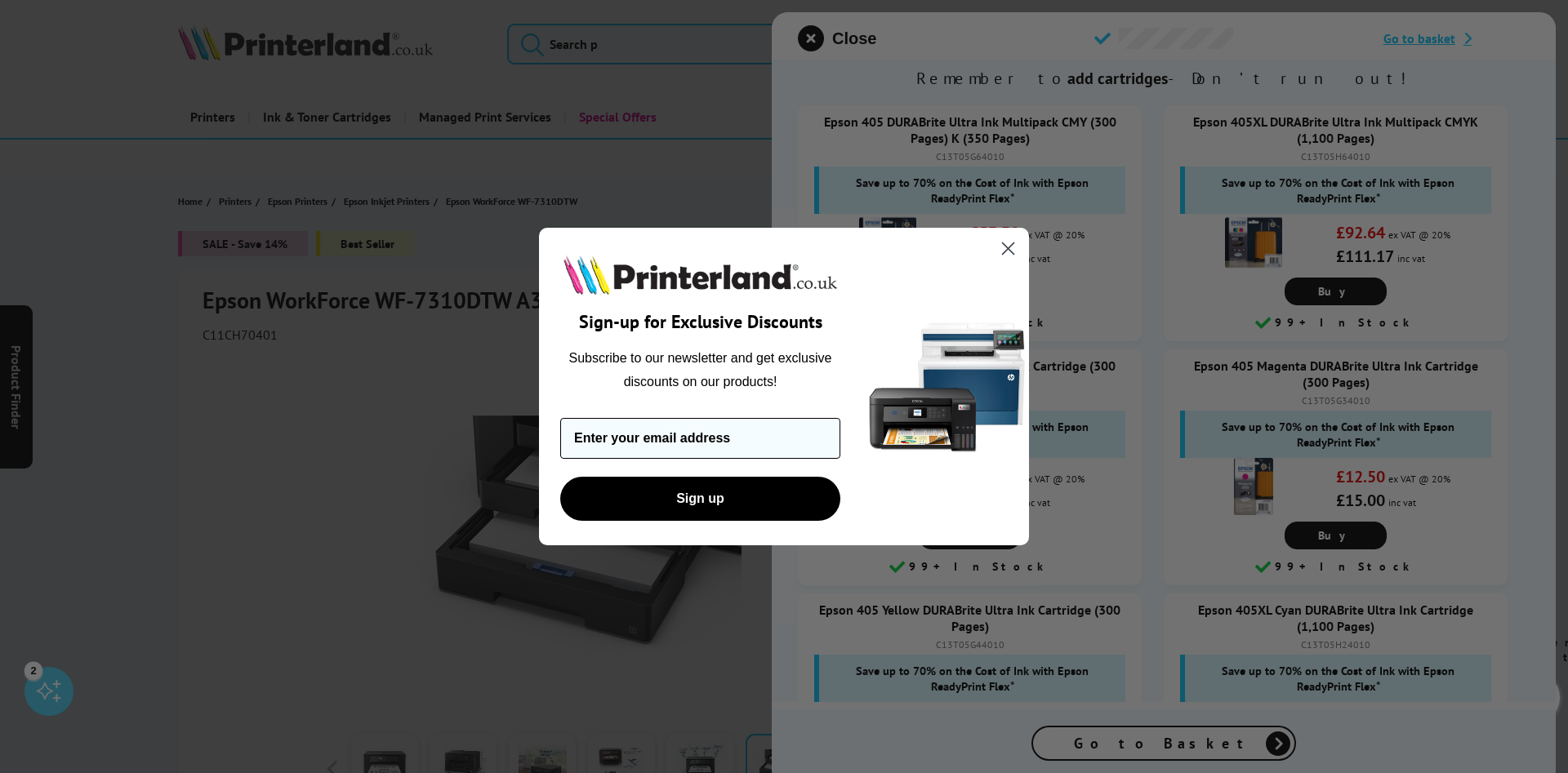 click at bounding box center (700, 438) 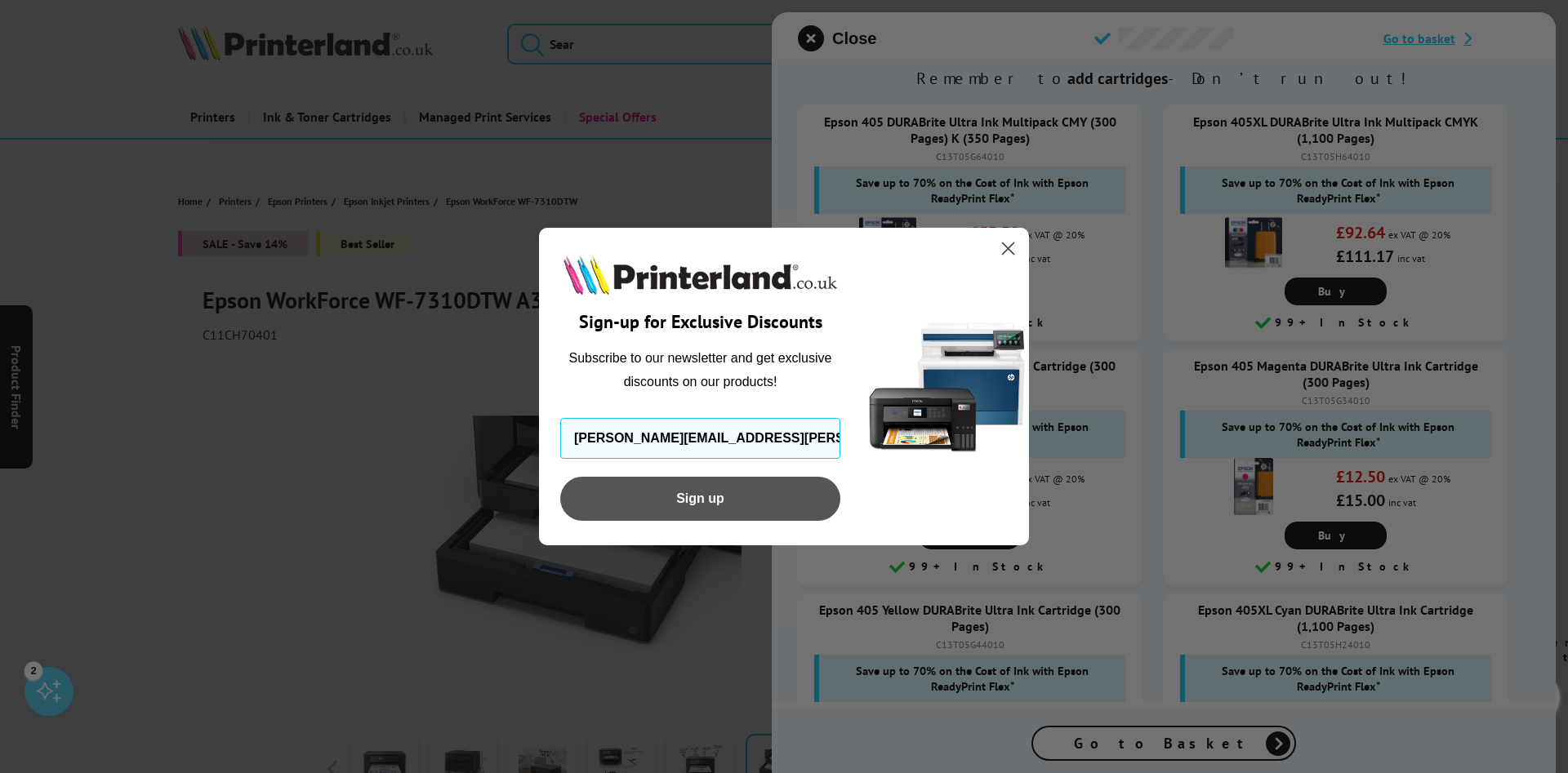 type on "anna.sewell@sbcdb.co.uk" 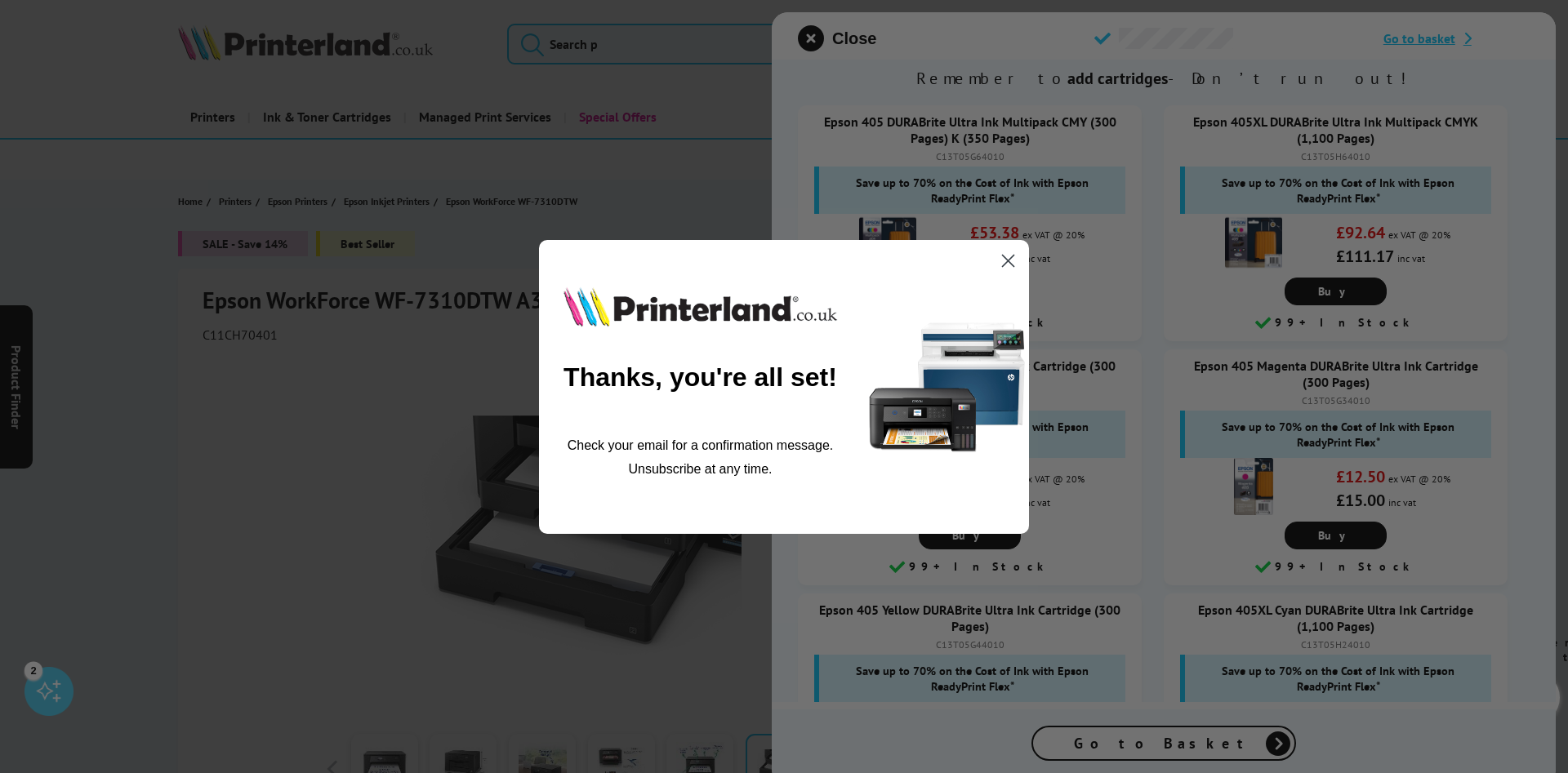 drag, startPoint x: 1004, startPoint y: 258, endPoint x: 1020, endPoint y: 251, distance: 17.464249 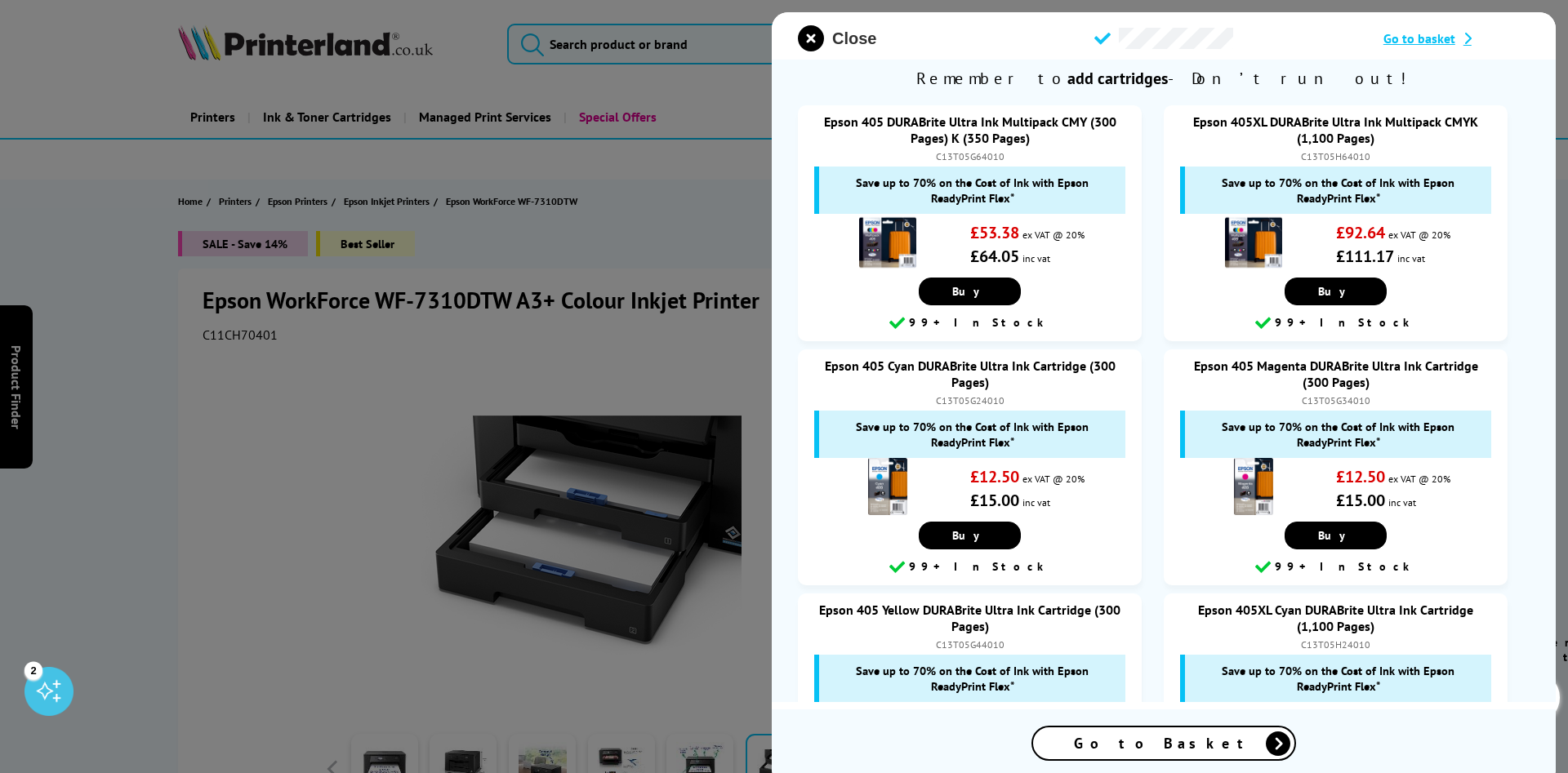 click on "Close" at bounding box center [854, 38] 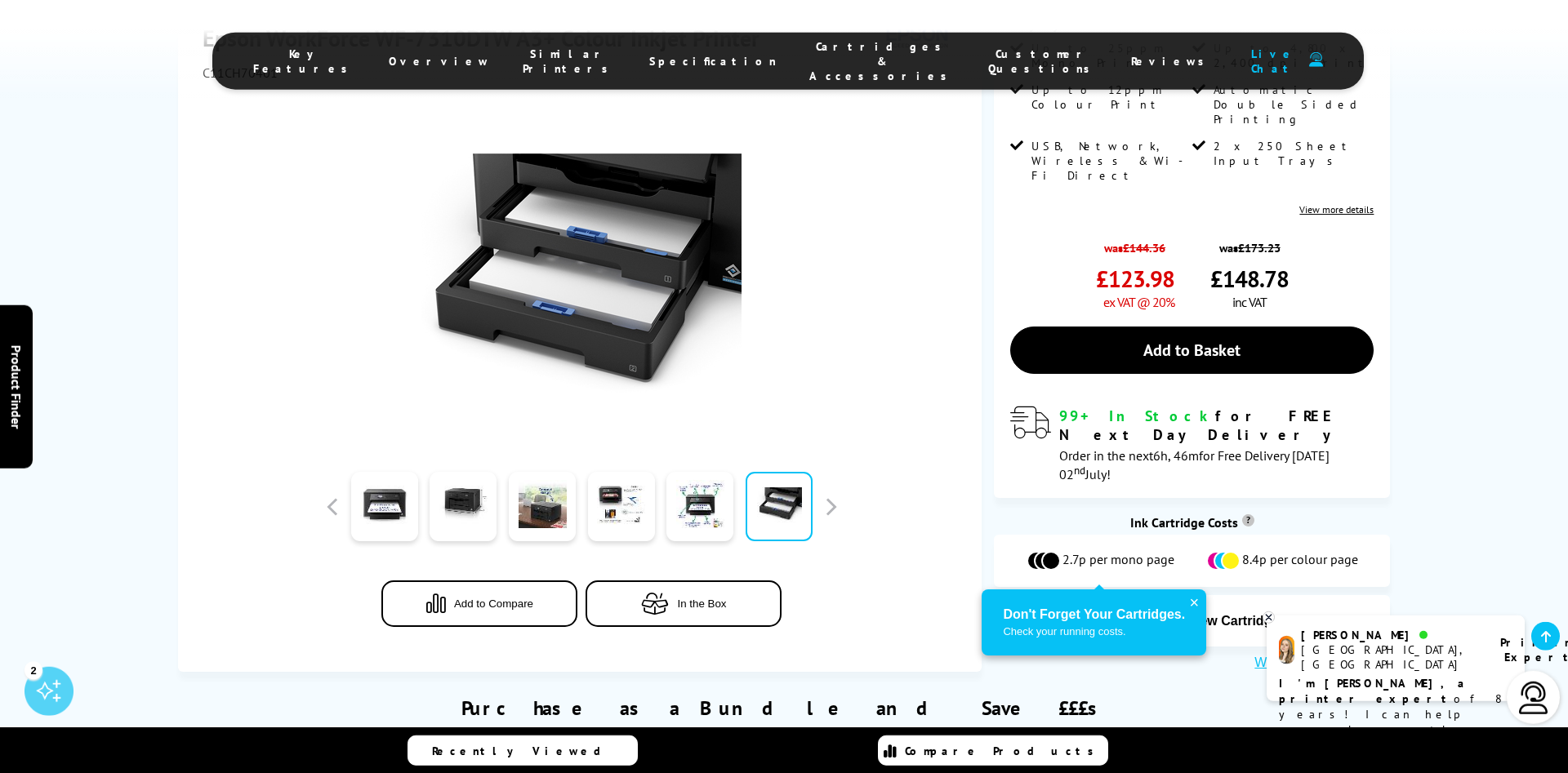 scroll, scrollTop: 83, scrollLeft: 0, axis: vertical 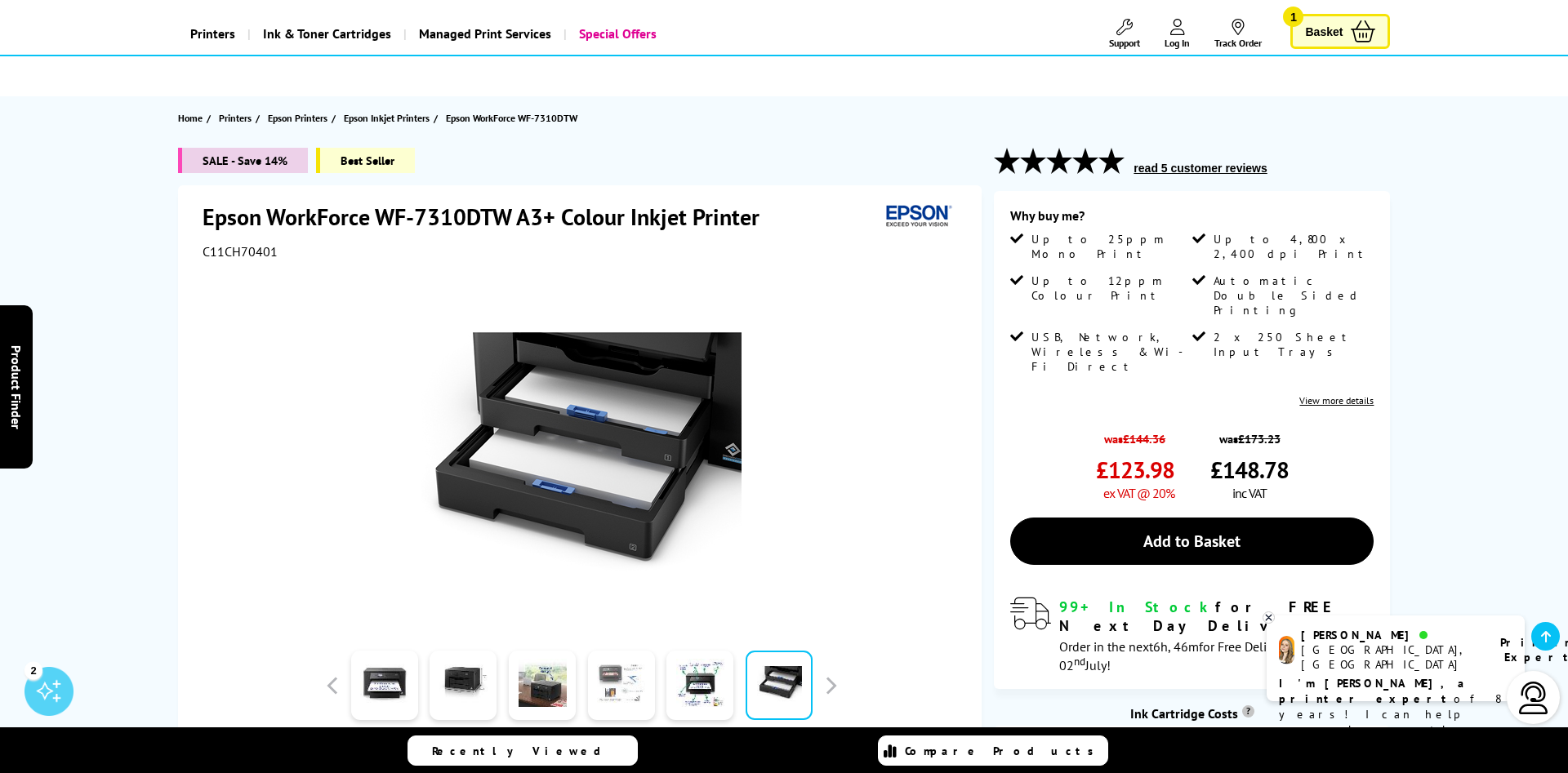 click at bounding box center (621, 685) 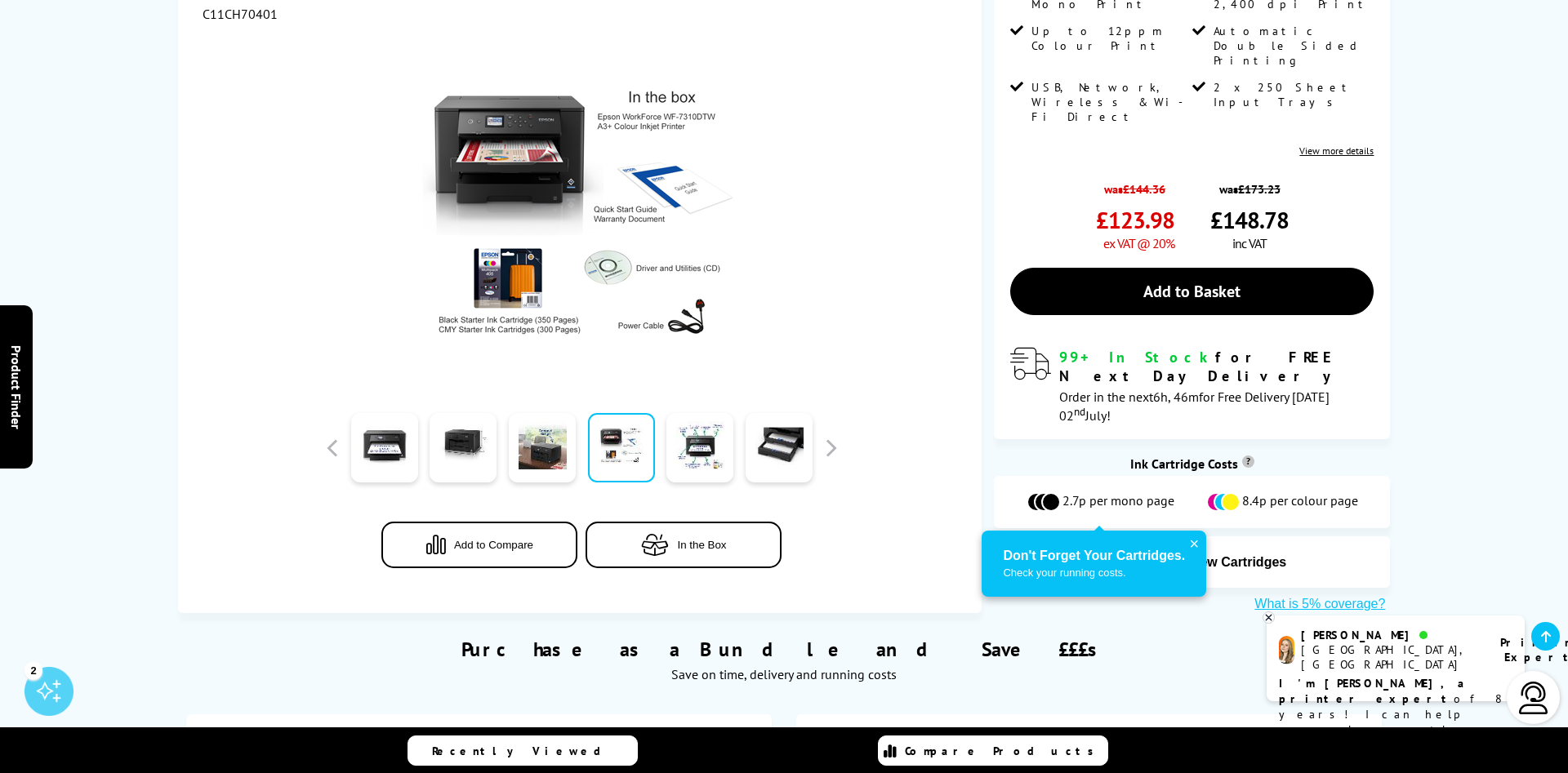 scroll, scrollTop: 0, scrollLeft: 0, axis: both 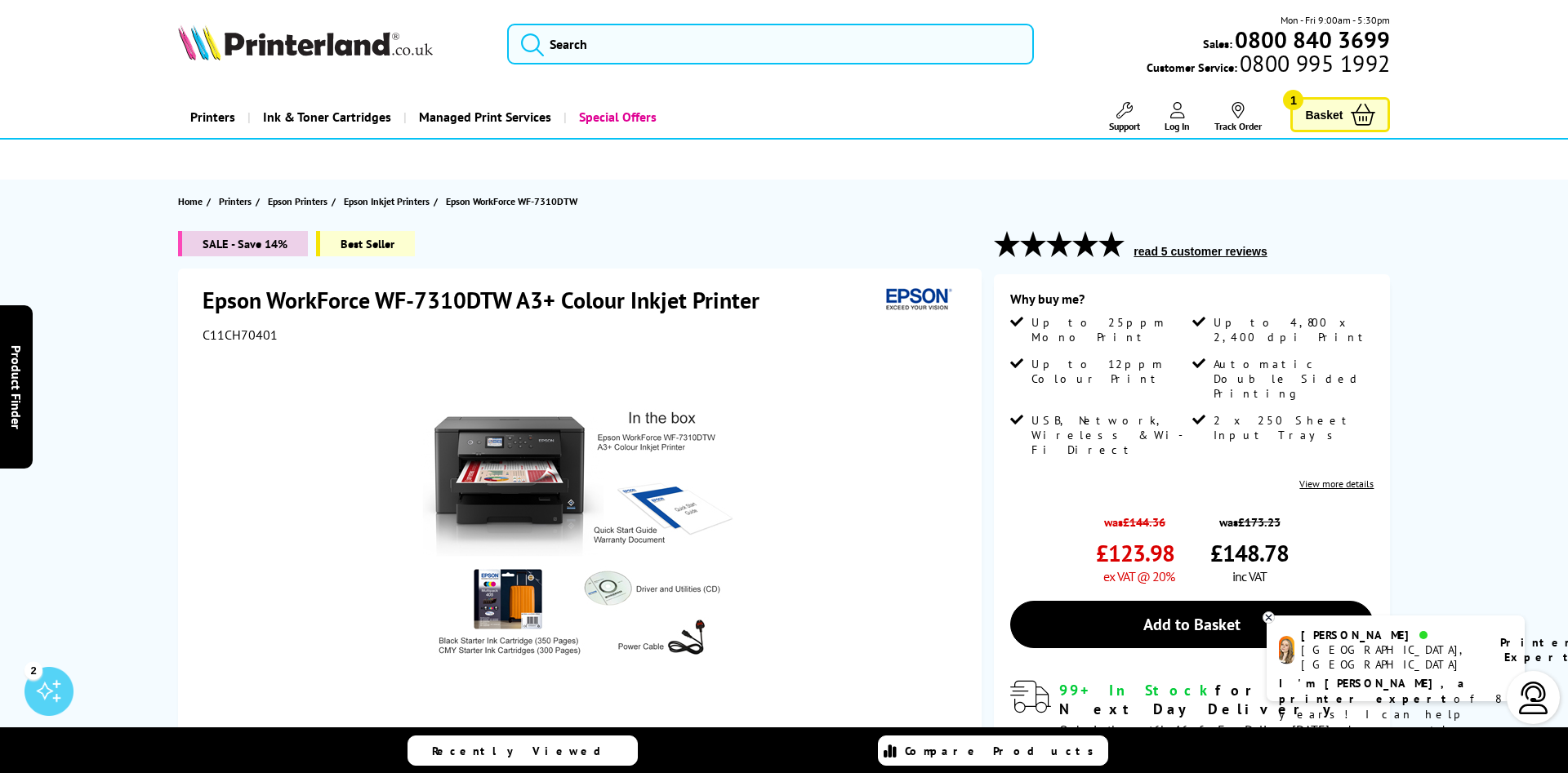 click on "Basket" at bounding box center [1324, 114] 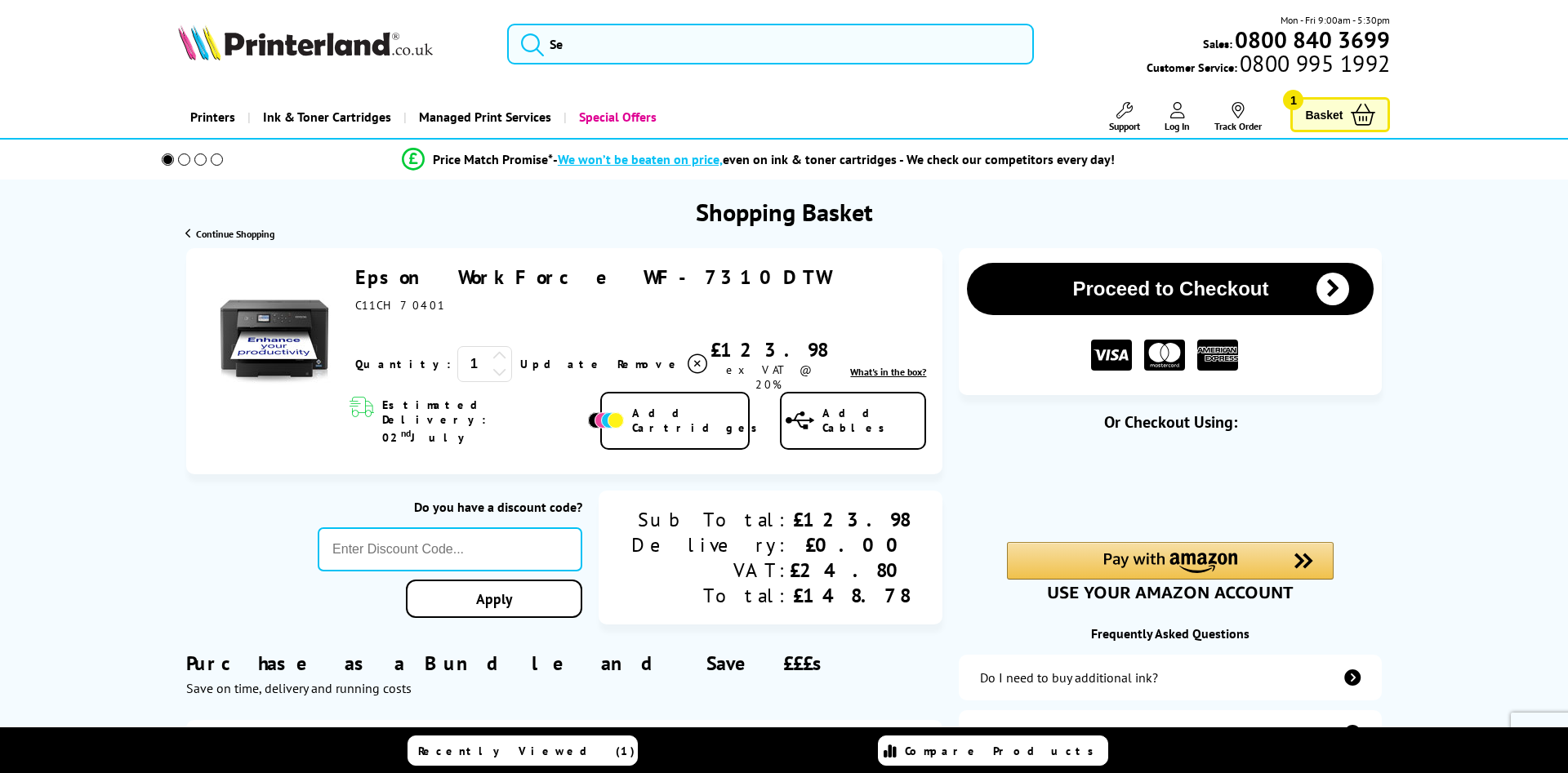 scroll, scrollTop: 0, scrollLeft: 0, axis: both 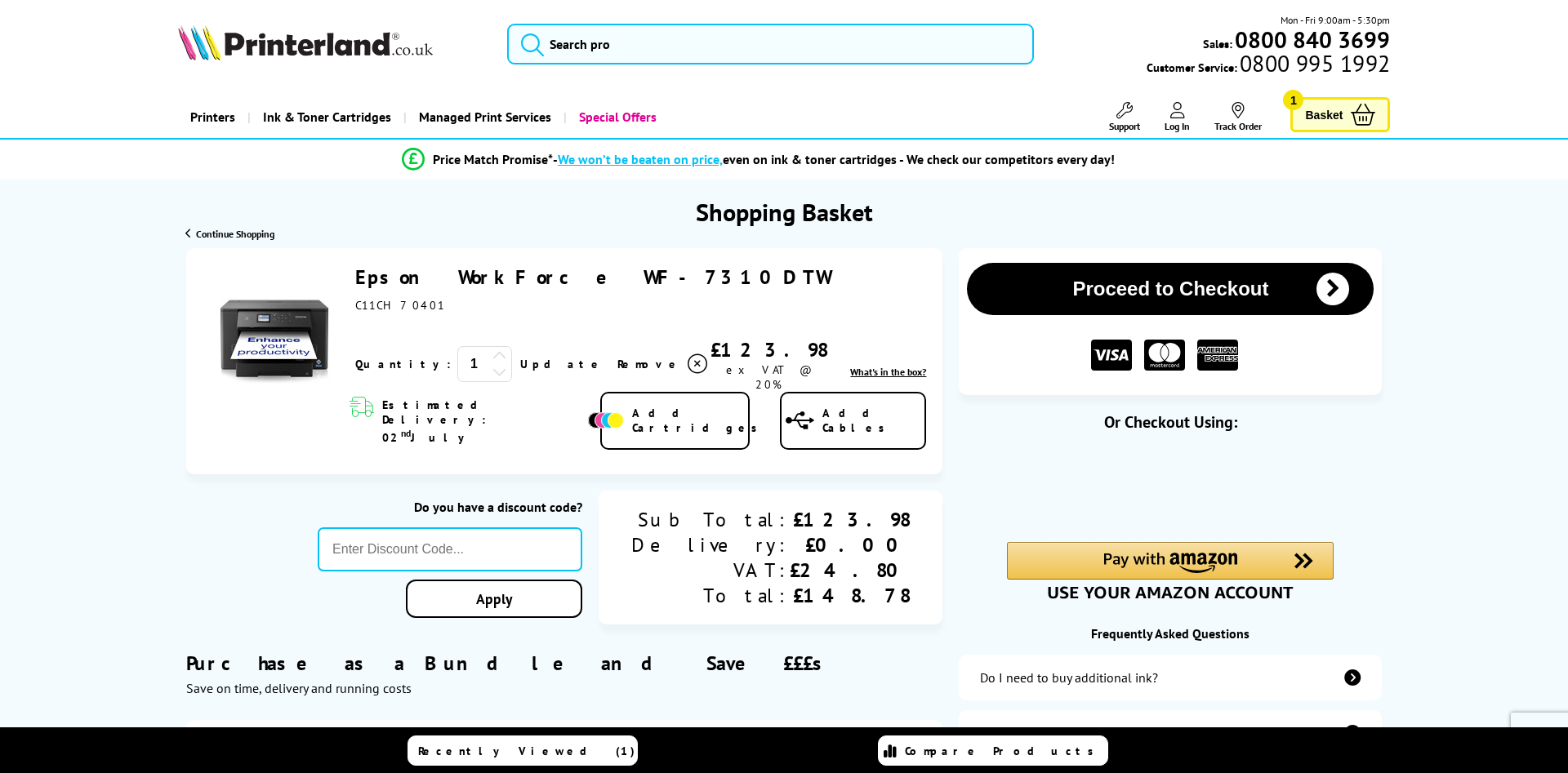 click at bounding box center (784, 2373) 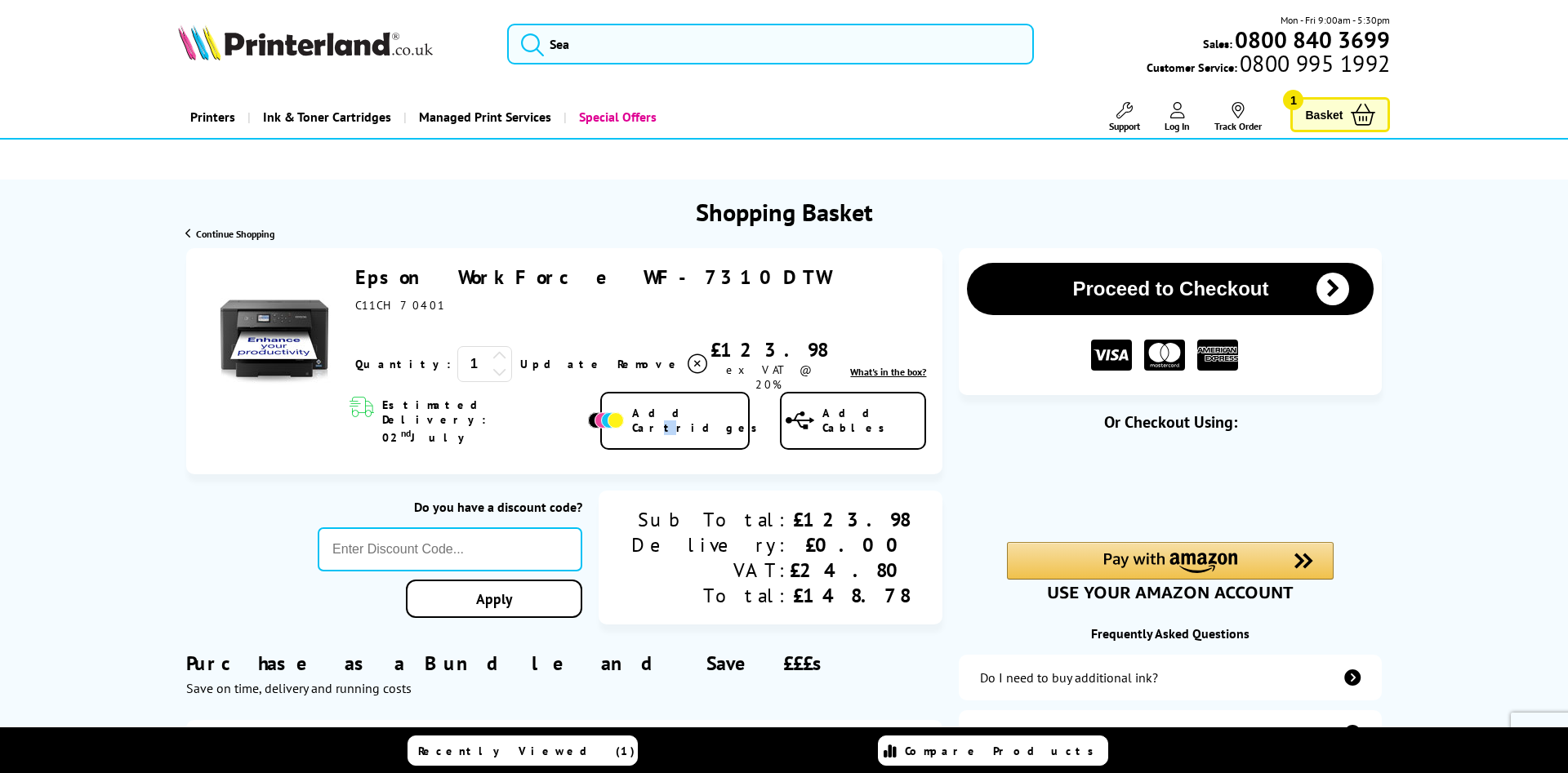 drag, startPoint x: 701, startPoint y: 405, endPoint x: 711, endPoint y: 401, distance: 10.77033 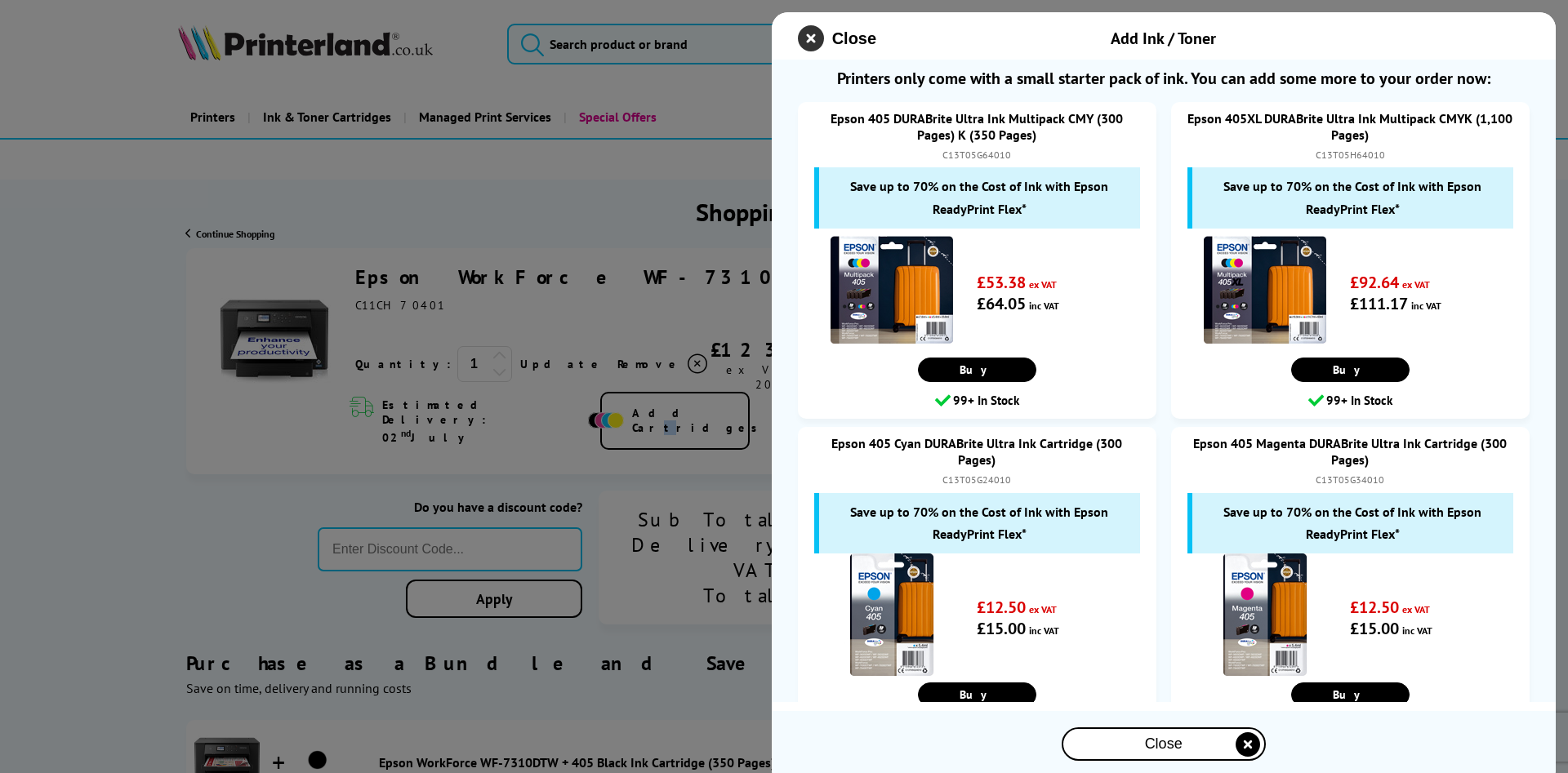 click at bounding box center (811, 38) 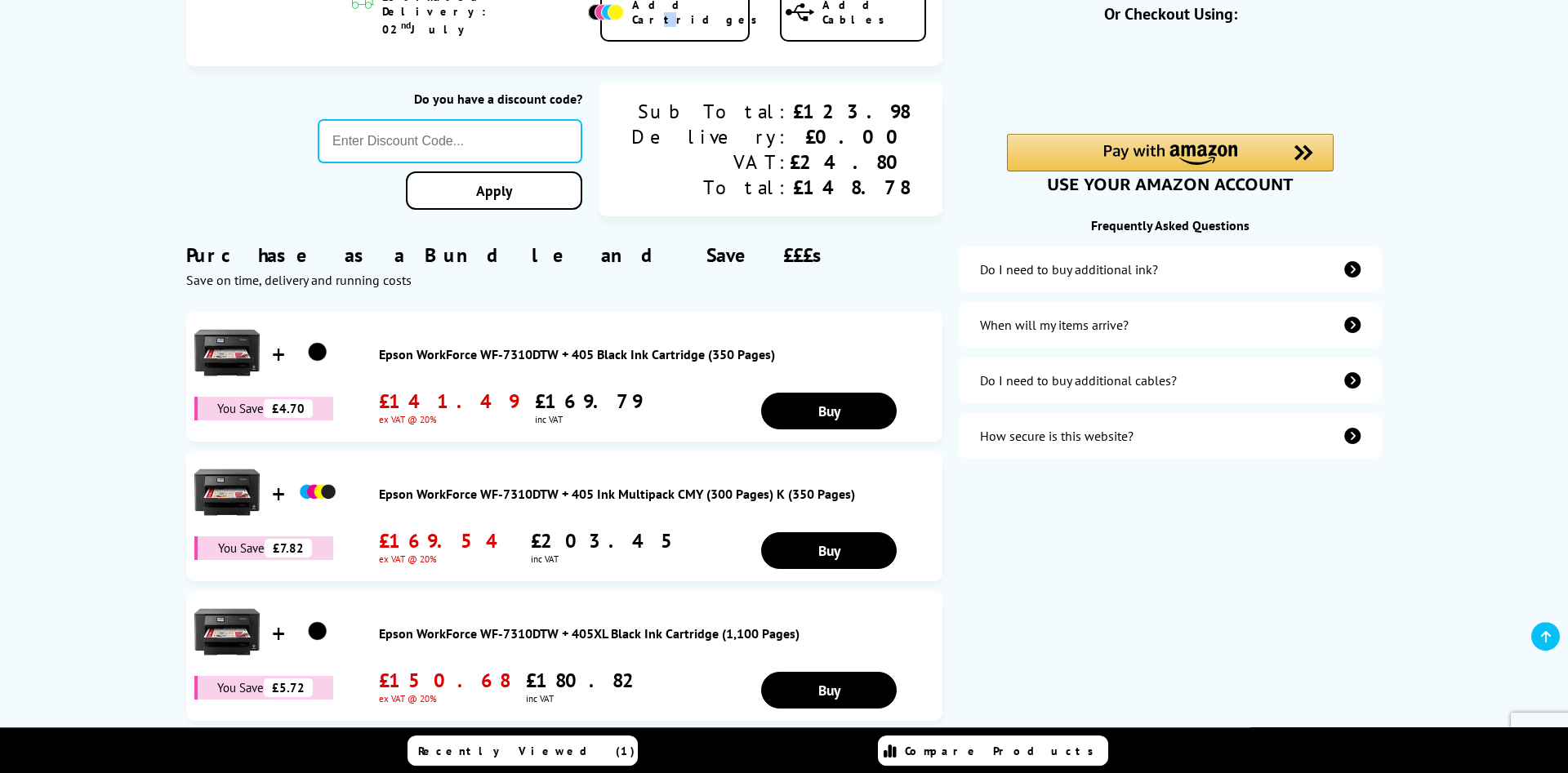 scroll, scrollTop: 0, scrollLeft: 0, axis: both 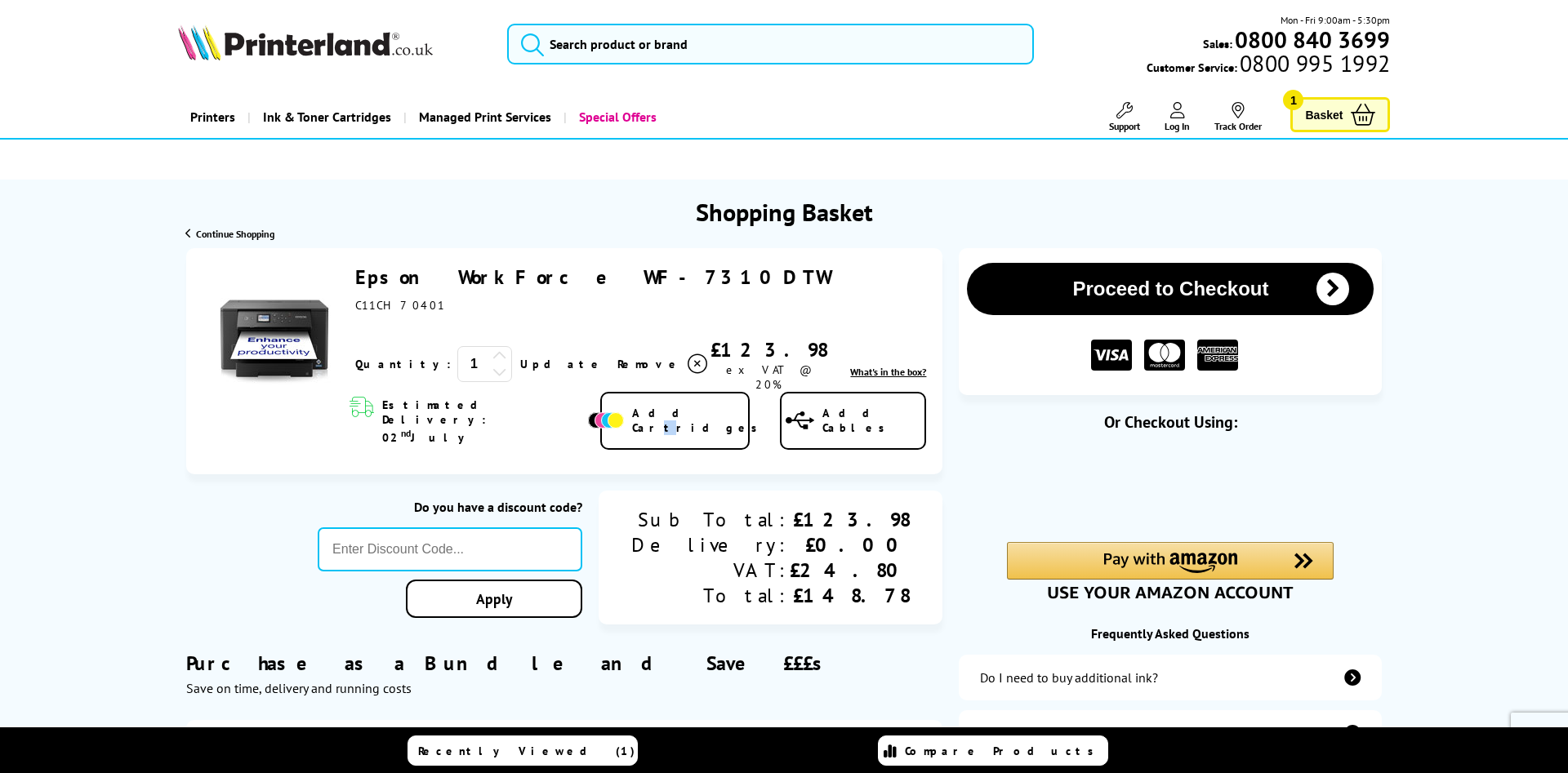 click on "Epson WorkForce WF-7310DTW" at bounding box center [592, 277] 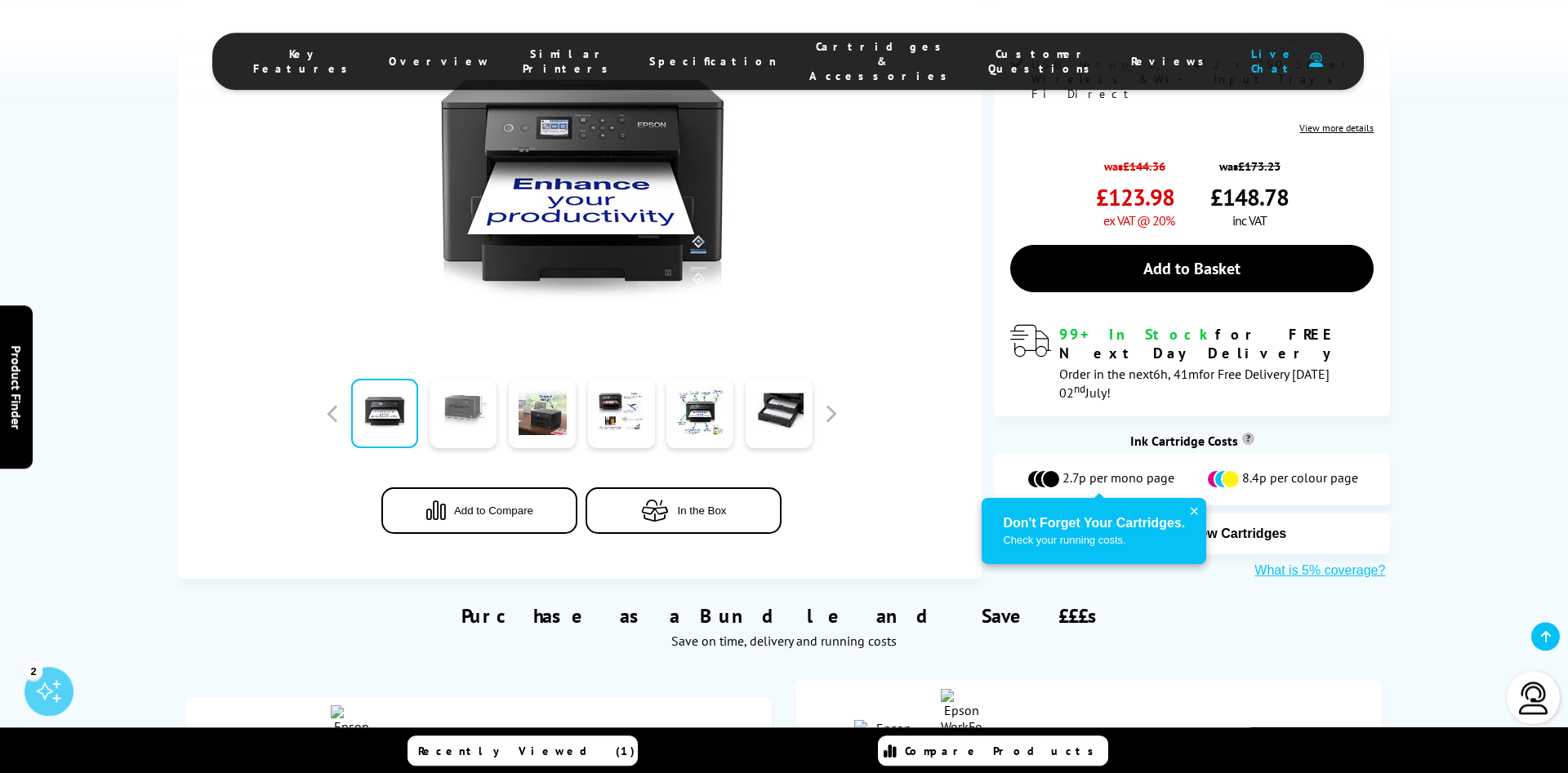 scroll, scrollTop: 500, scrollLeft: 0, axis: vertical 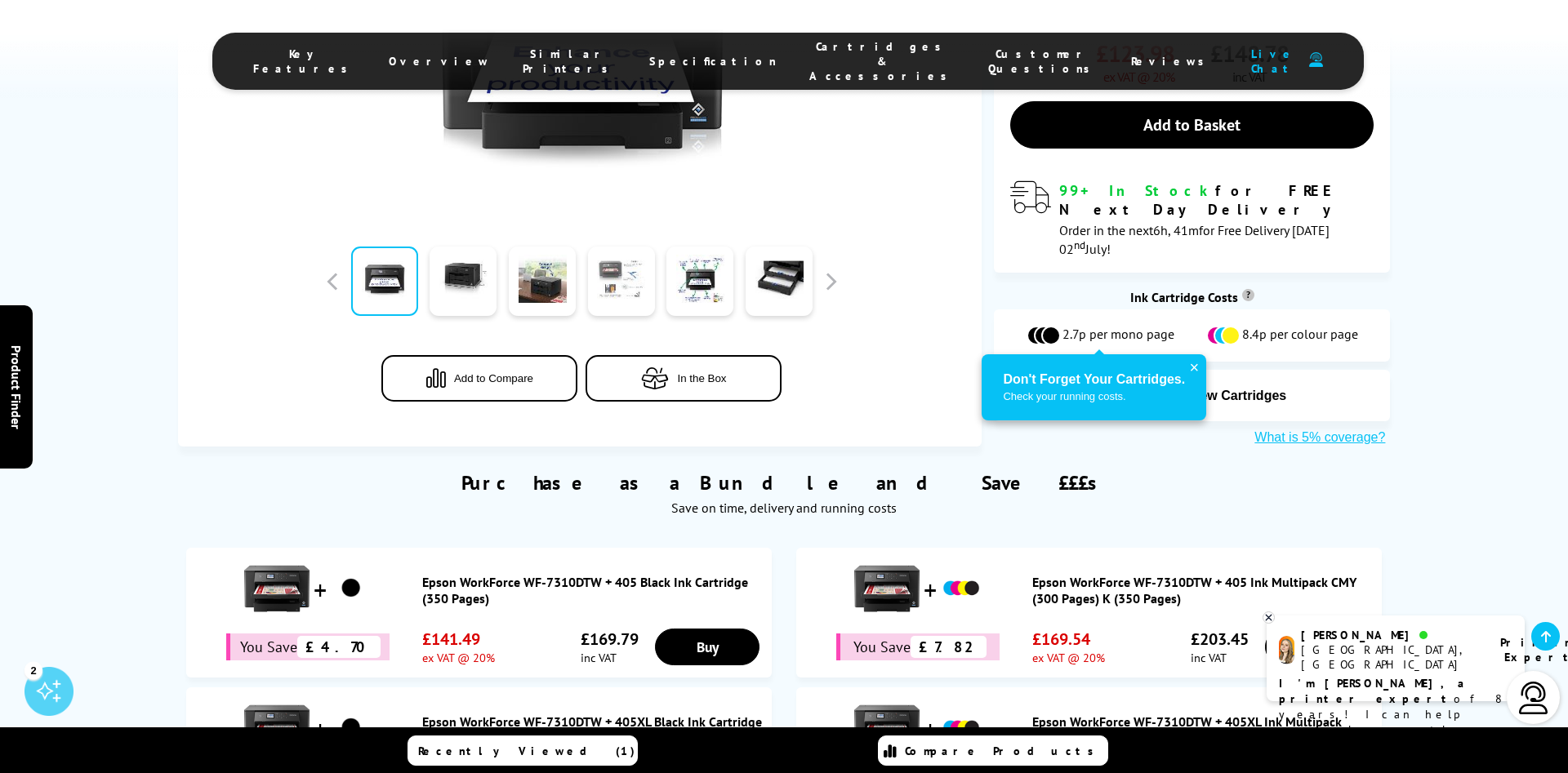click at bounding box center [621, 281] 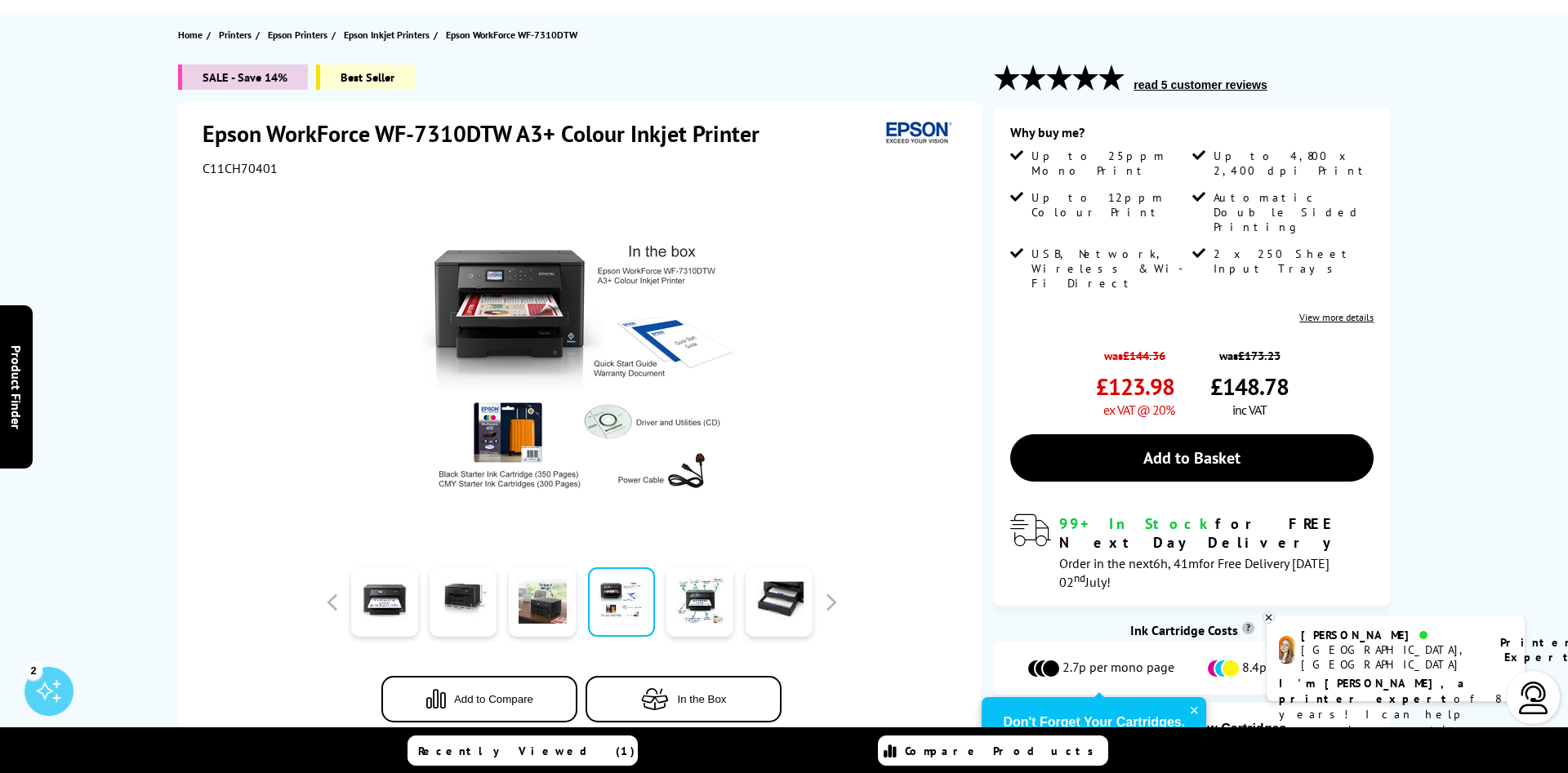 scroll, scrollTop: 0, scrollLeft: 0, axis: both 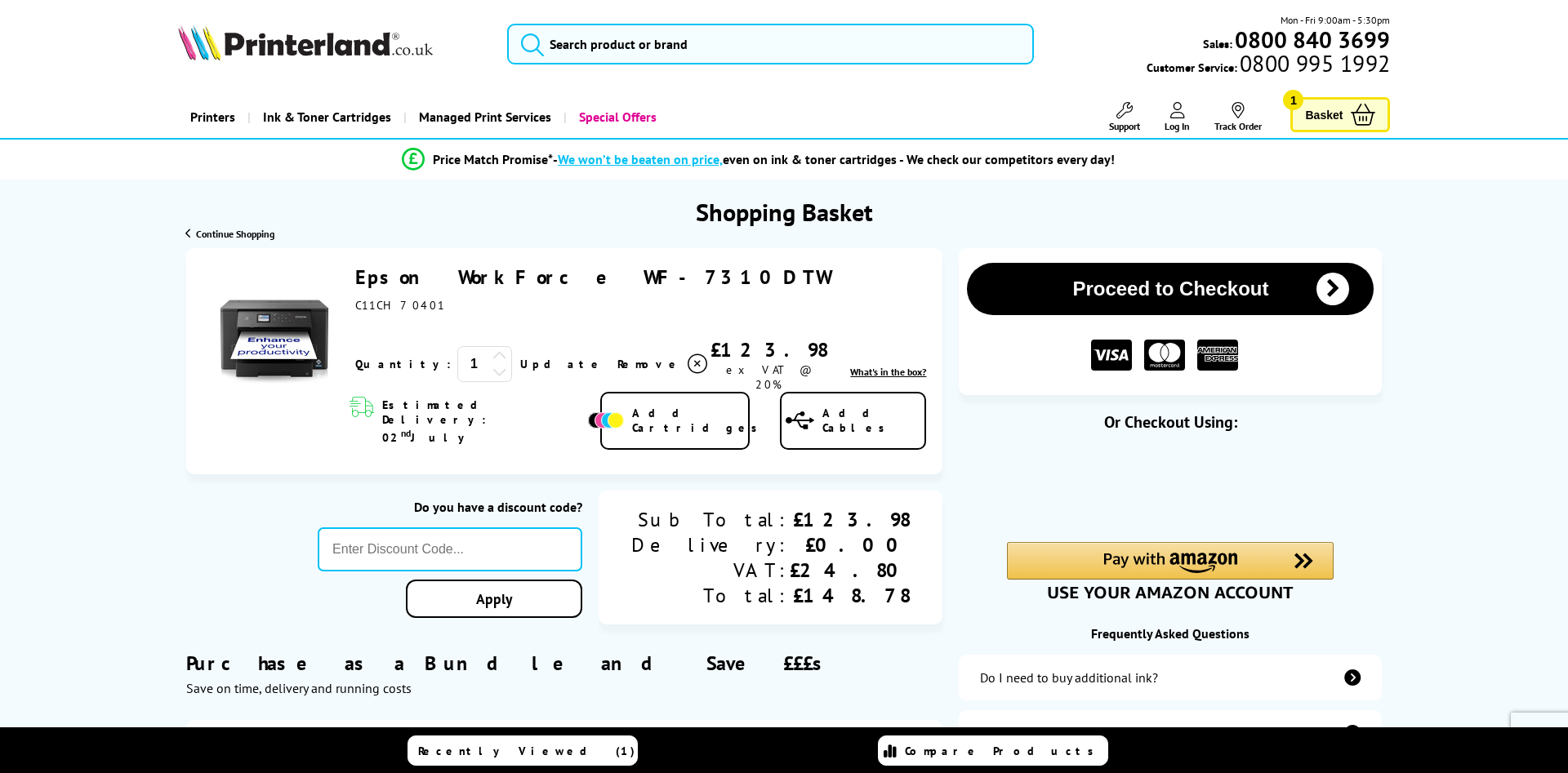 click at bounding box center (784, 2373) 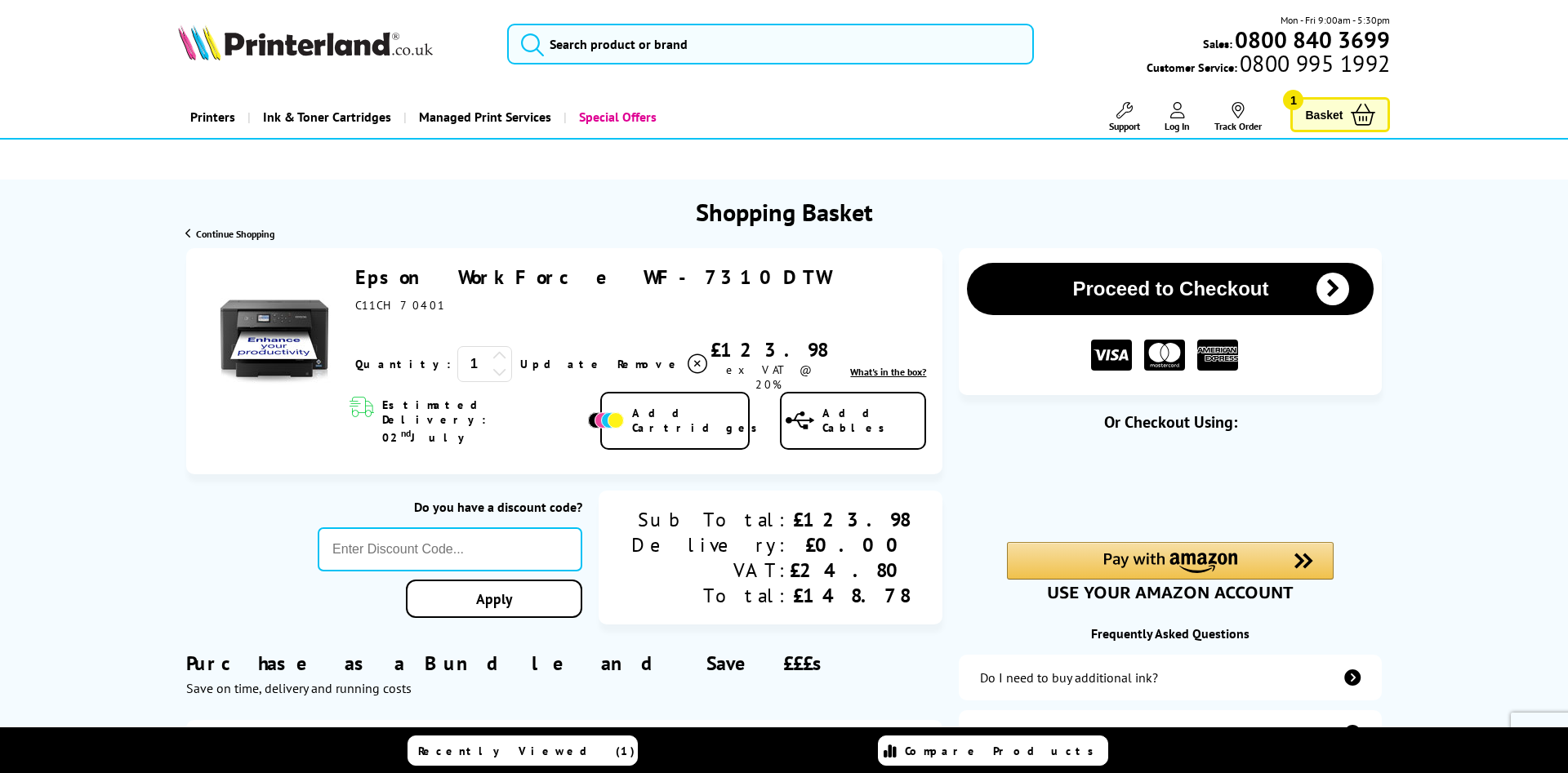 click on "Proceed to Checkout" at bounding box center (1170, 289) 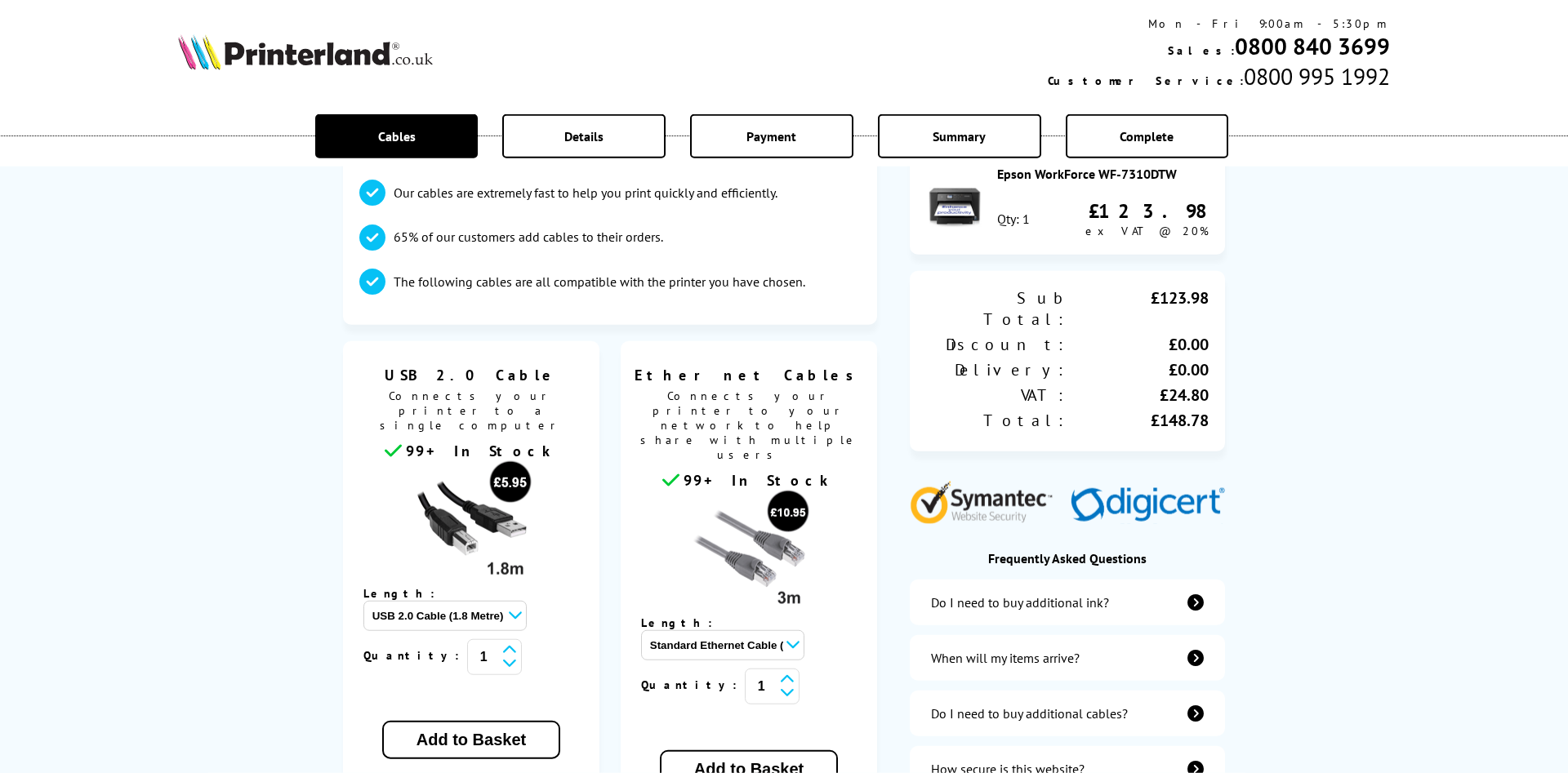 scroll, scrollTop: 167, scrollLeft: 0, axis: vertical 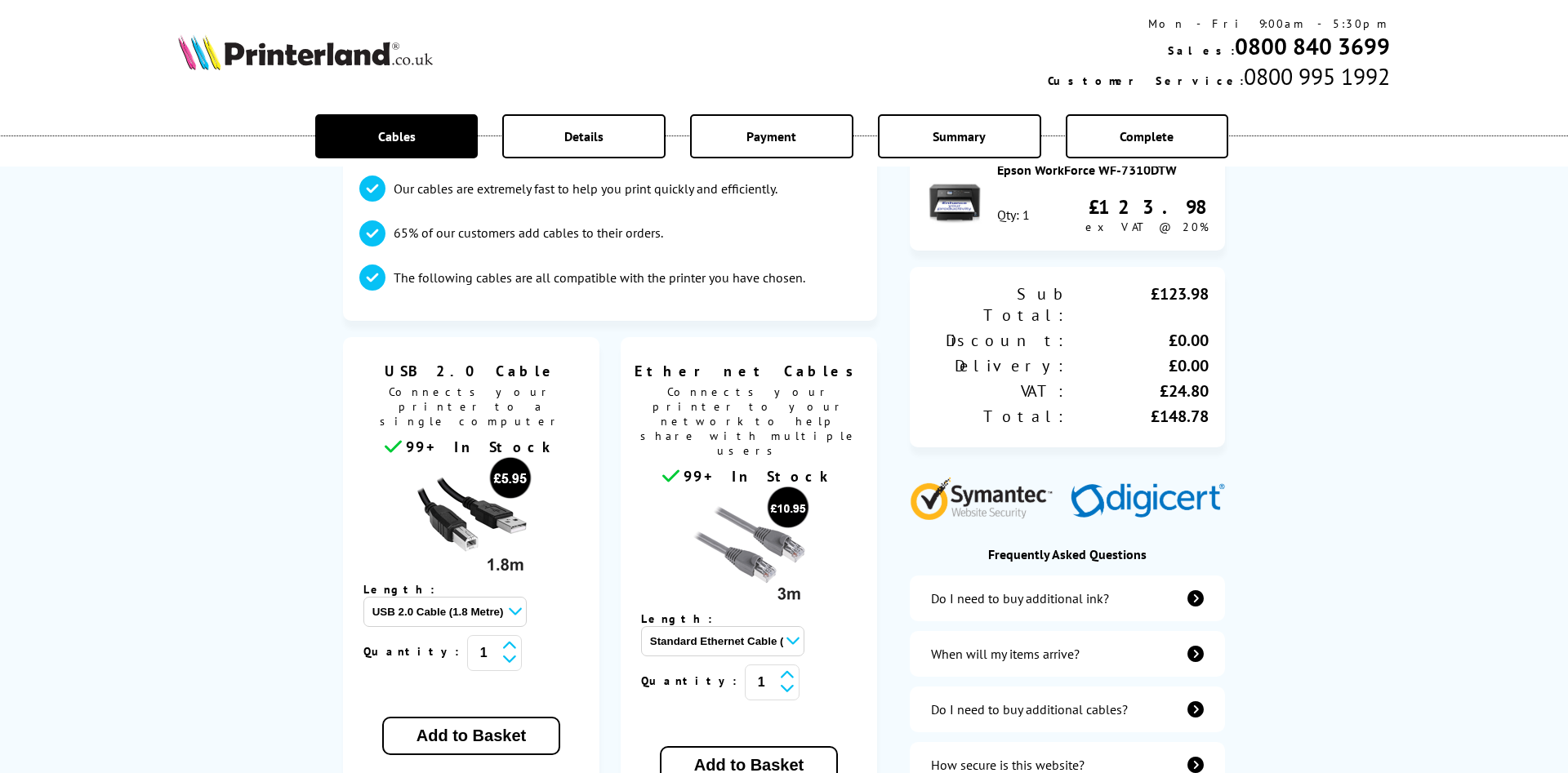 click on "Standard Ethernet Cable (3 Metre) - £10.95
Standard Ethernet Cable (5 Metre) - £13.95
Standard Ethernet Cable (10 Metre) - £15.95" at bounding box center (723, 641) 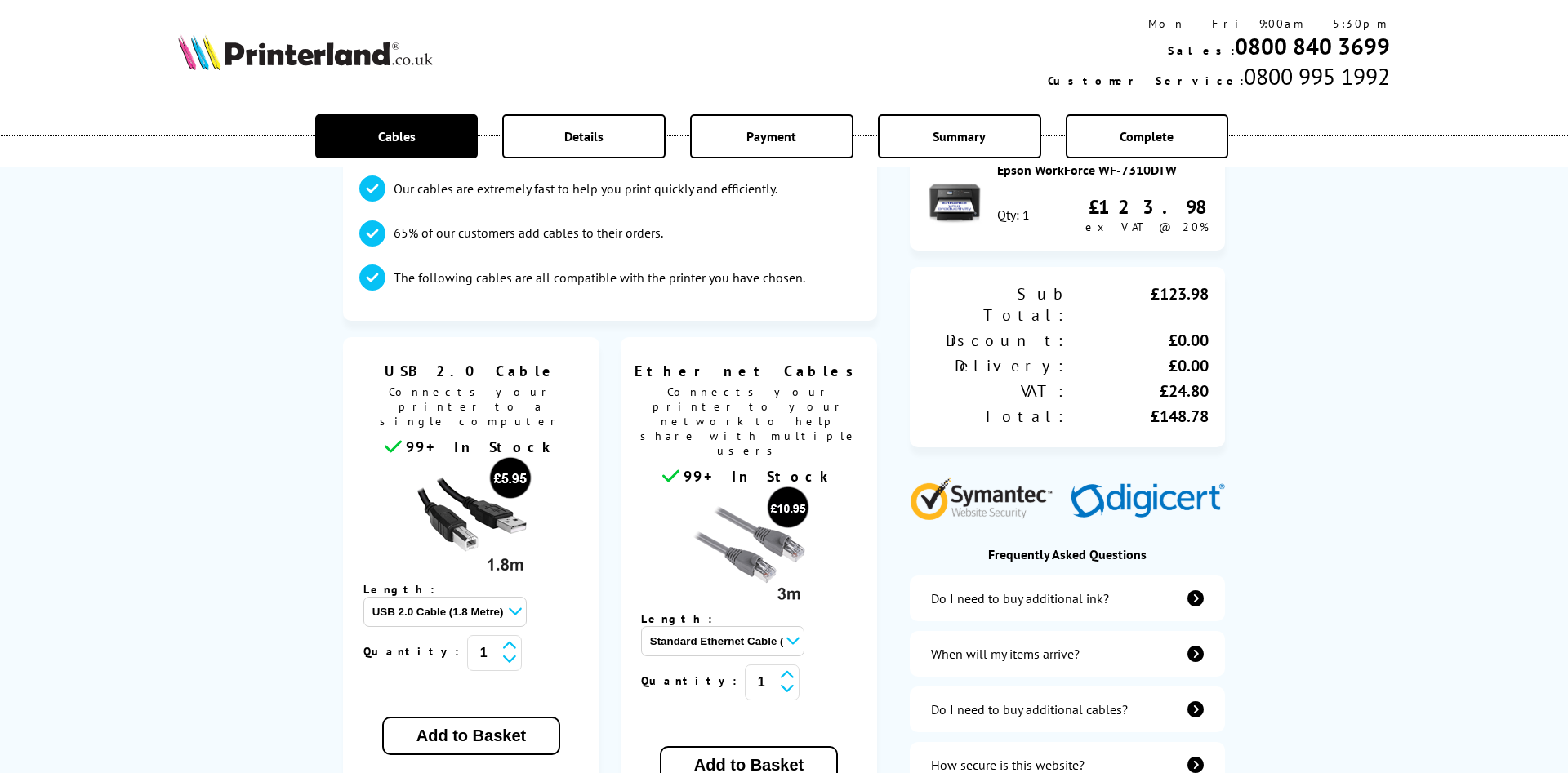 click on "Standard Ethernet Cable (3 Metre) - £10.95
Standard Ethernet Cable (5 Metre) - £13.95
Standard Ethernet Cable (10 Metre) - £15.95" at bounding box center (723, 641) 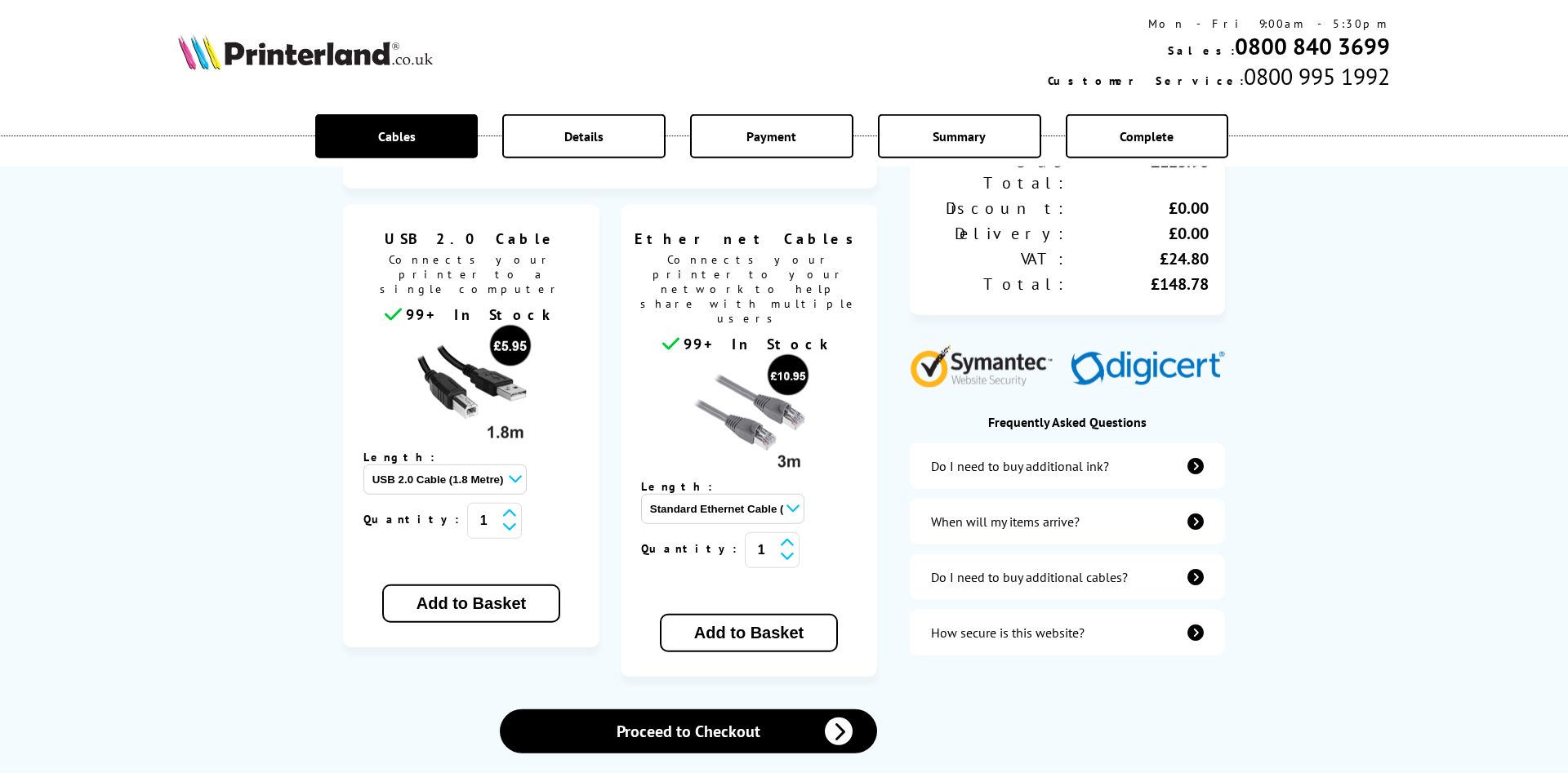 scroll, scrollTop: 250, scrollLeft: 0, axis: vertical 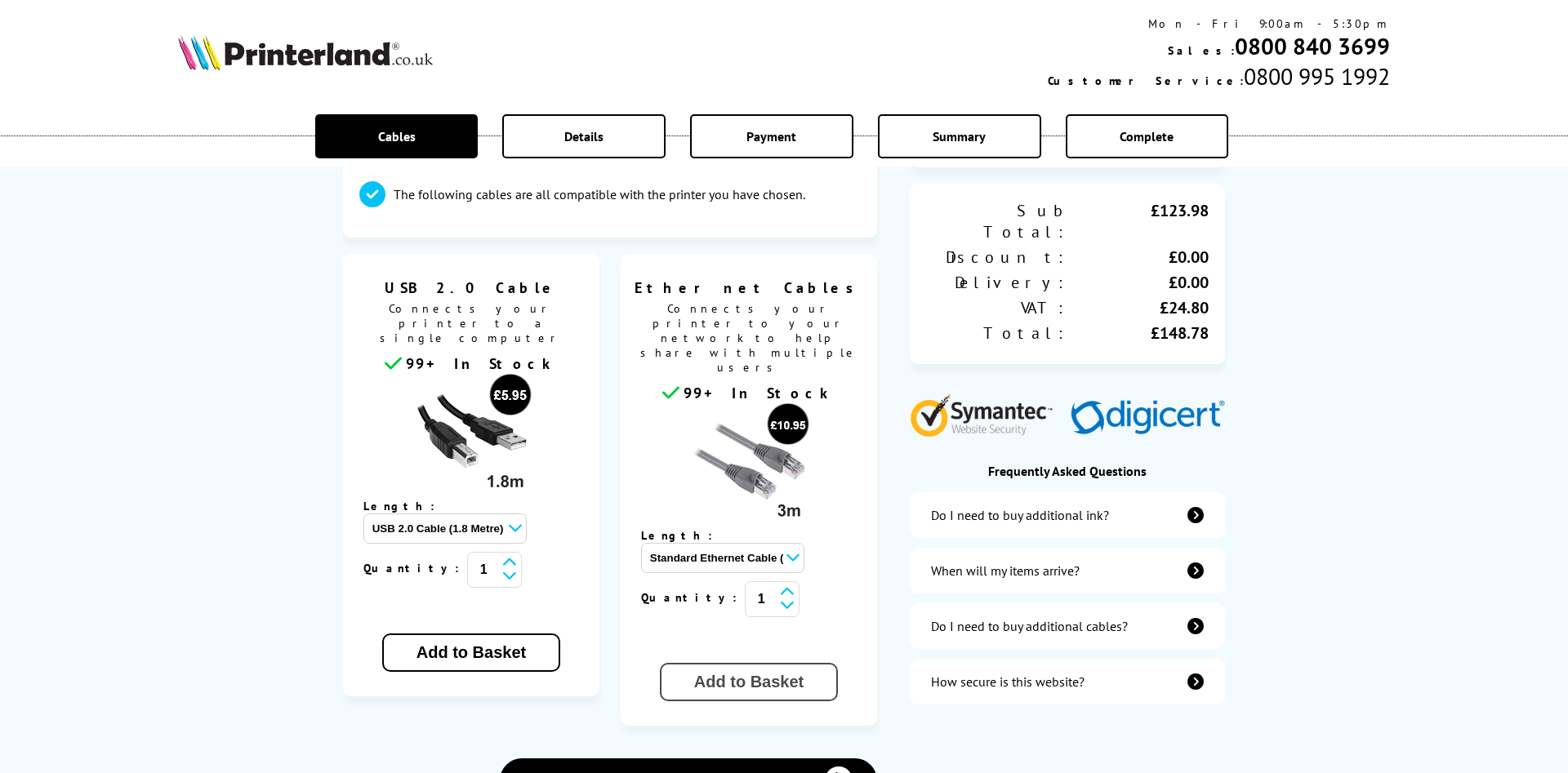 click on "Add to Basket" at bounding box center [749, 682] 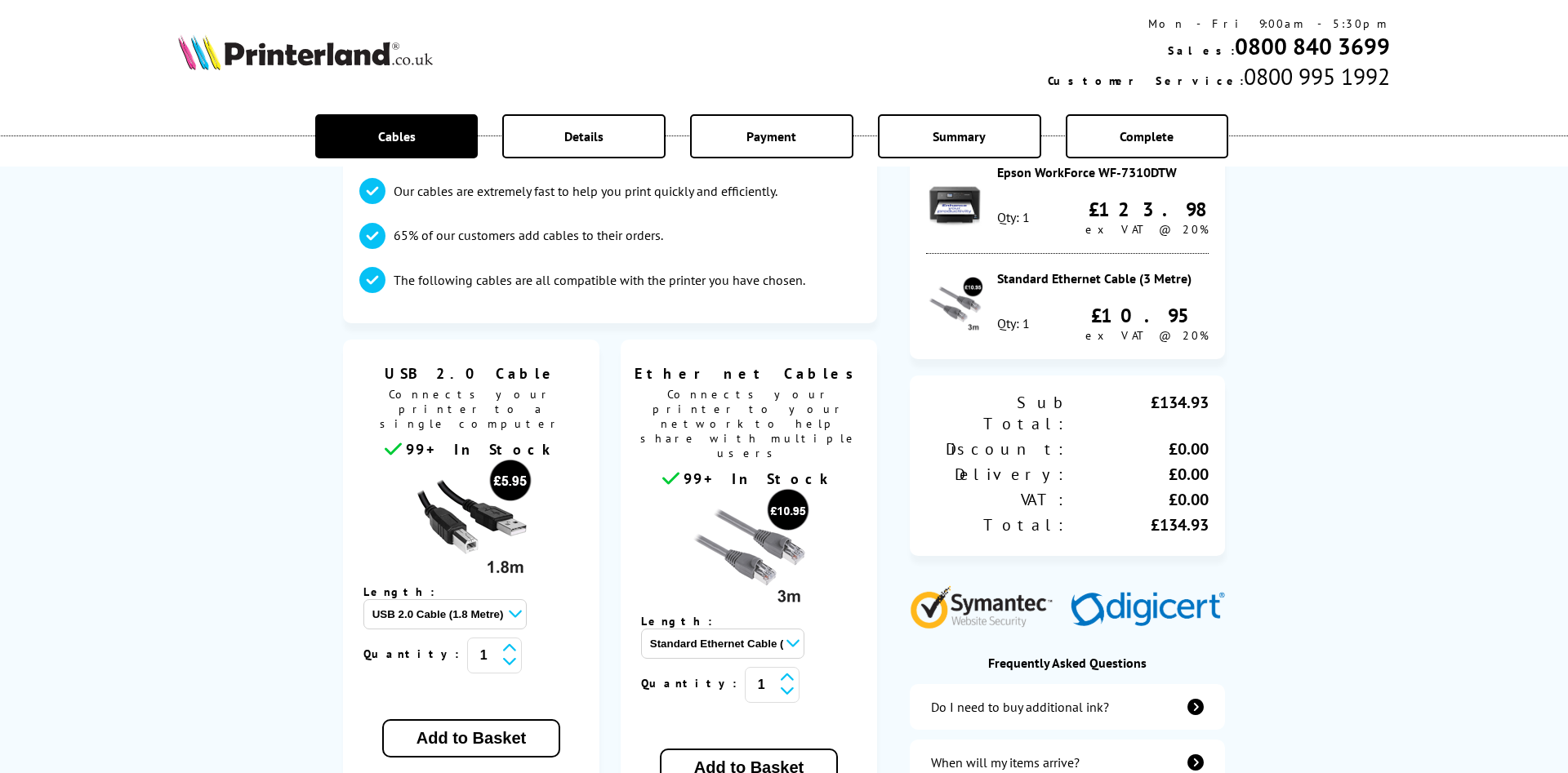 scroll, scrollTop: 500, scrollLeft: 0, axis: vertical 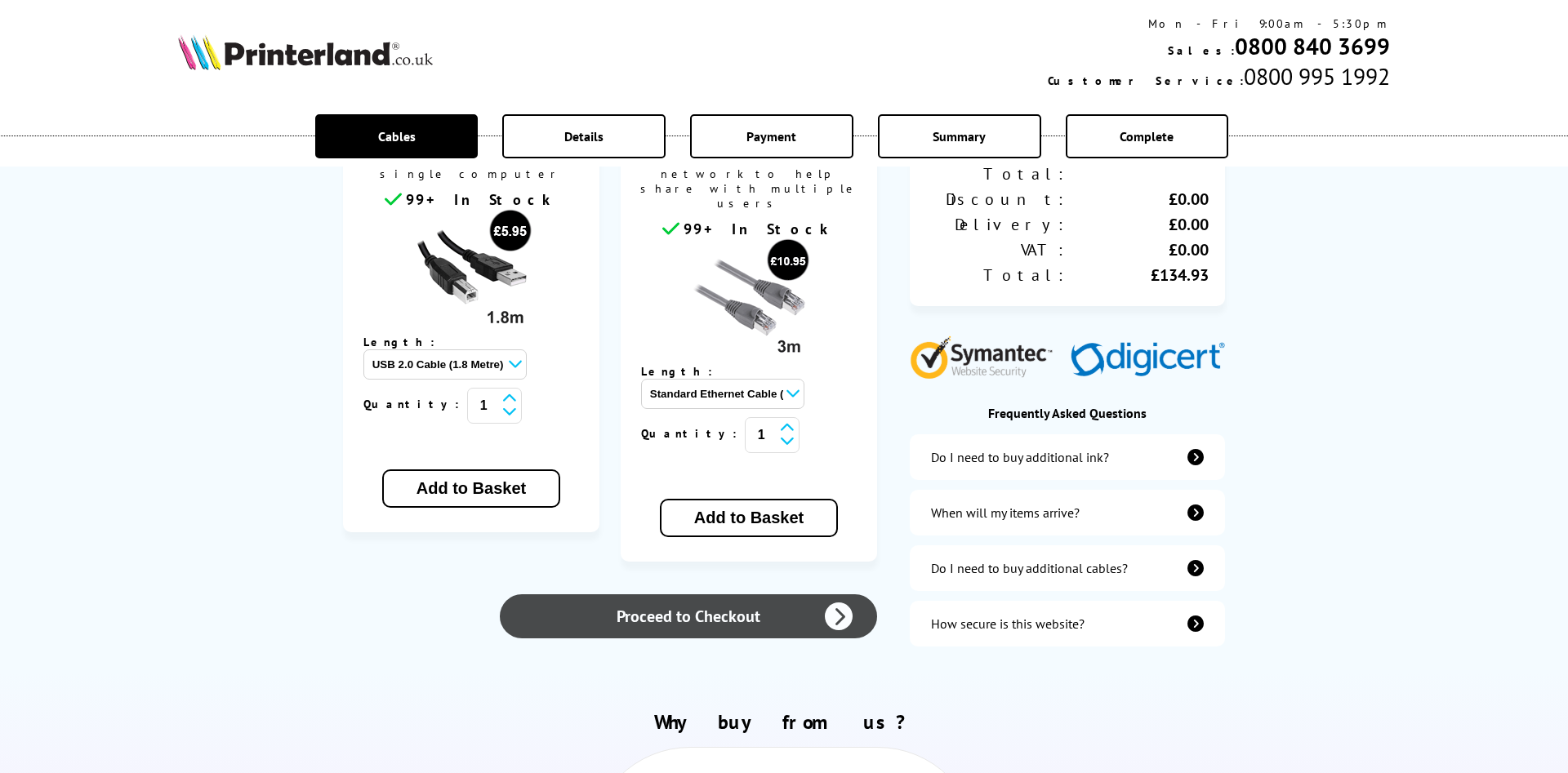 click on "Proceed to Checkout" at bounding box center [688, 616] 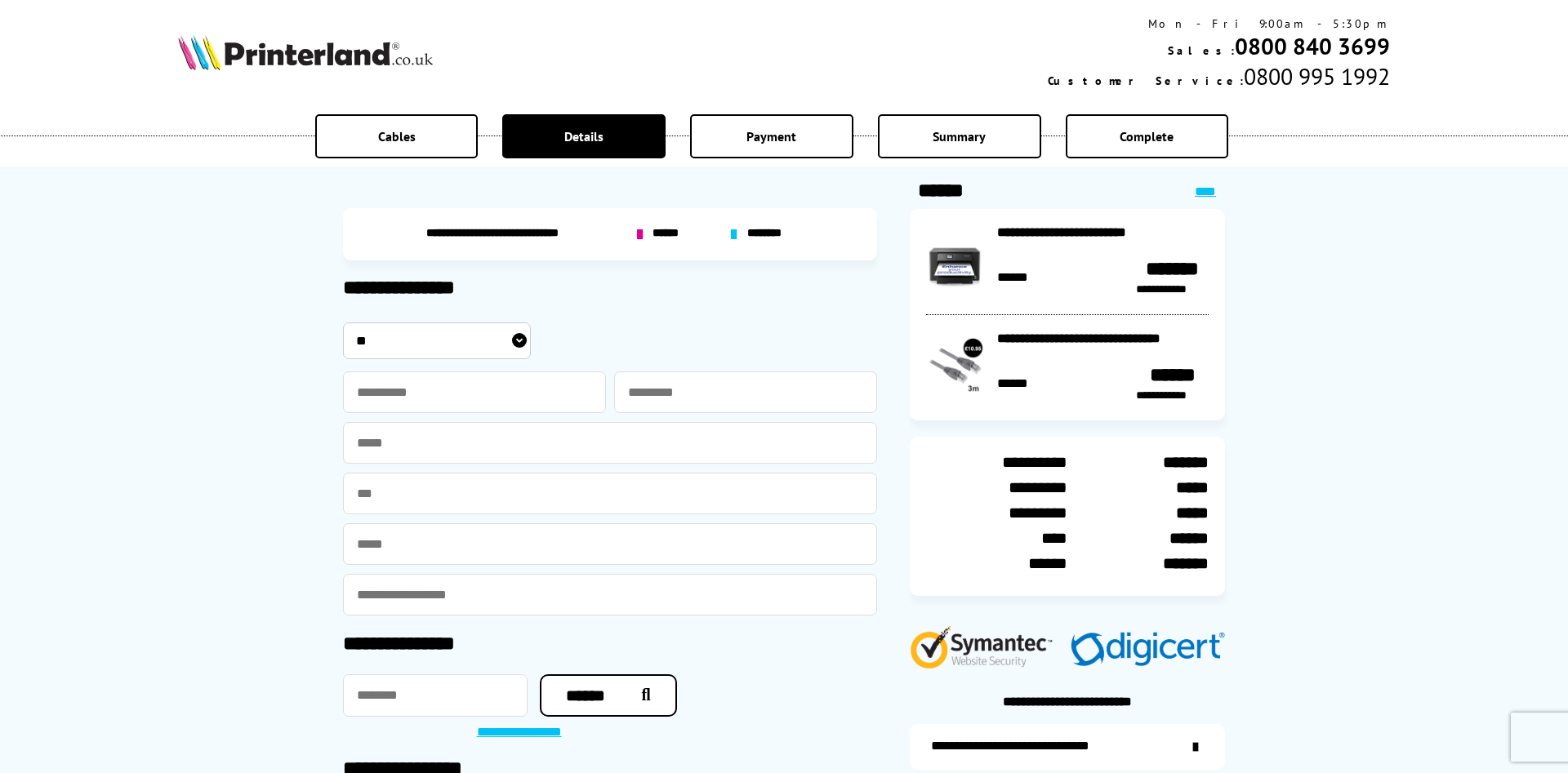 scroll, scrollTop: 0, scrollLeft: 0, axis: both 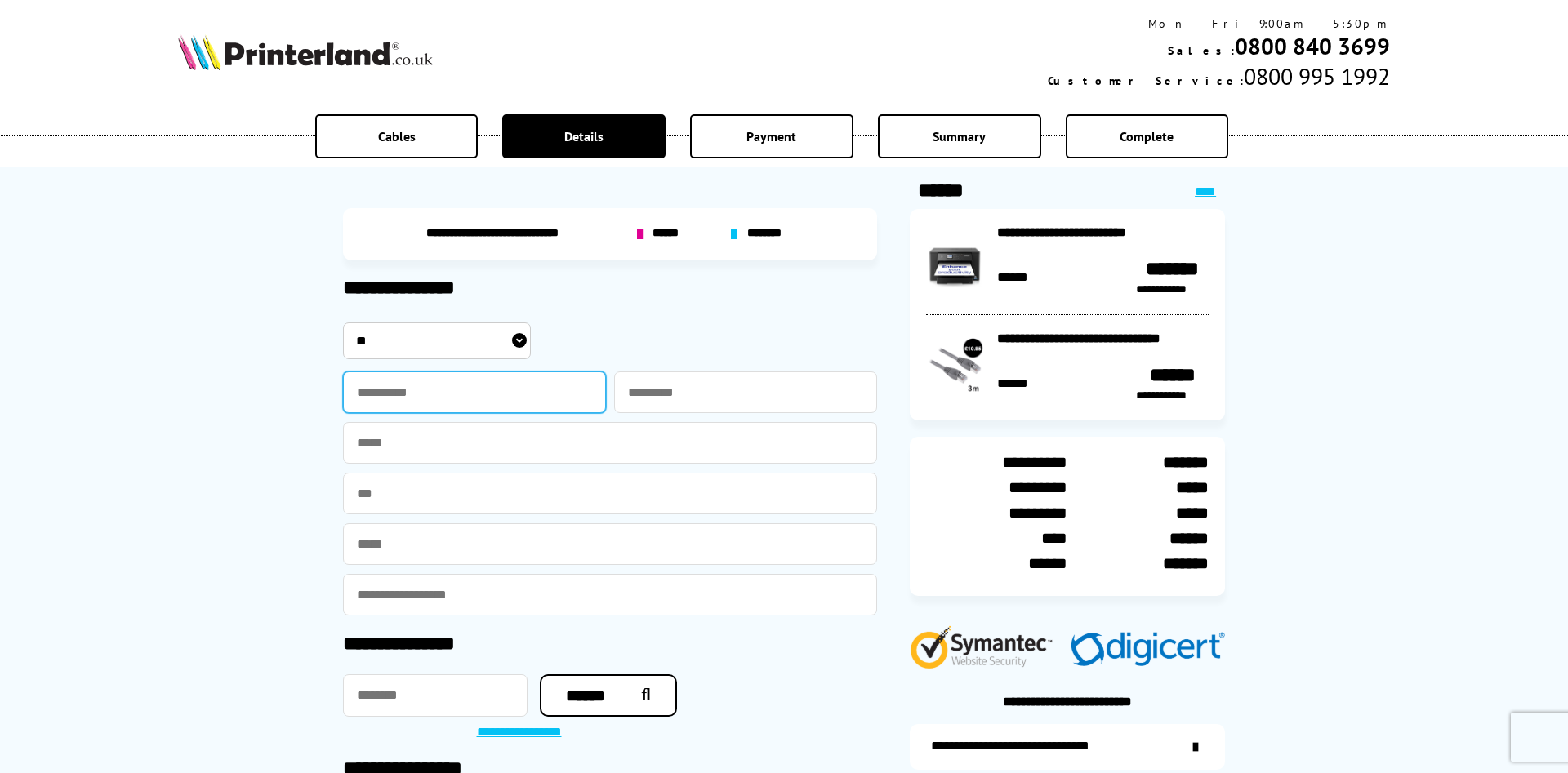 click at bounding box center (474, 392) 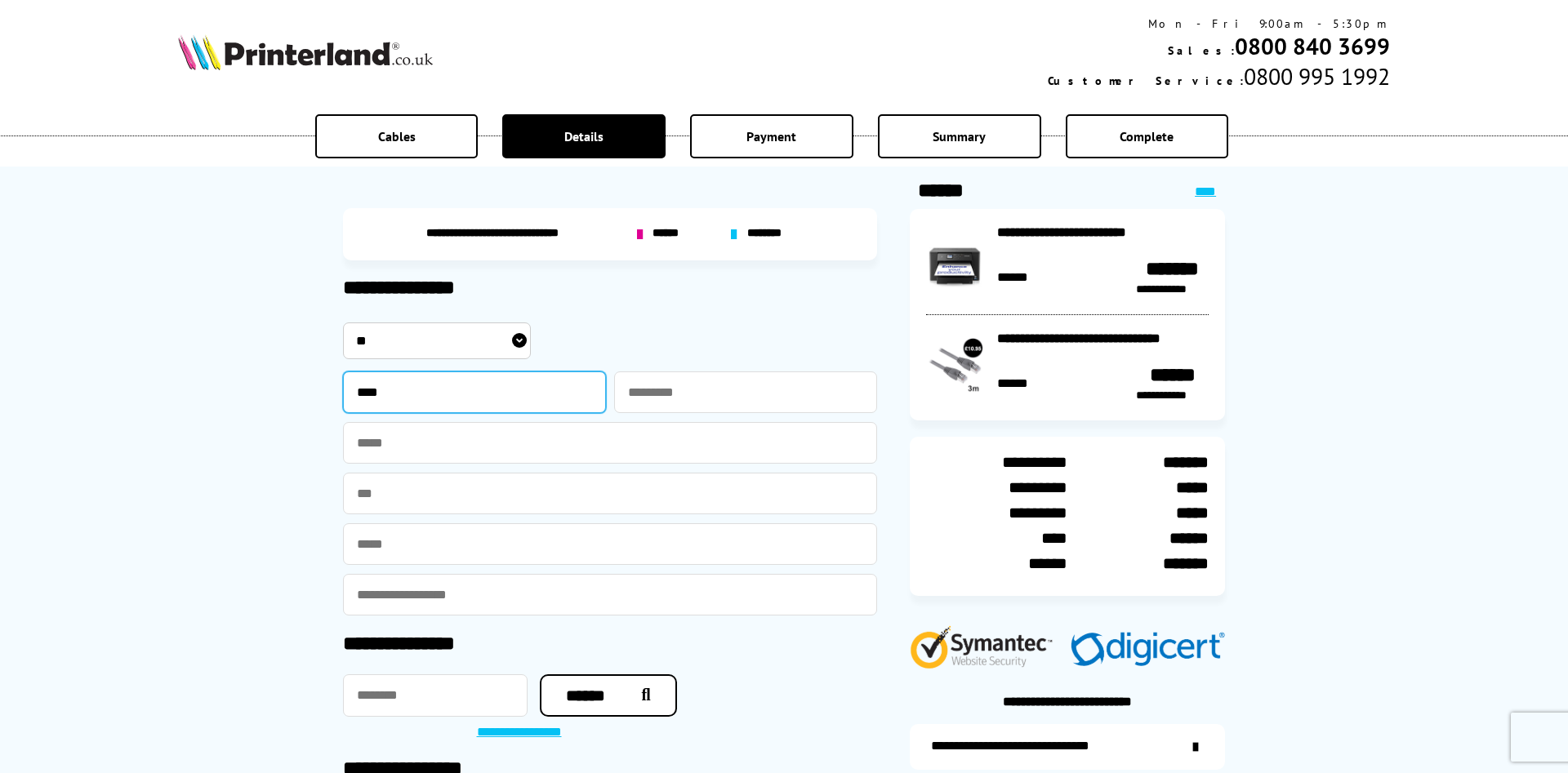 type on "****" 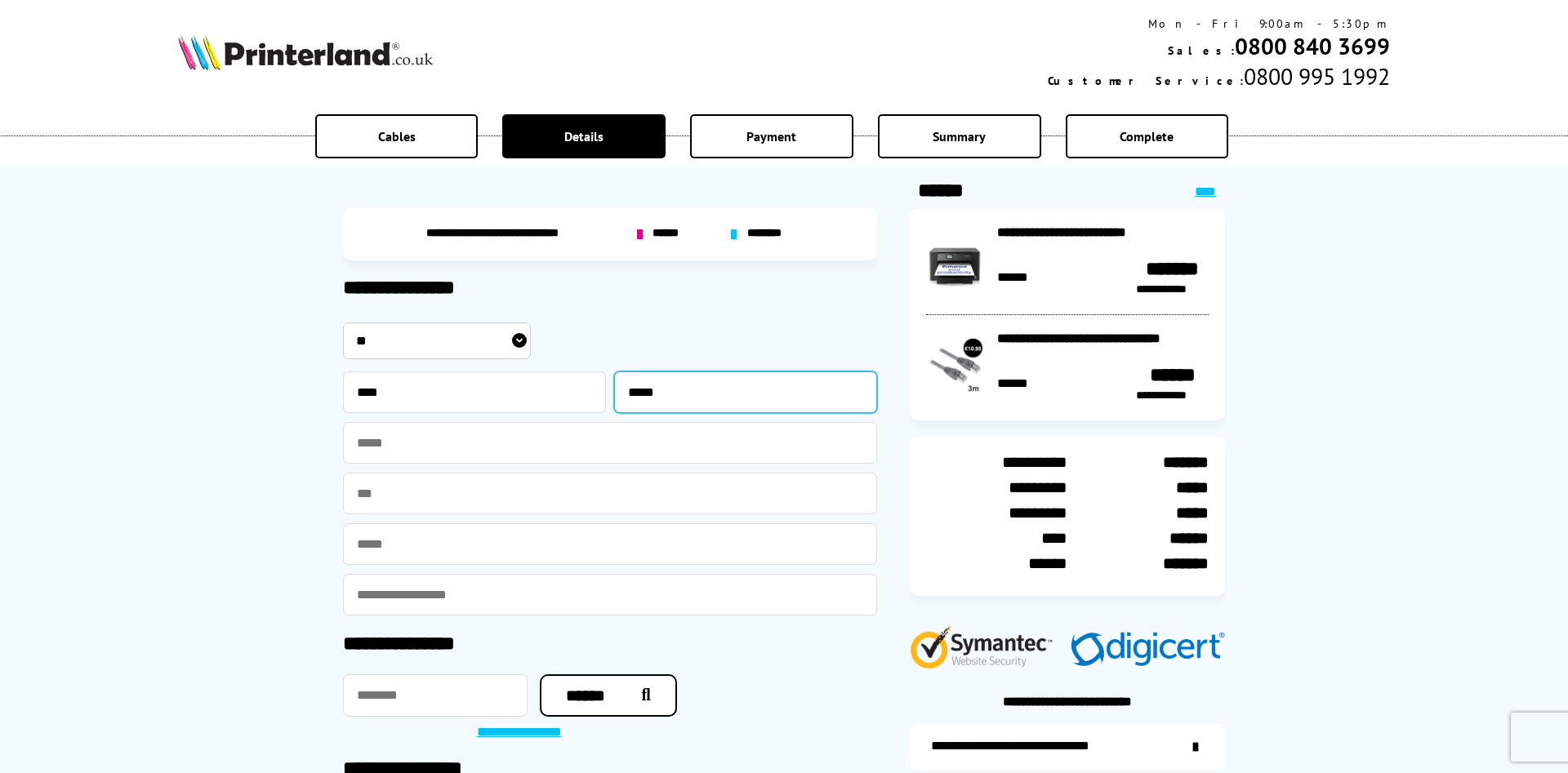 type on "*****" 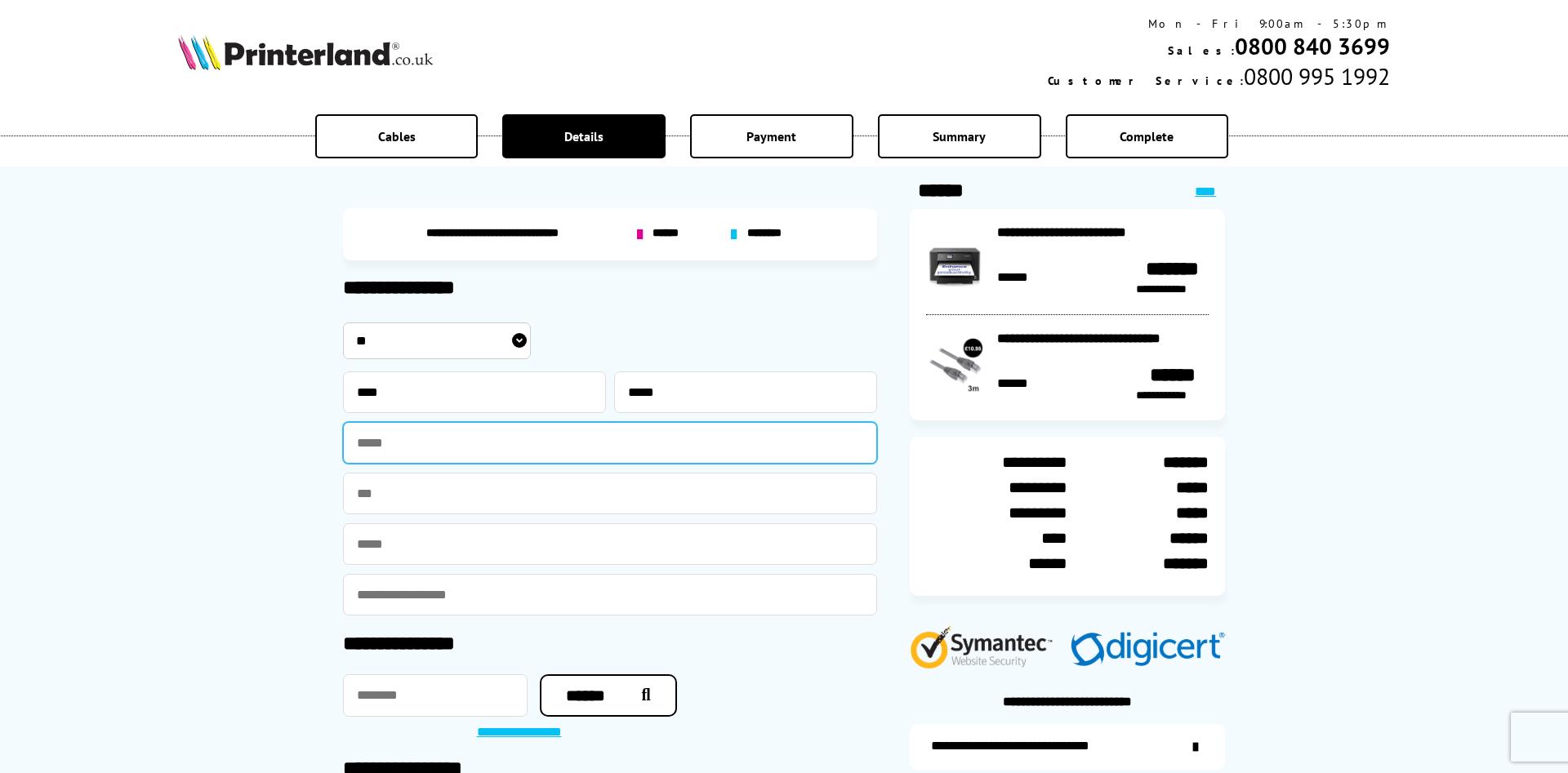 click at bounding box center [610, 442] 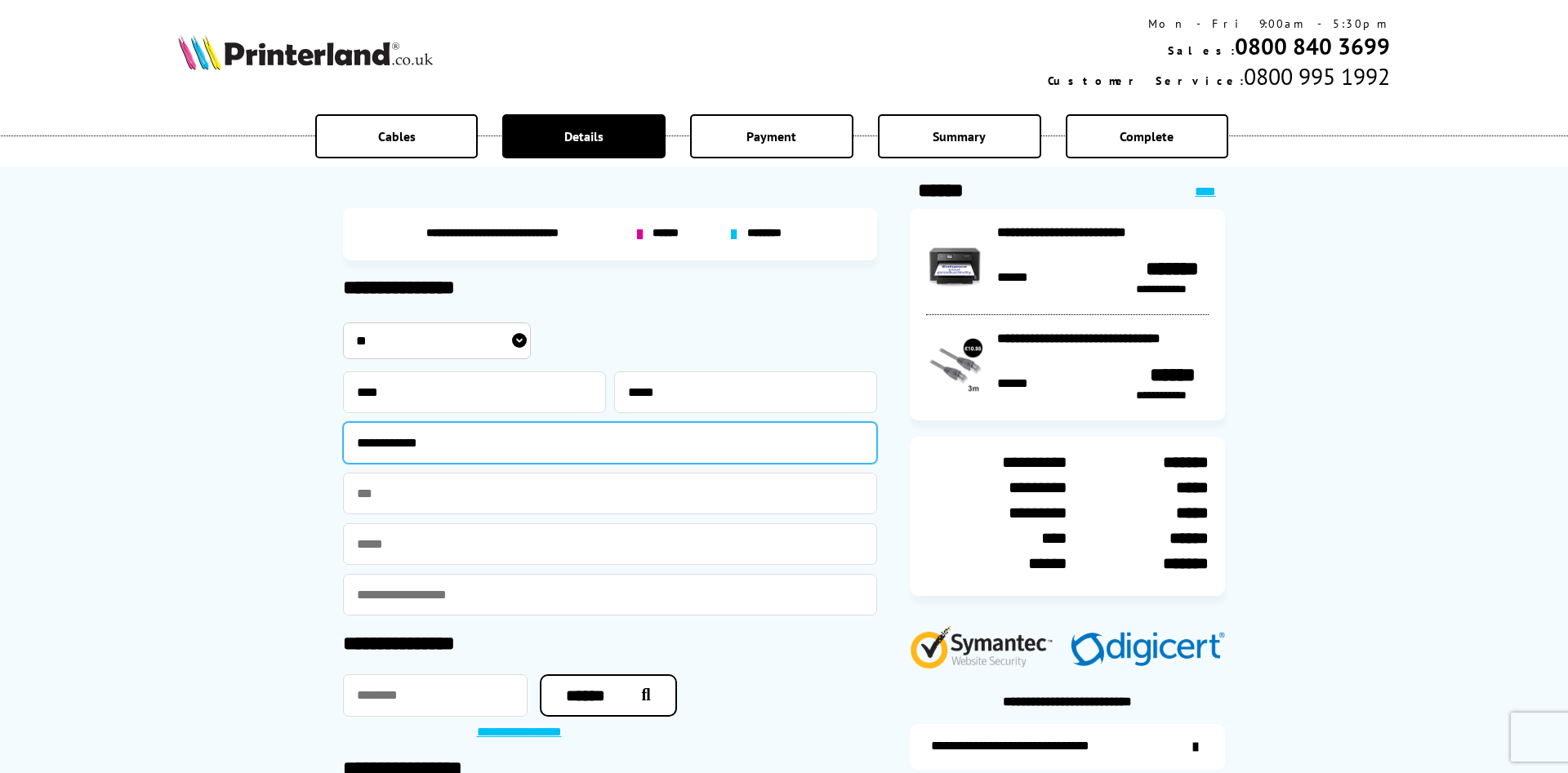 type on "**********" 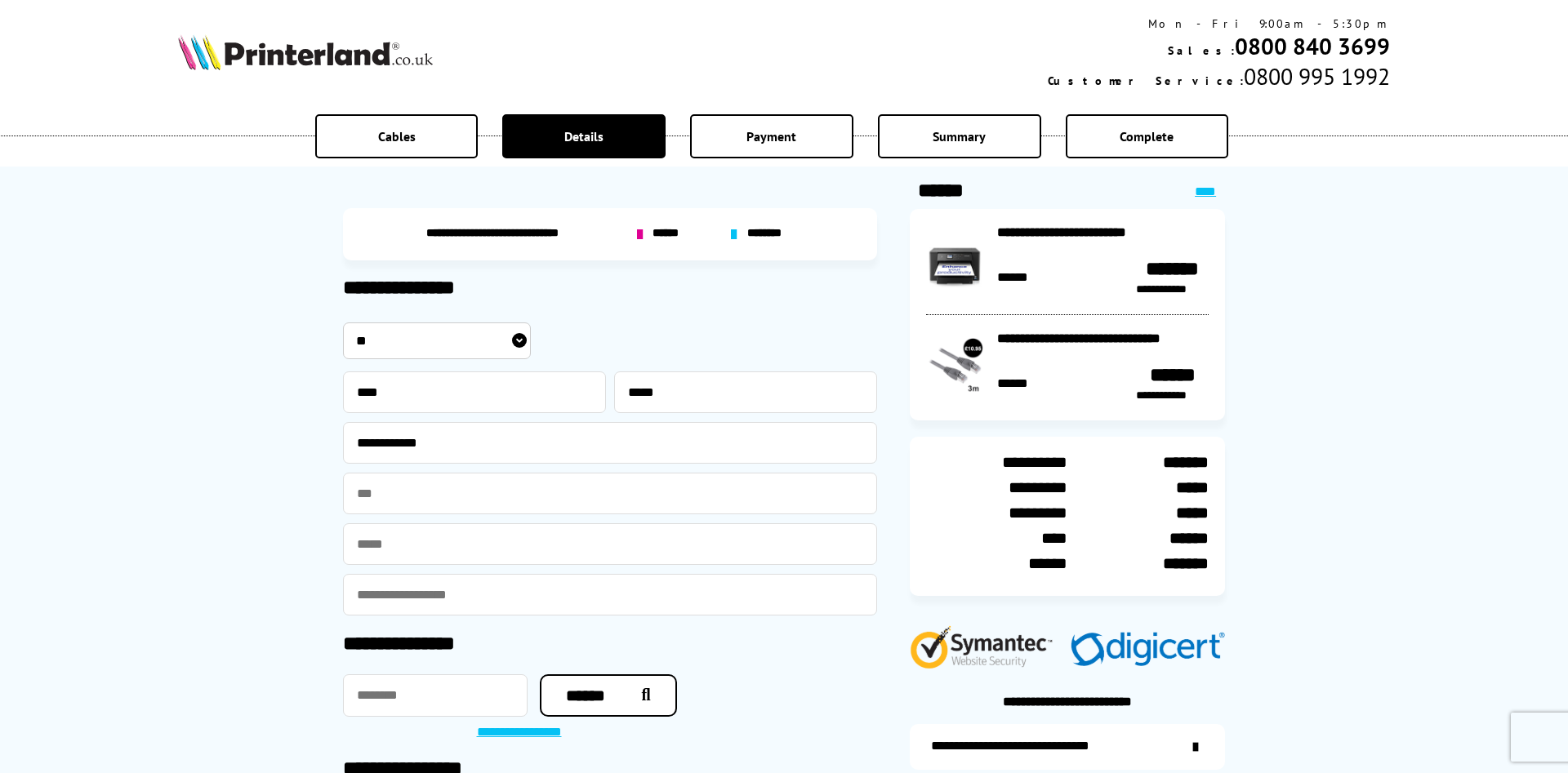 click at bounding box center [610, 544] 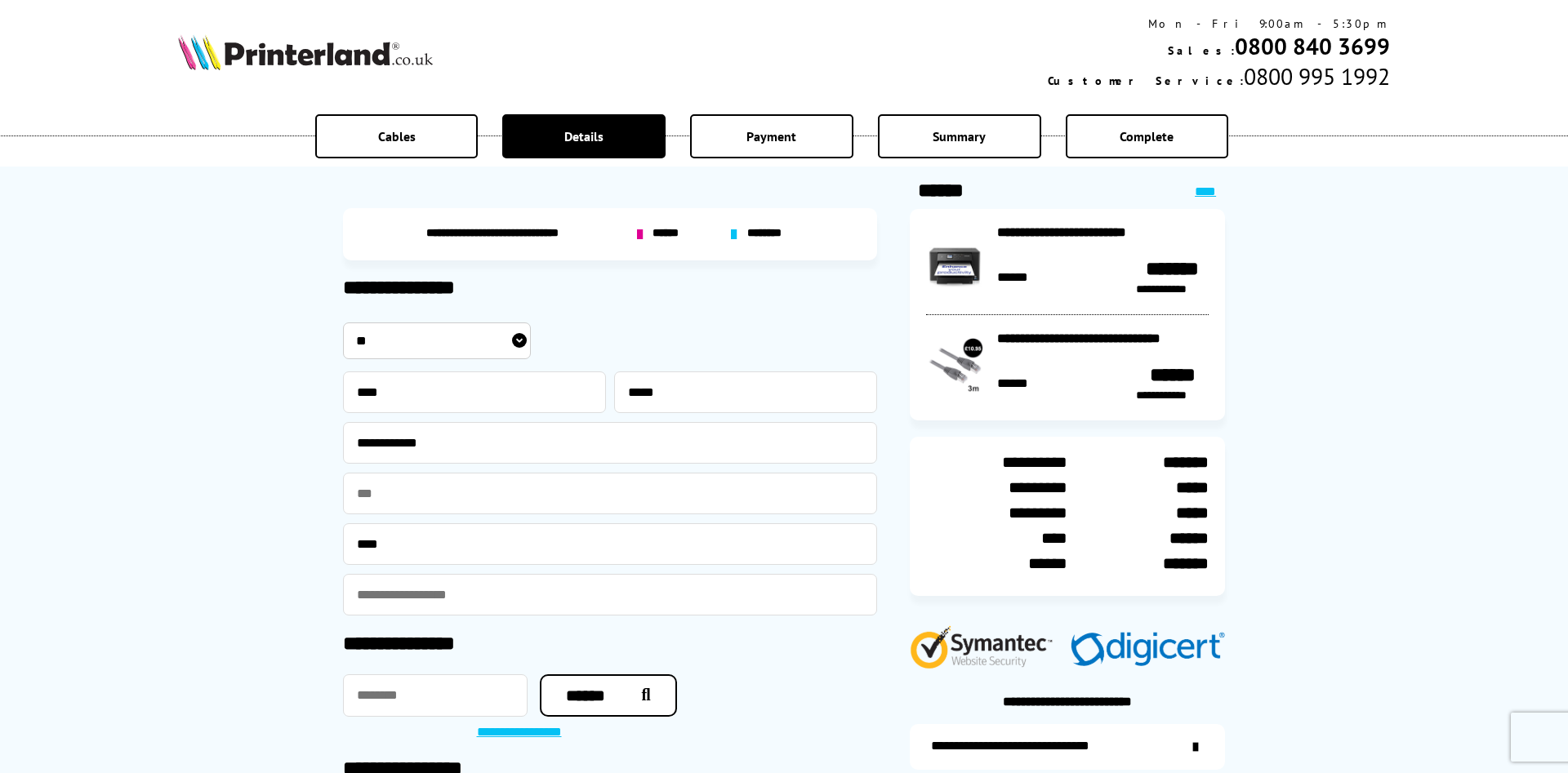 type on "**********" 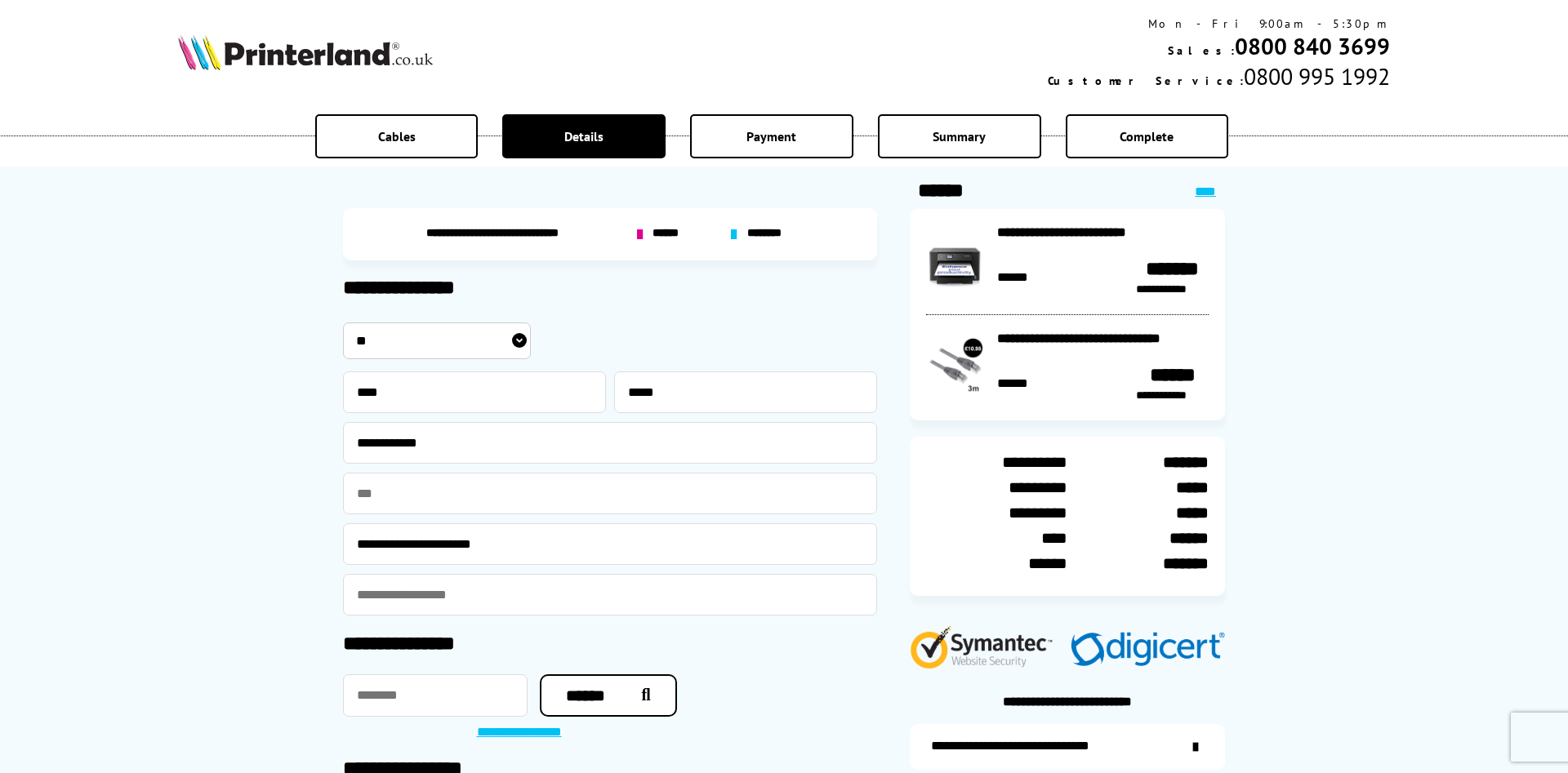 type on "**********" 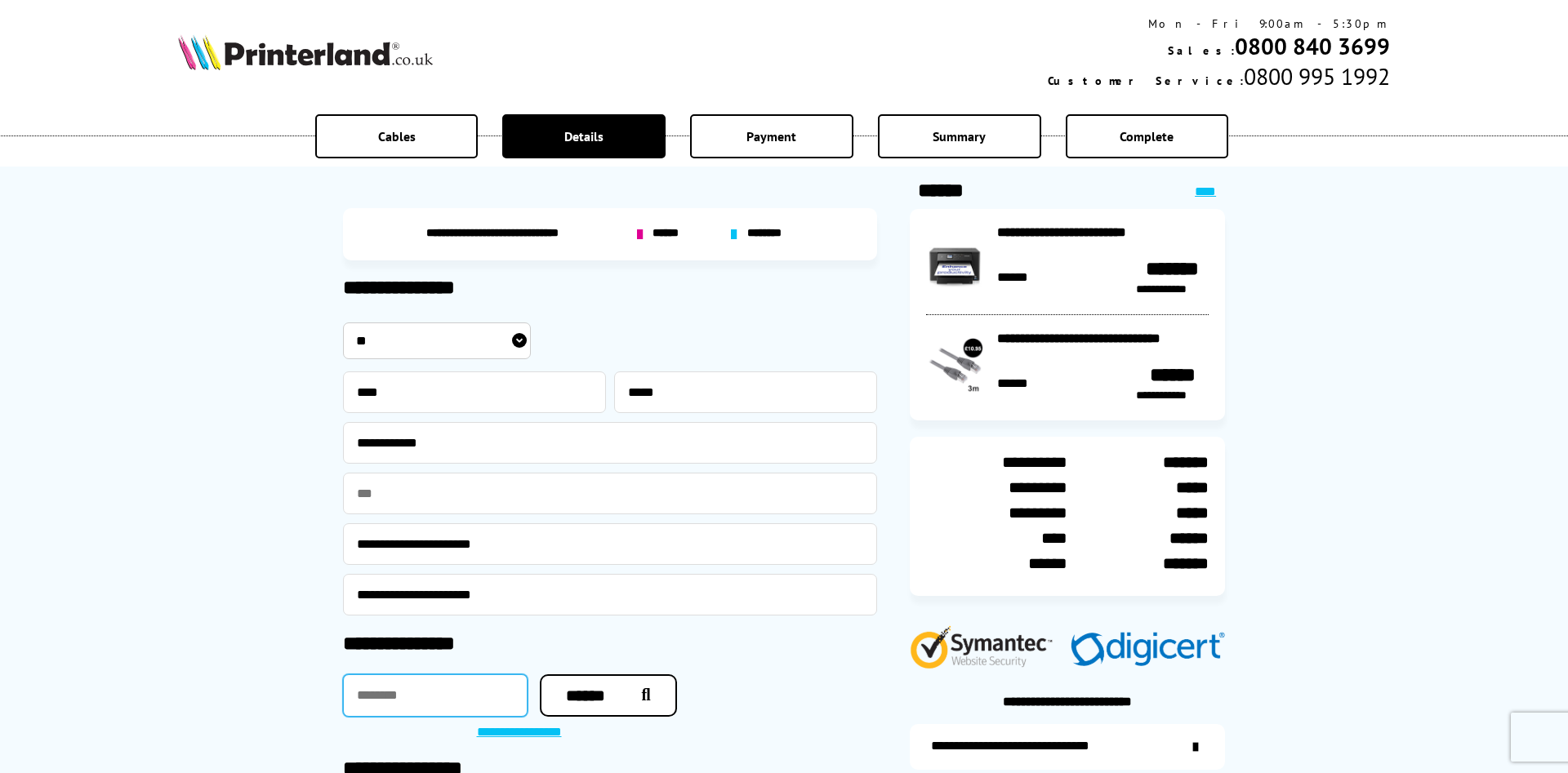 type on "********" 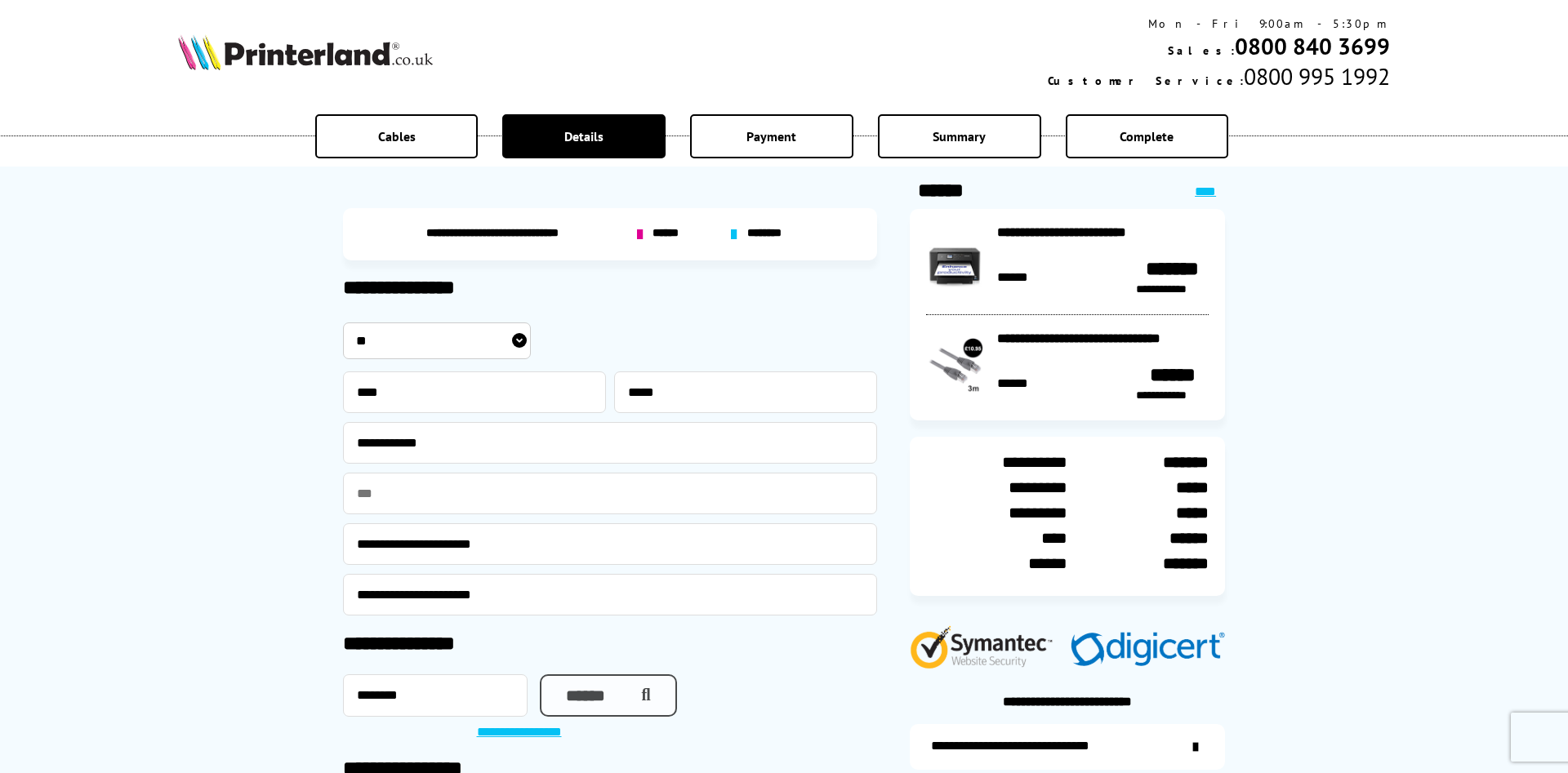 drag, startPoint x: 616, startPoint y: 696, endPoint x: 634, endPoint y: 695, distance: 18.027756 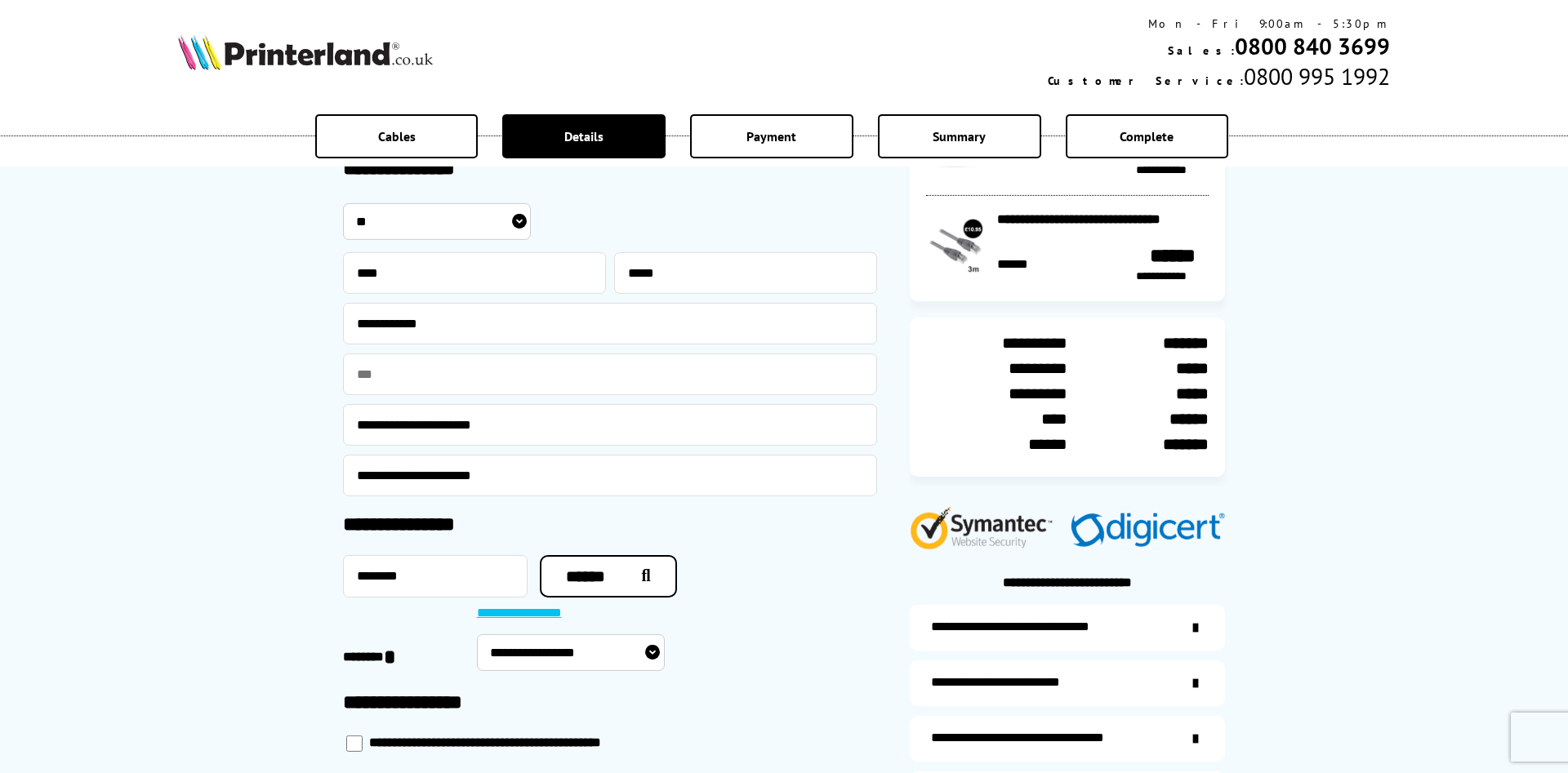 scroll, scrollTop: 167, scrollLeft: 0, axis: vertical 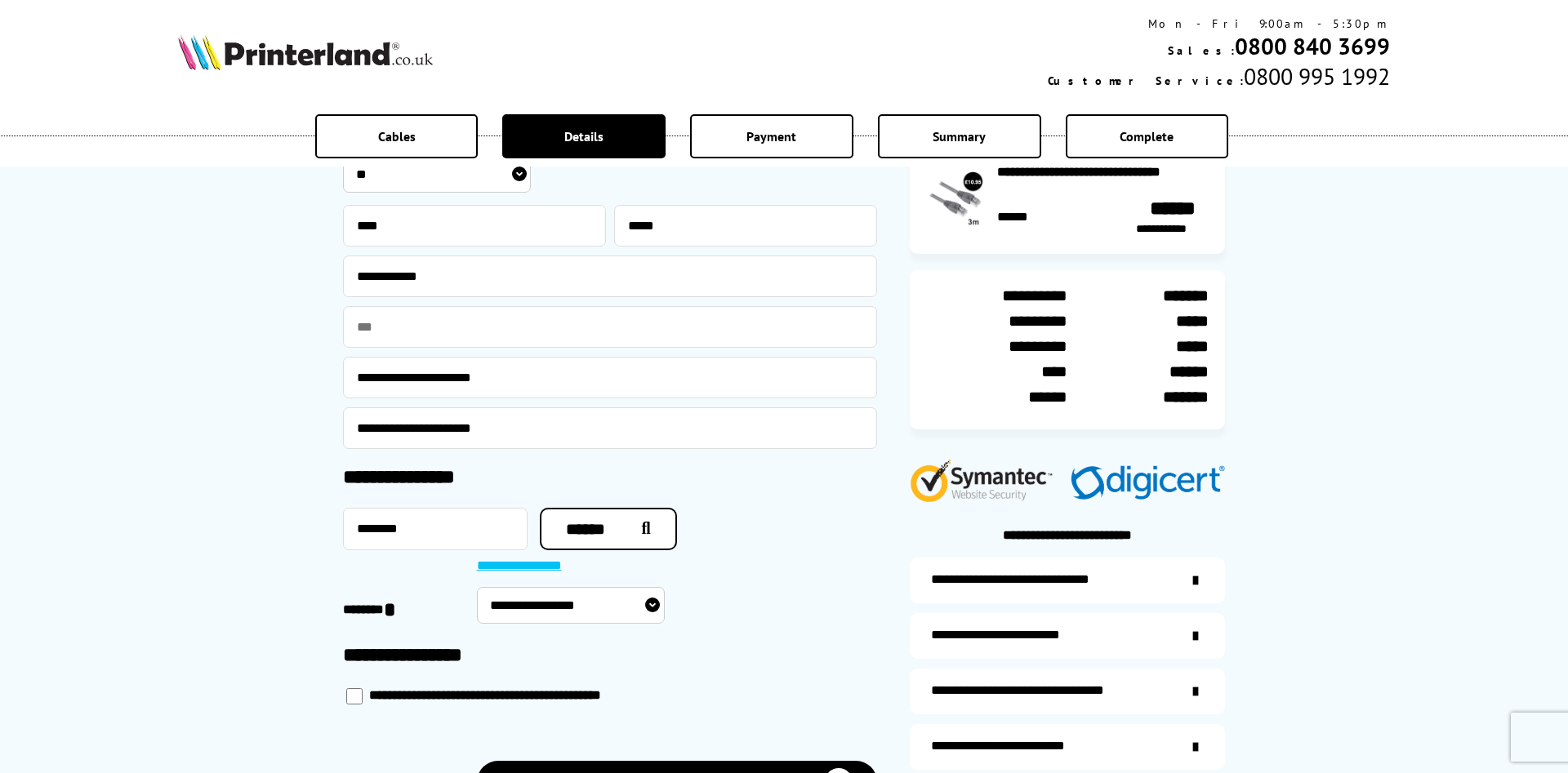 click on "**********" at bounding box center (571, 605) 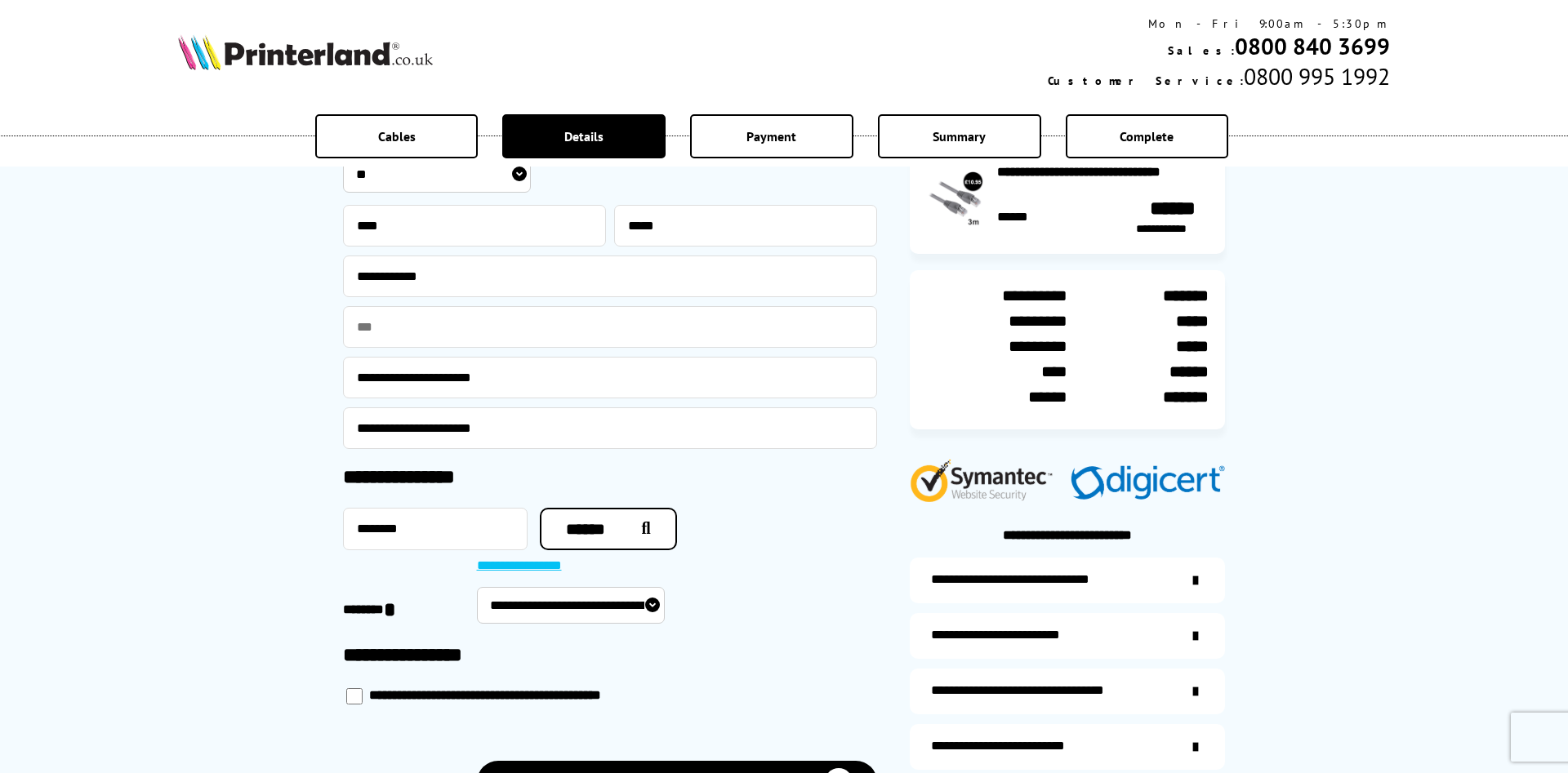 click on "**********" at bounding box center (0, 0) 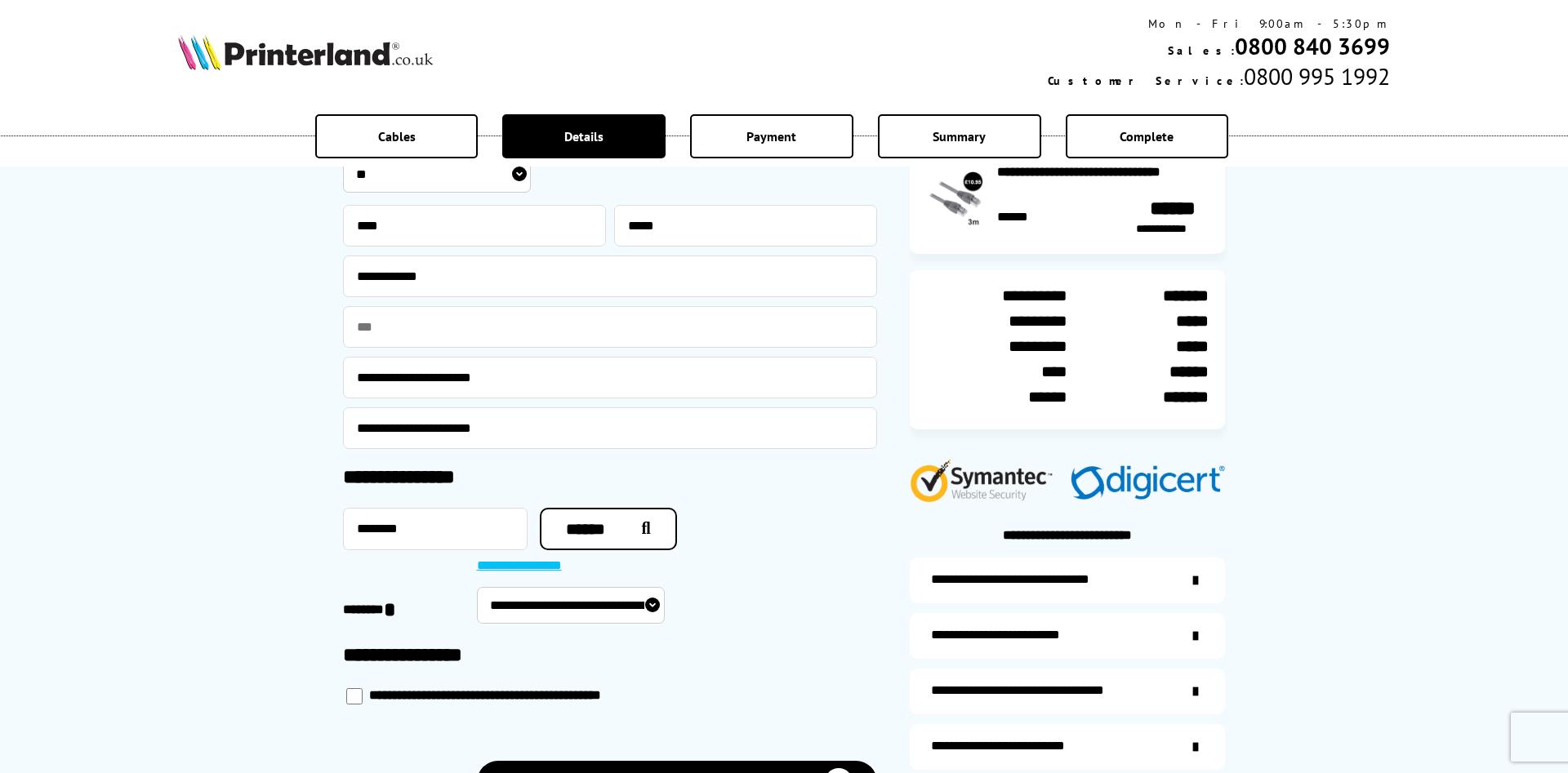 type on "********" 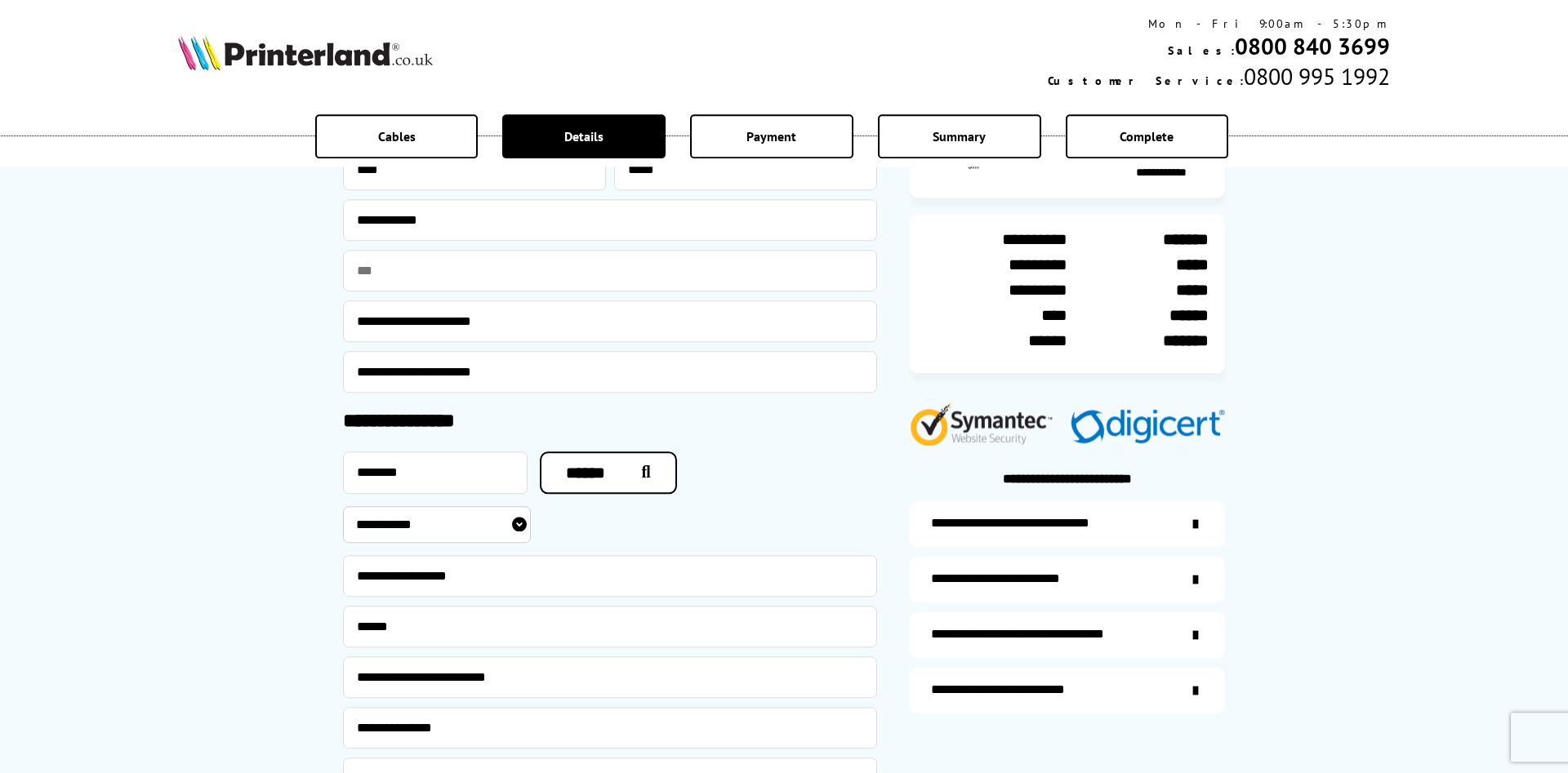 scroll, scrollTop: 250, scrollLeft: 0, axis: vertical 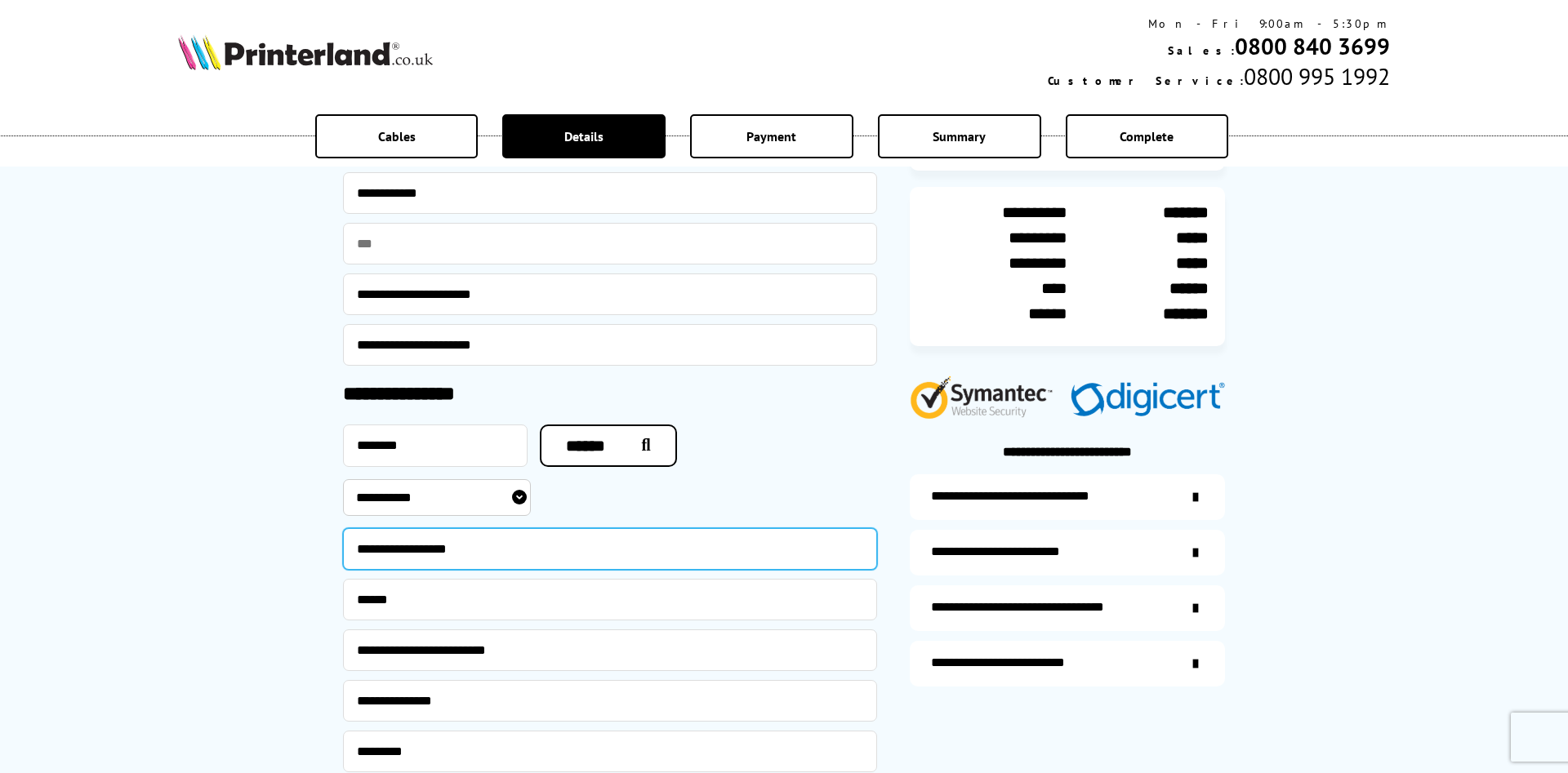 drag, startPoint x: 504, startPoint y: 549, endPoint x: 269, endPoint y: 547, distance: 235.00851 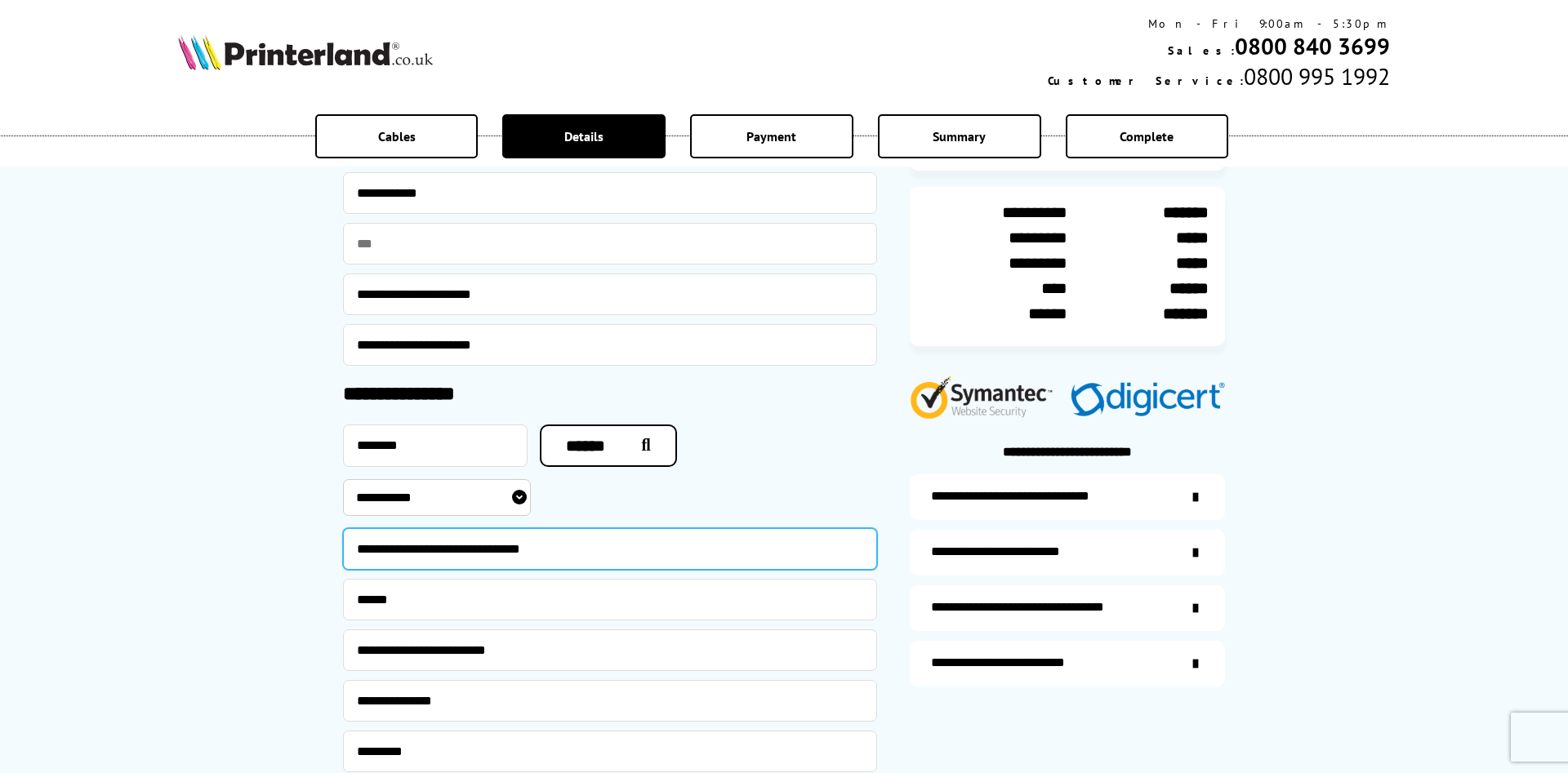 type on "**********" 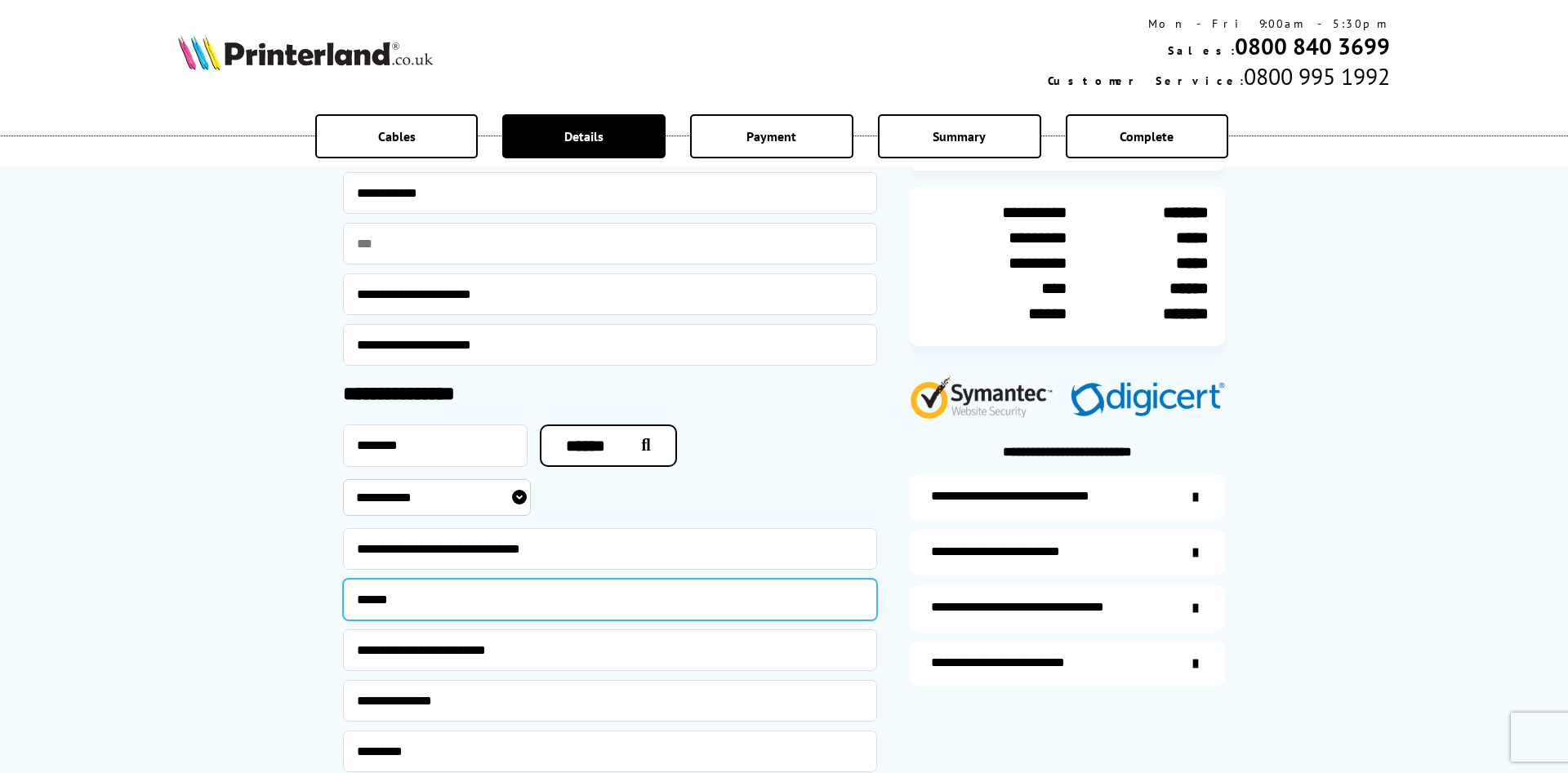 drag, startPoint x: 429, startPoint y: 584, endPoint x: 286, endPoint y: 600, distance: 143.89232 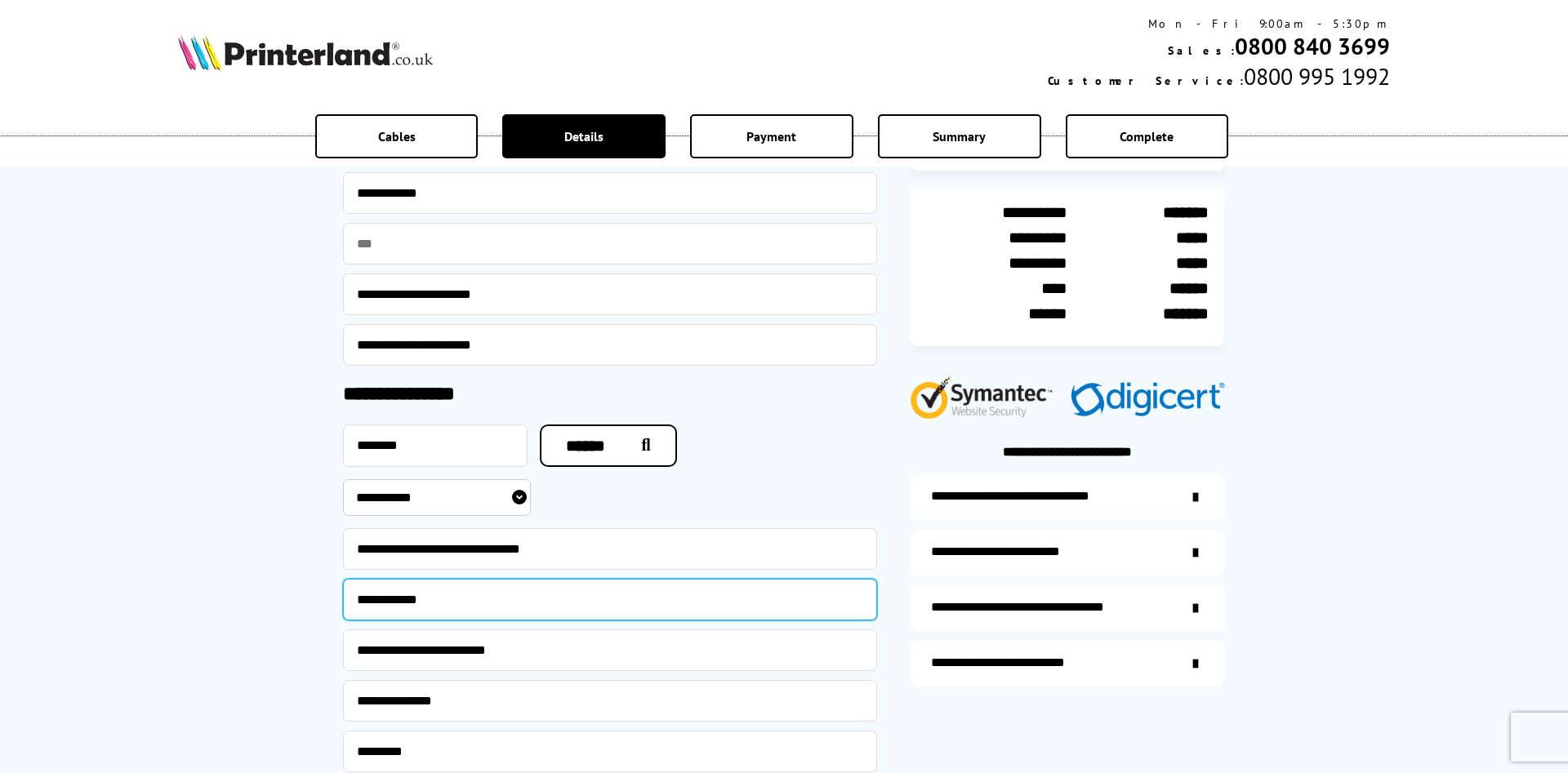 type on "**********" 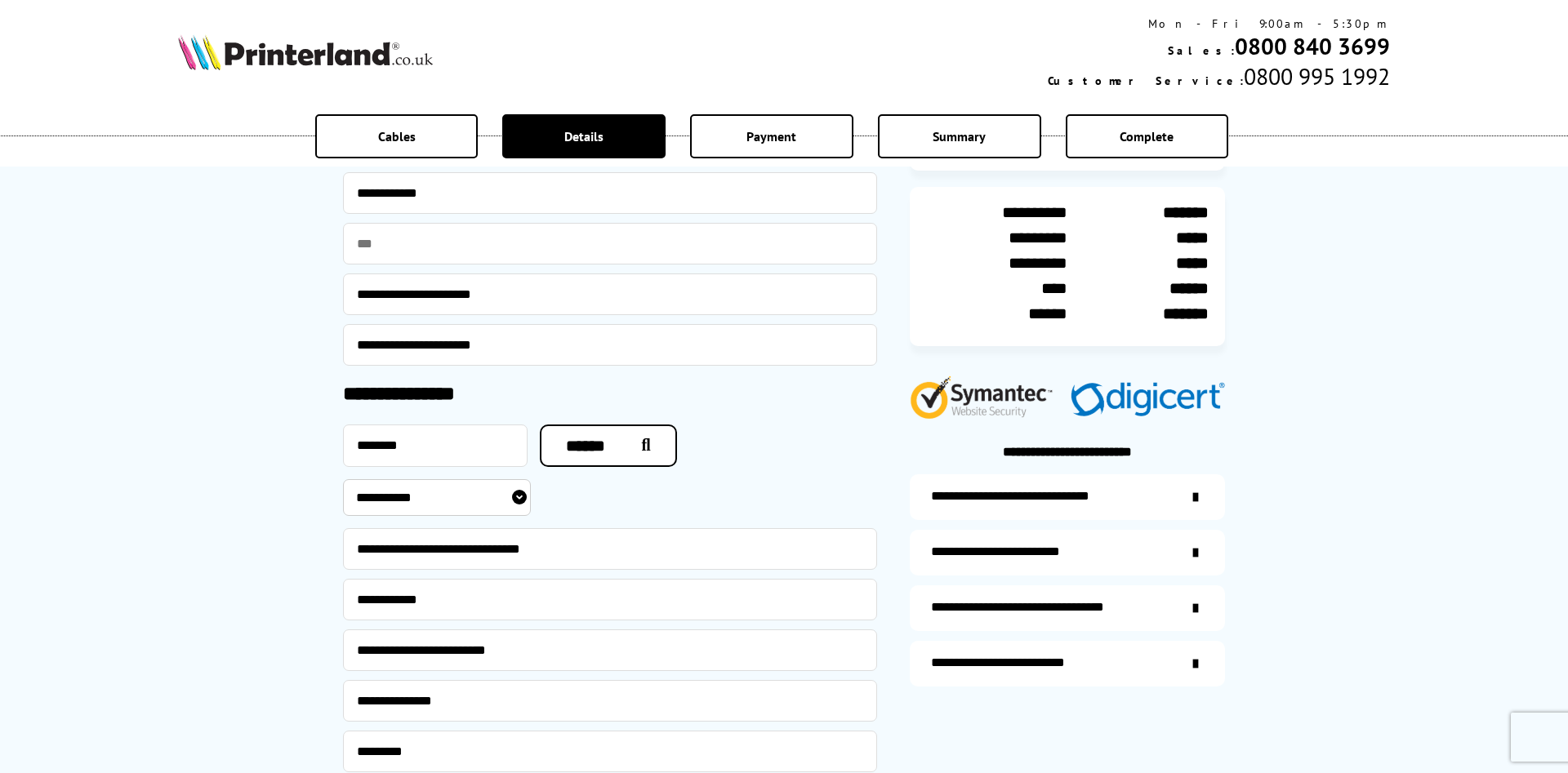 click on "**********" at bounding box center (784, 383) 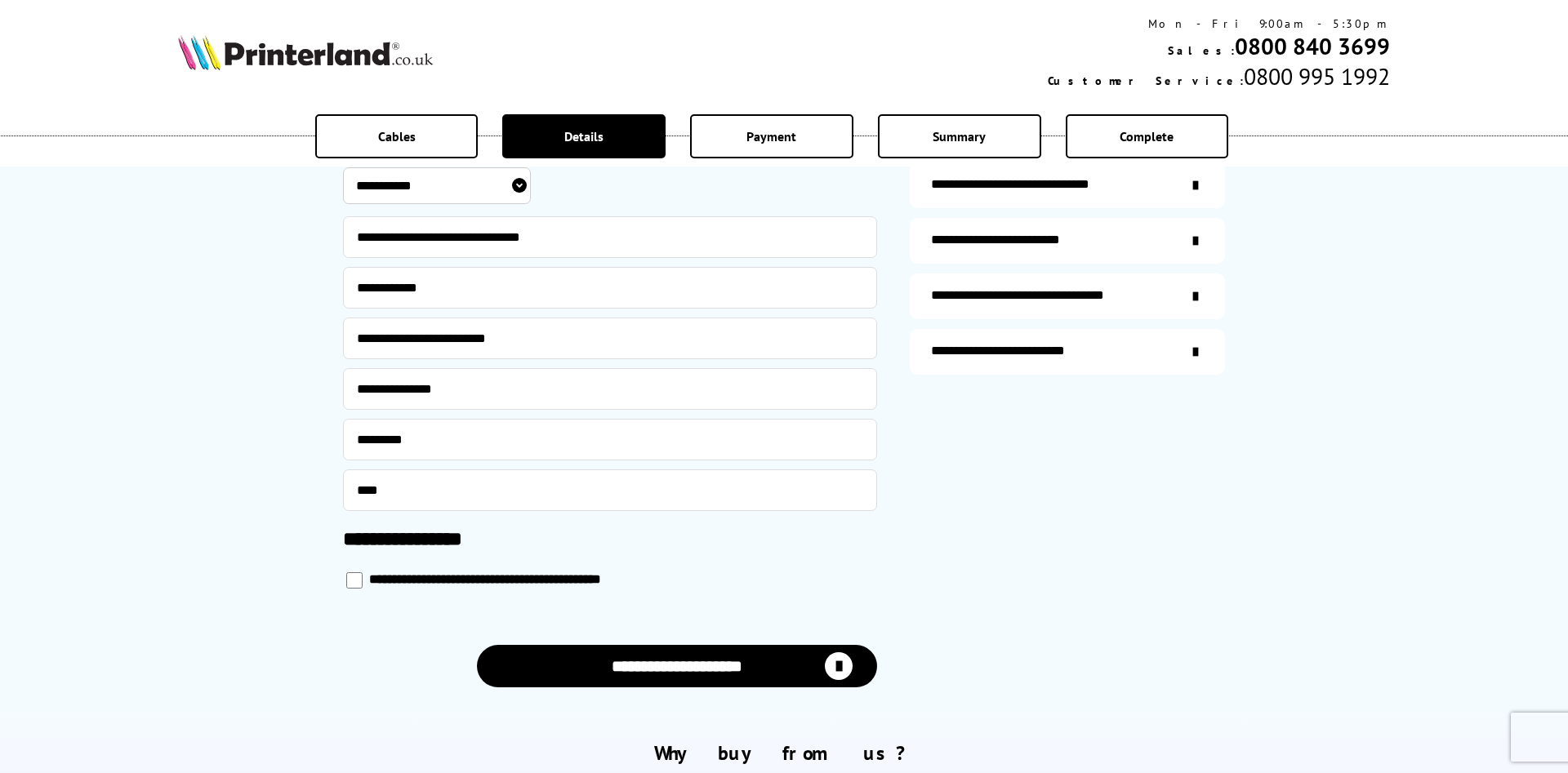 scroll, scrollTop: 583, scrollLeft: 0, axis: vertical 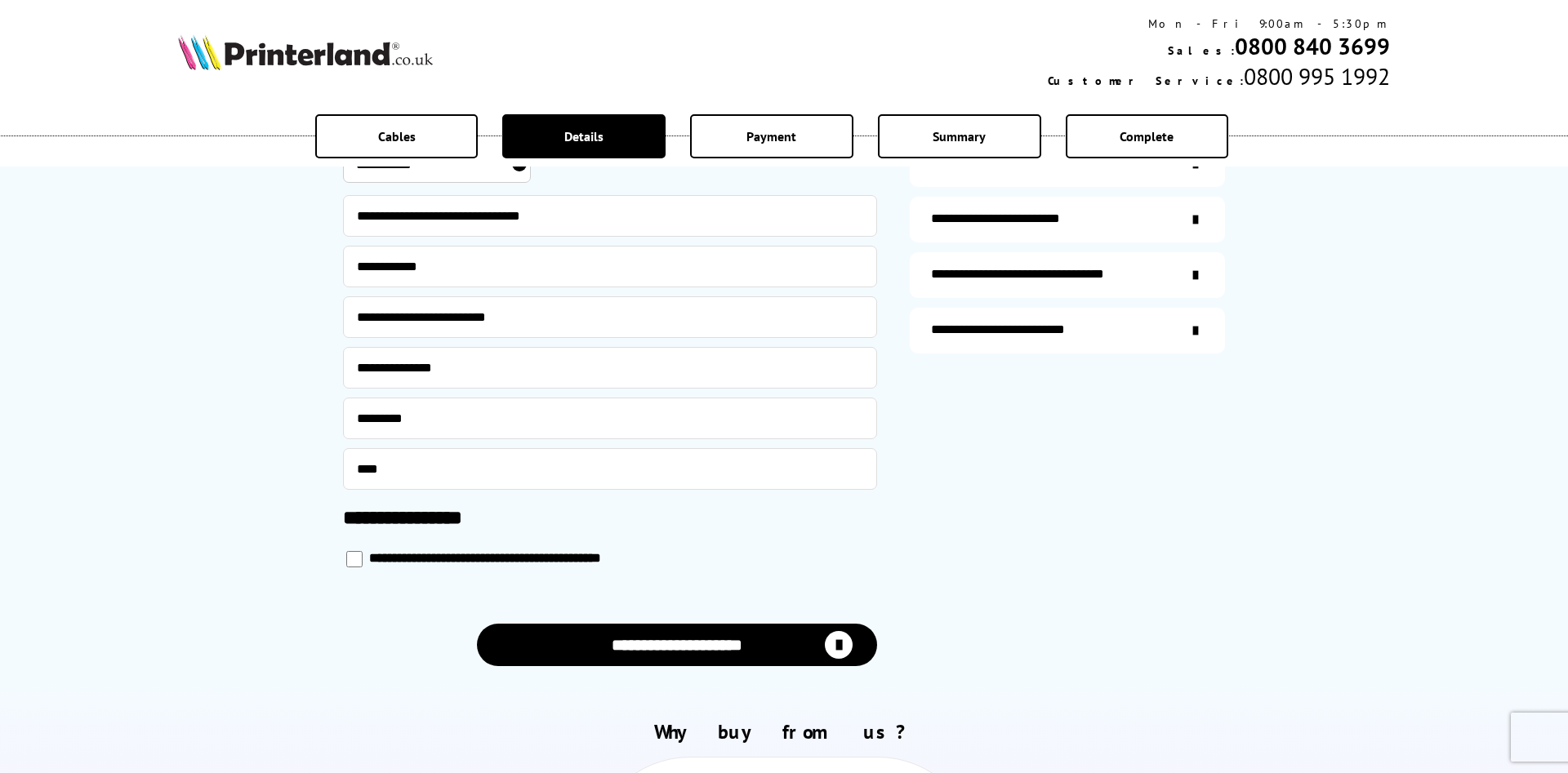 click at bounding box center [354, 559] 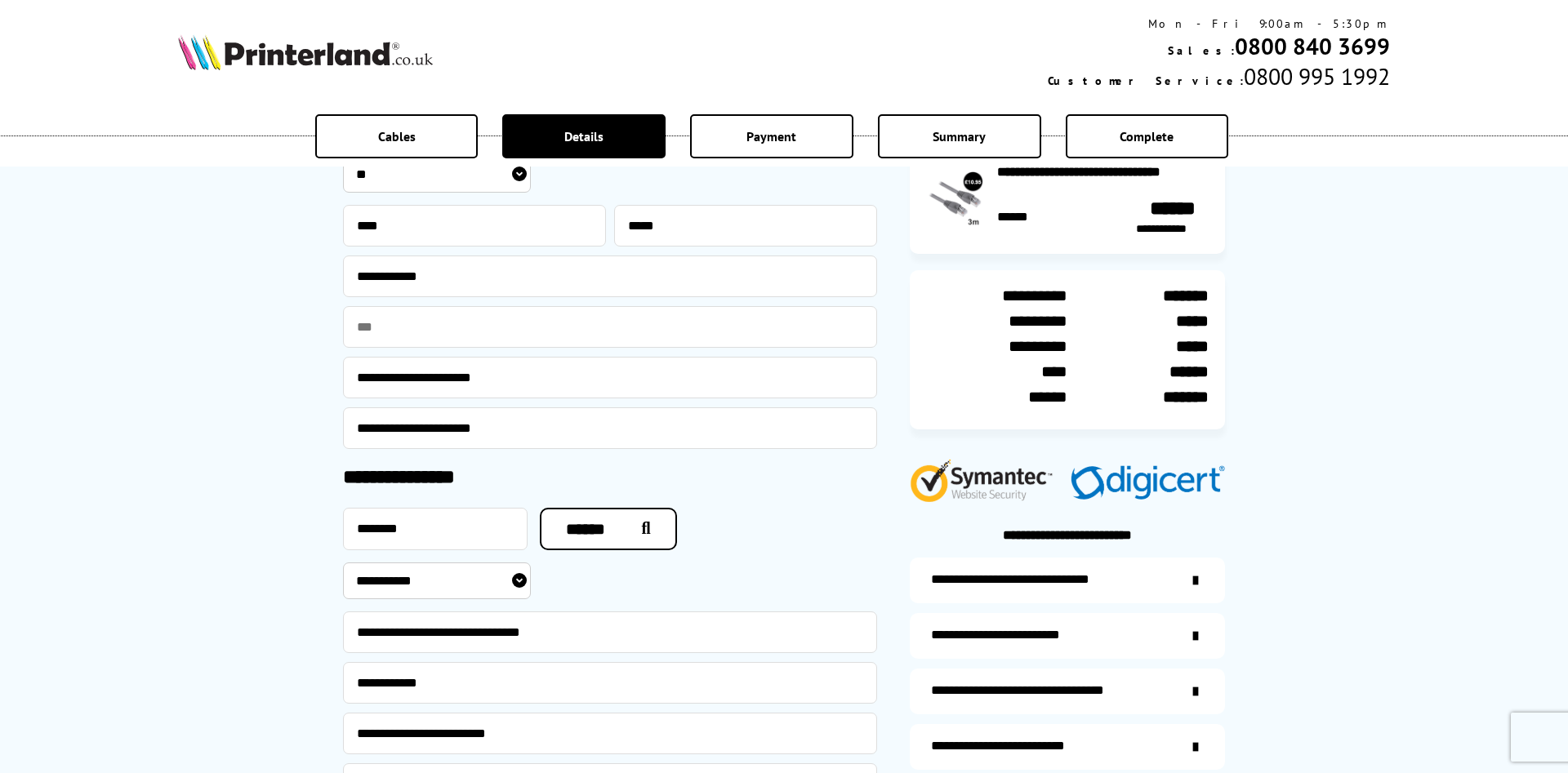 scroll, scrollTop: 0, scrollLeft: 0, axis: both 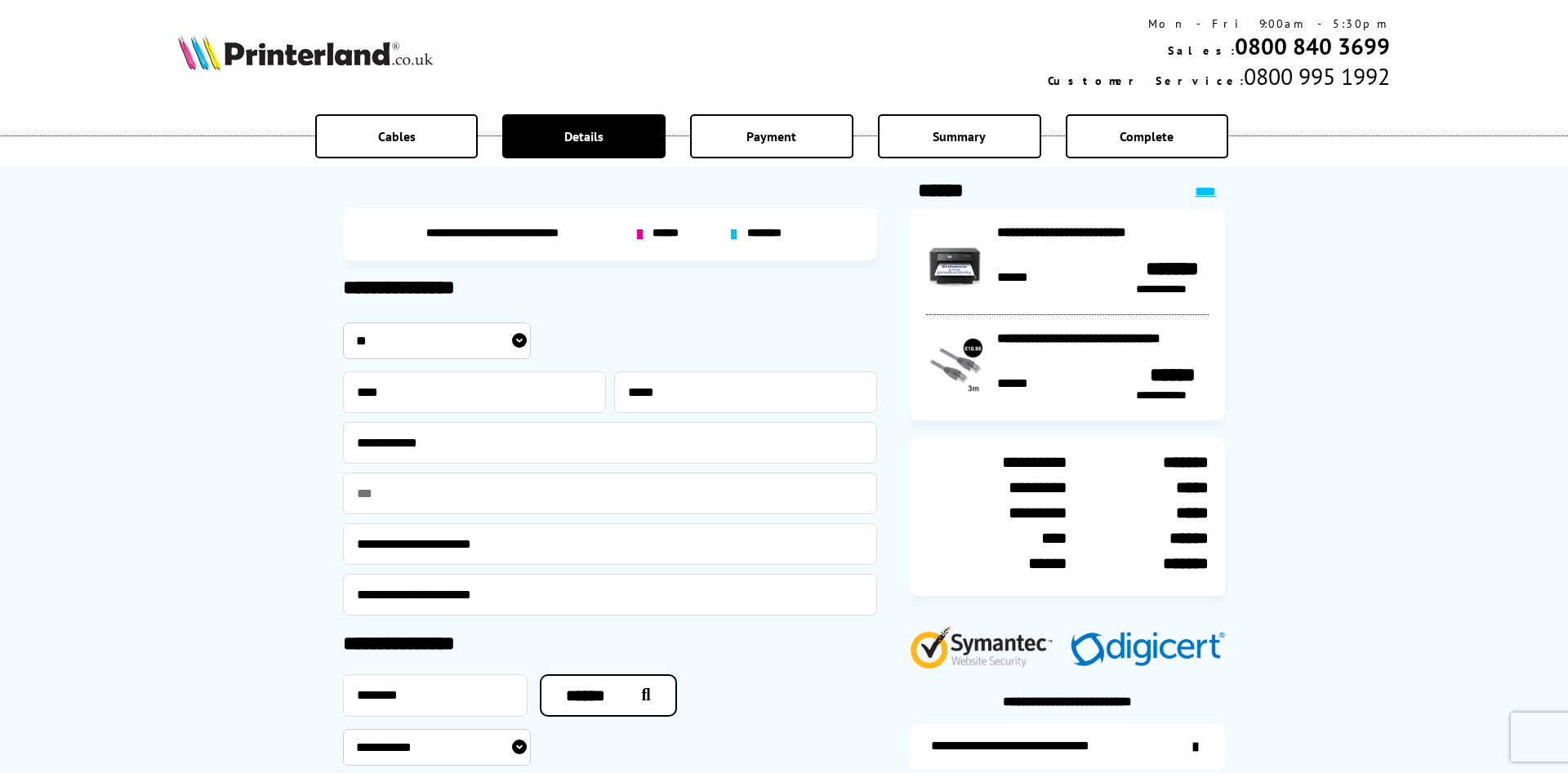 click on "**
***
****
**" at bounding box center (437, 340) 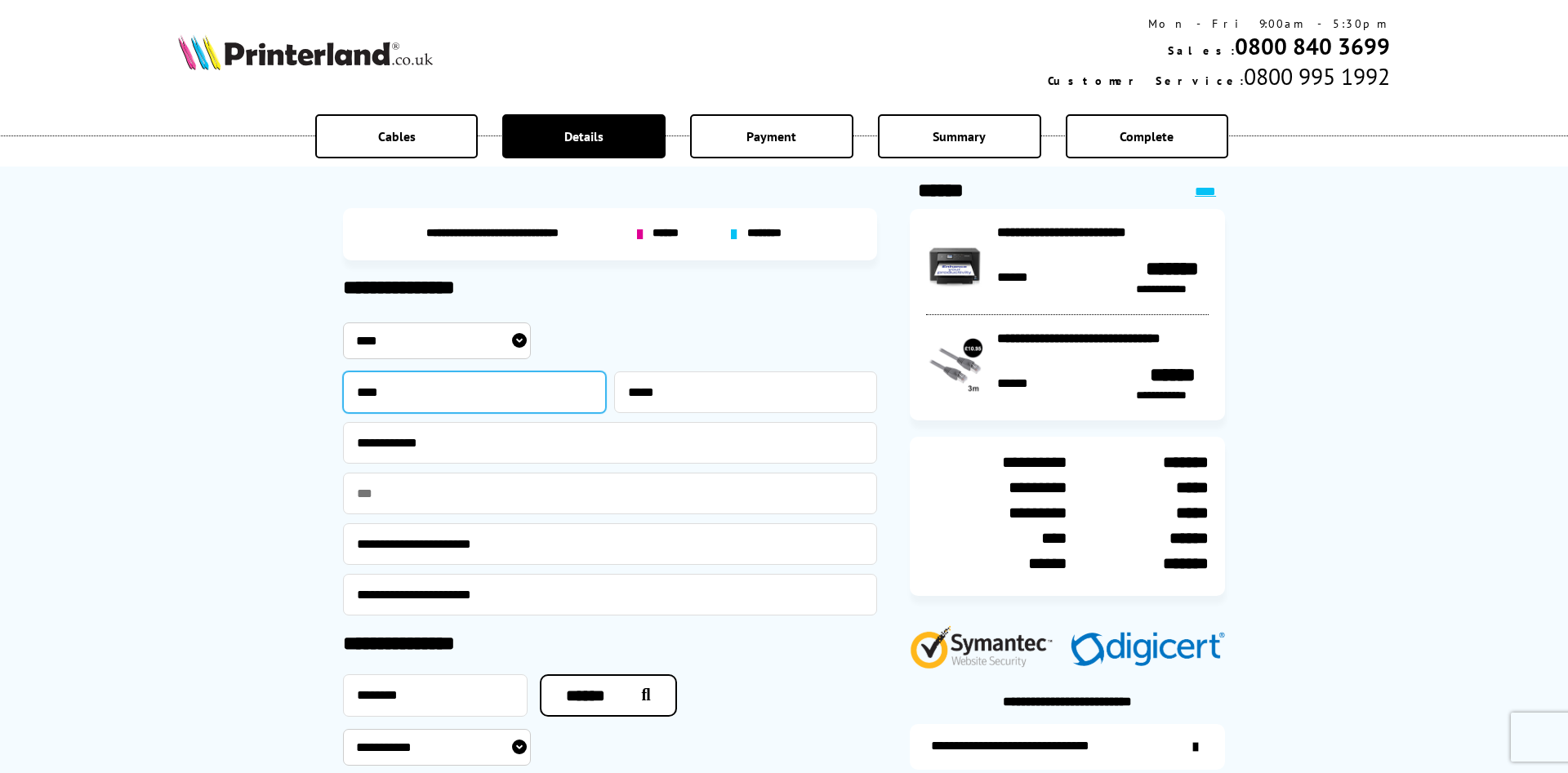 click on "****" at bounding box center [474, 392] 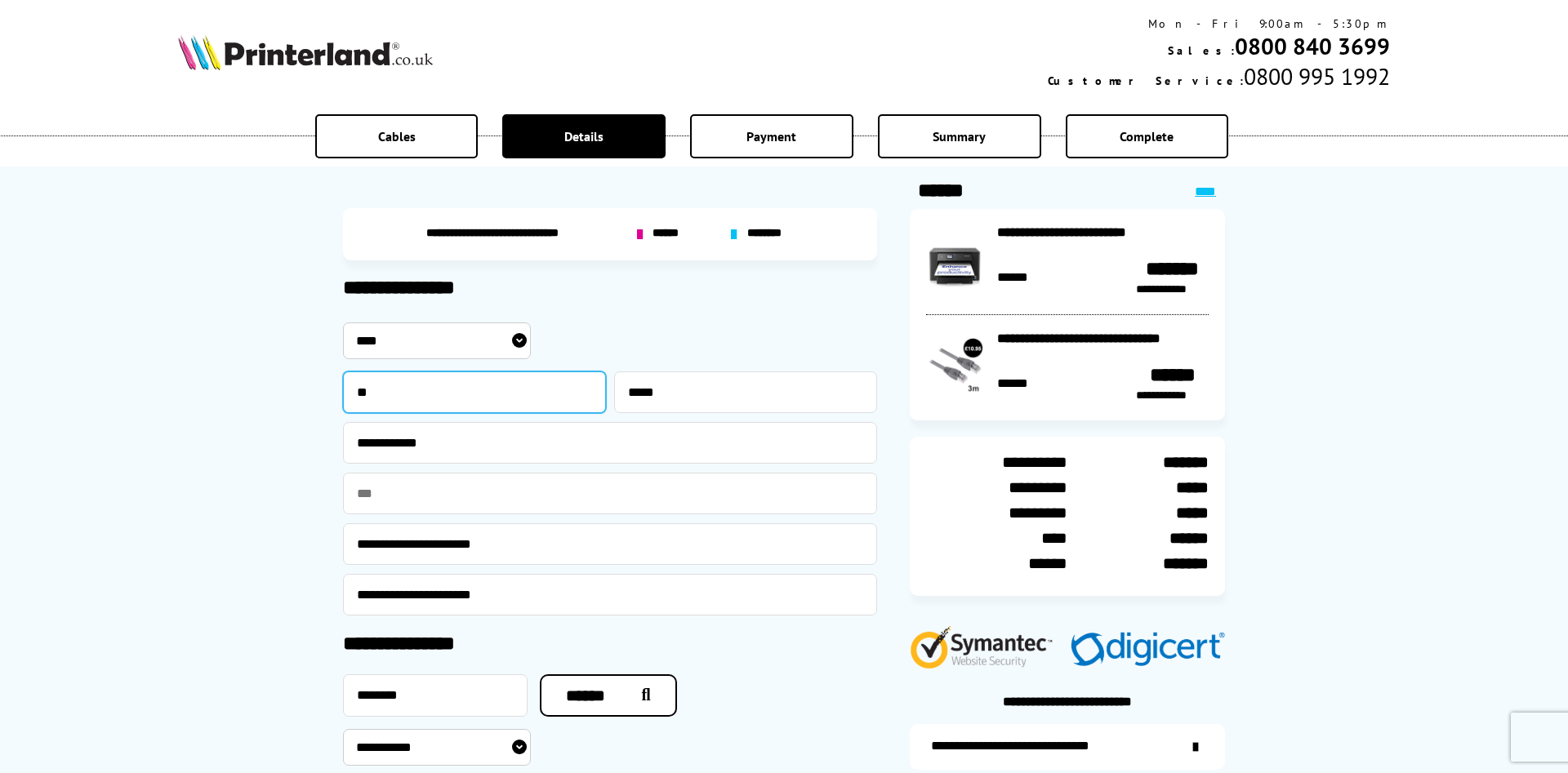 type on "*" 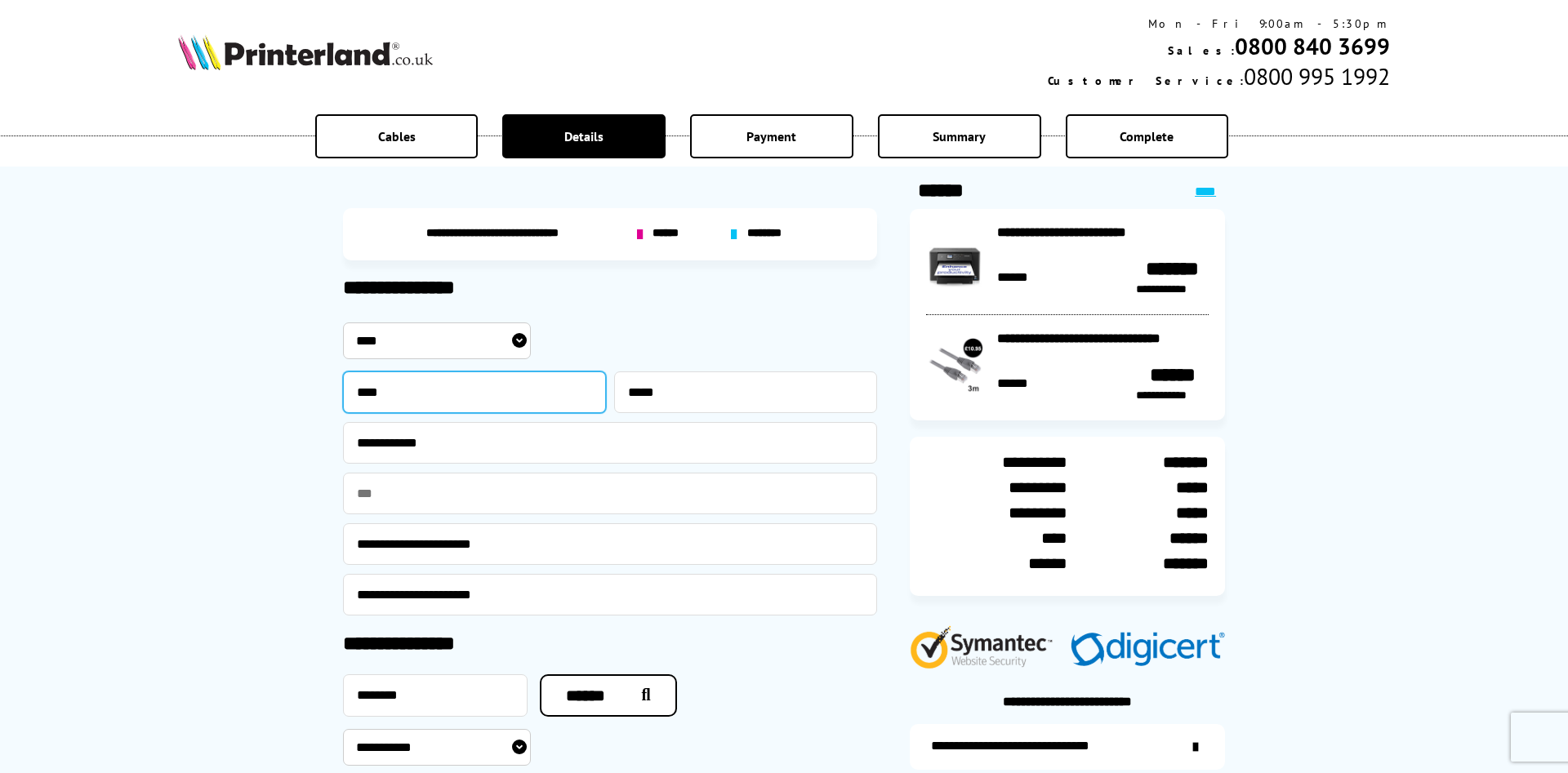 type on "****" 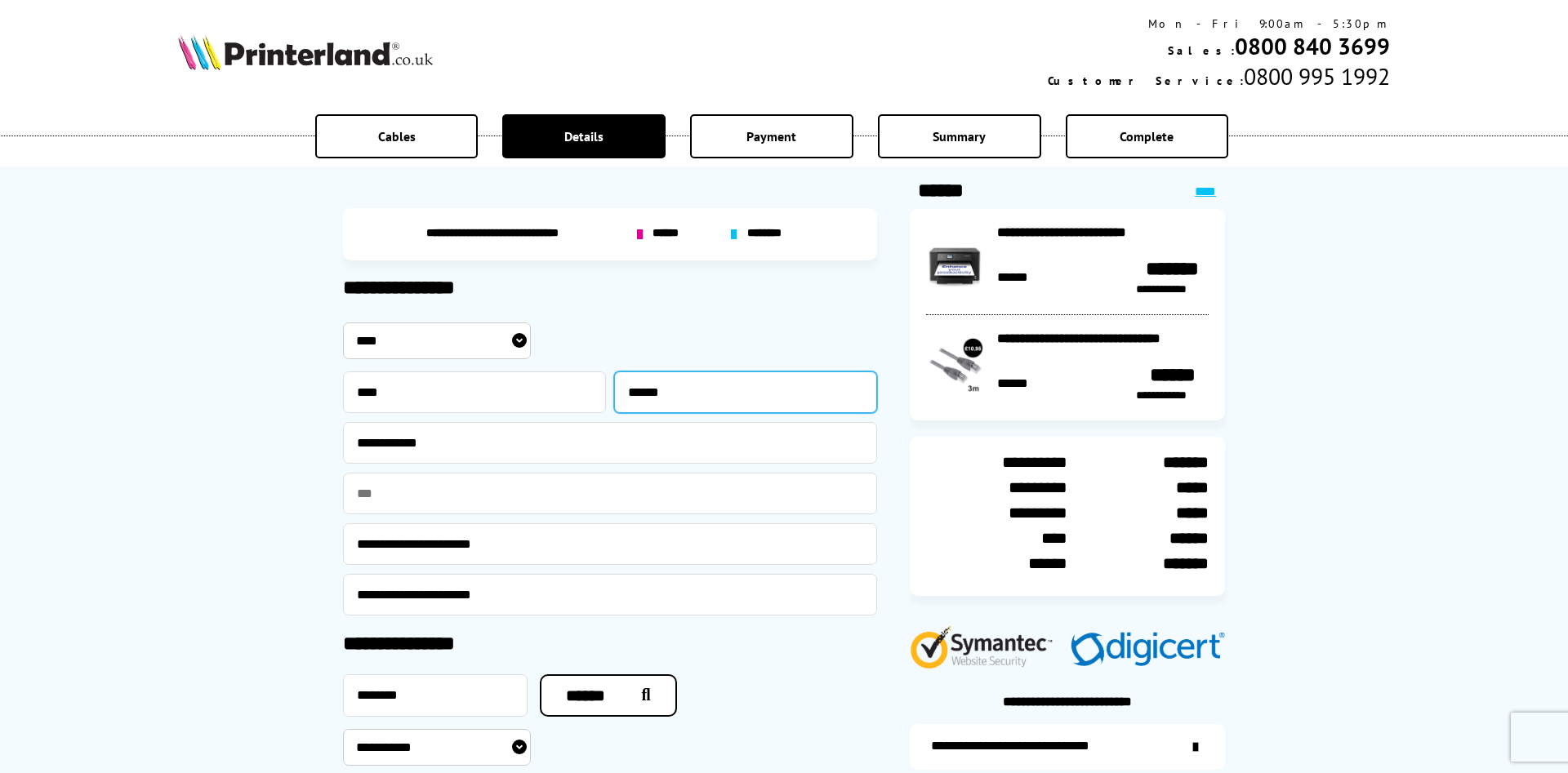 type on "******" 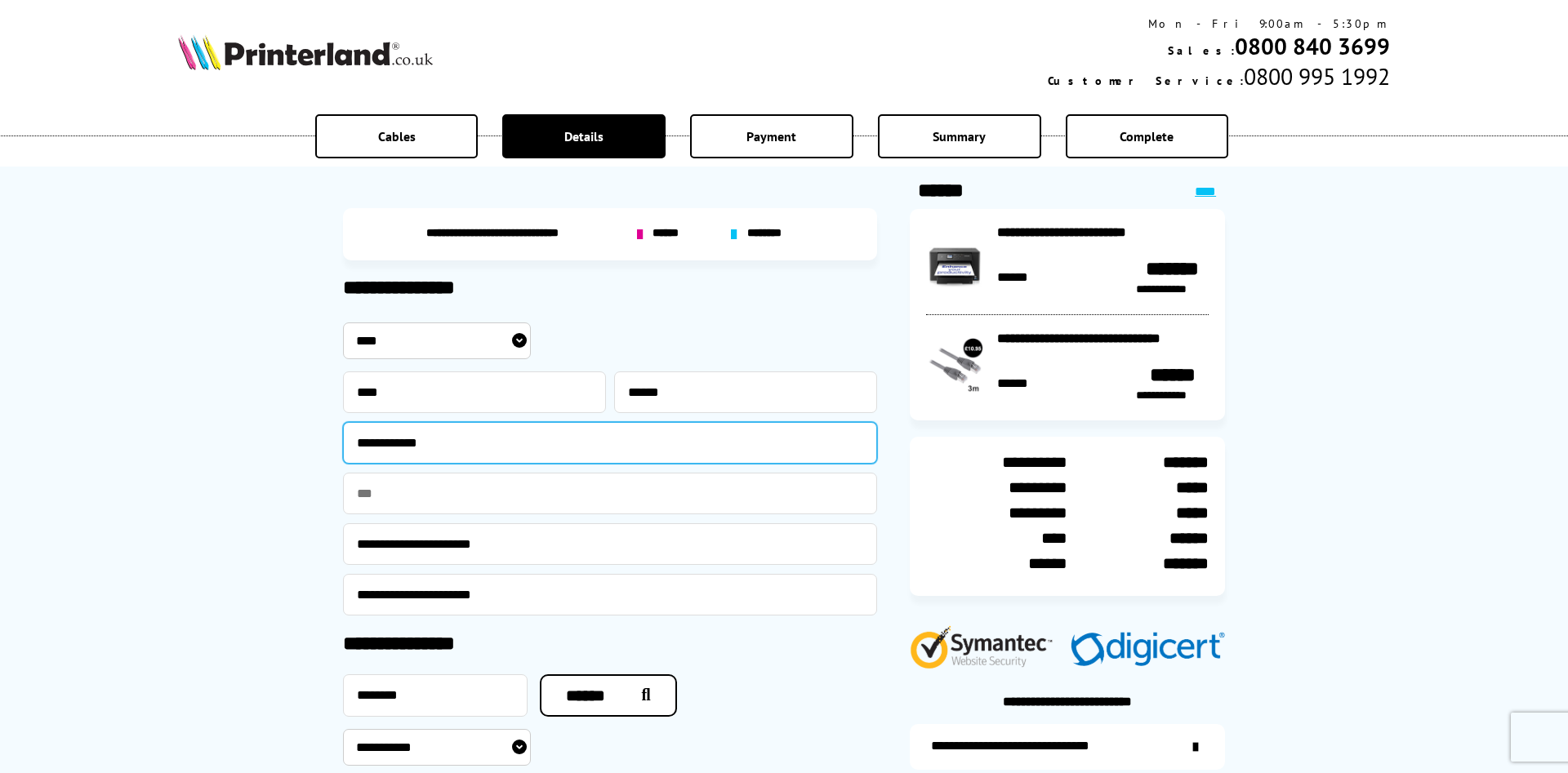 drag, startPoint x: 463, startPoint y: 434, endPoint x: 305, endPoint y: 438, distance: 158.05062 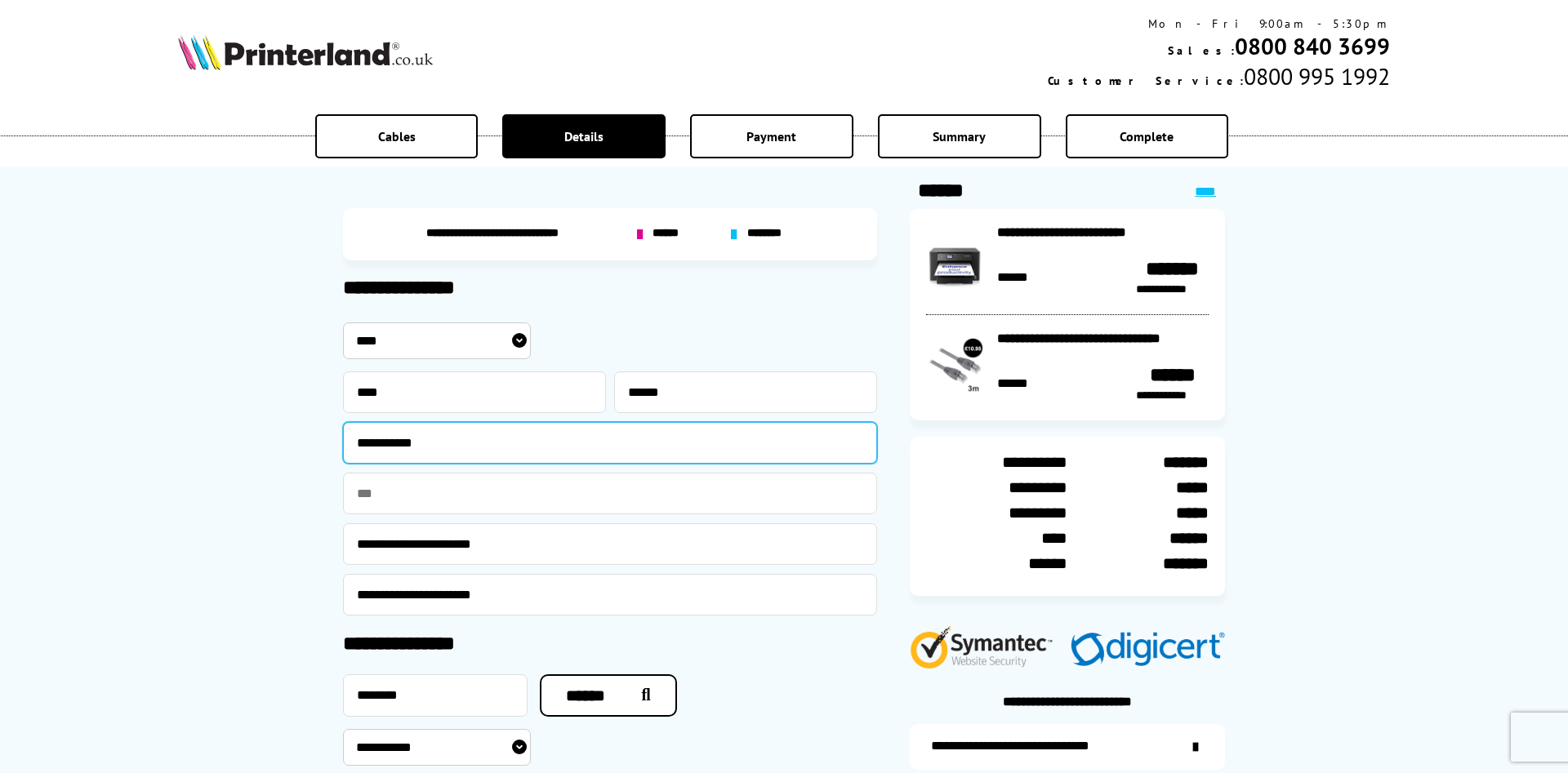 click on "**********" at bounding box center (610, 442) 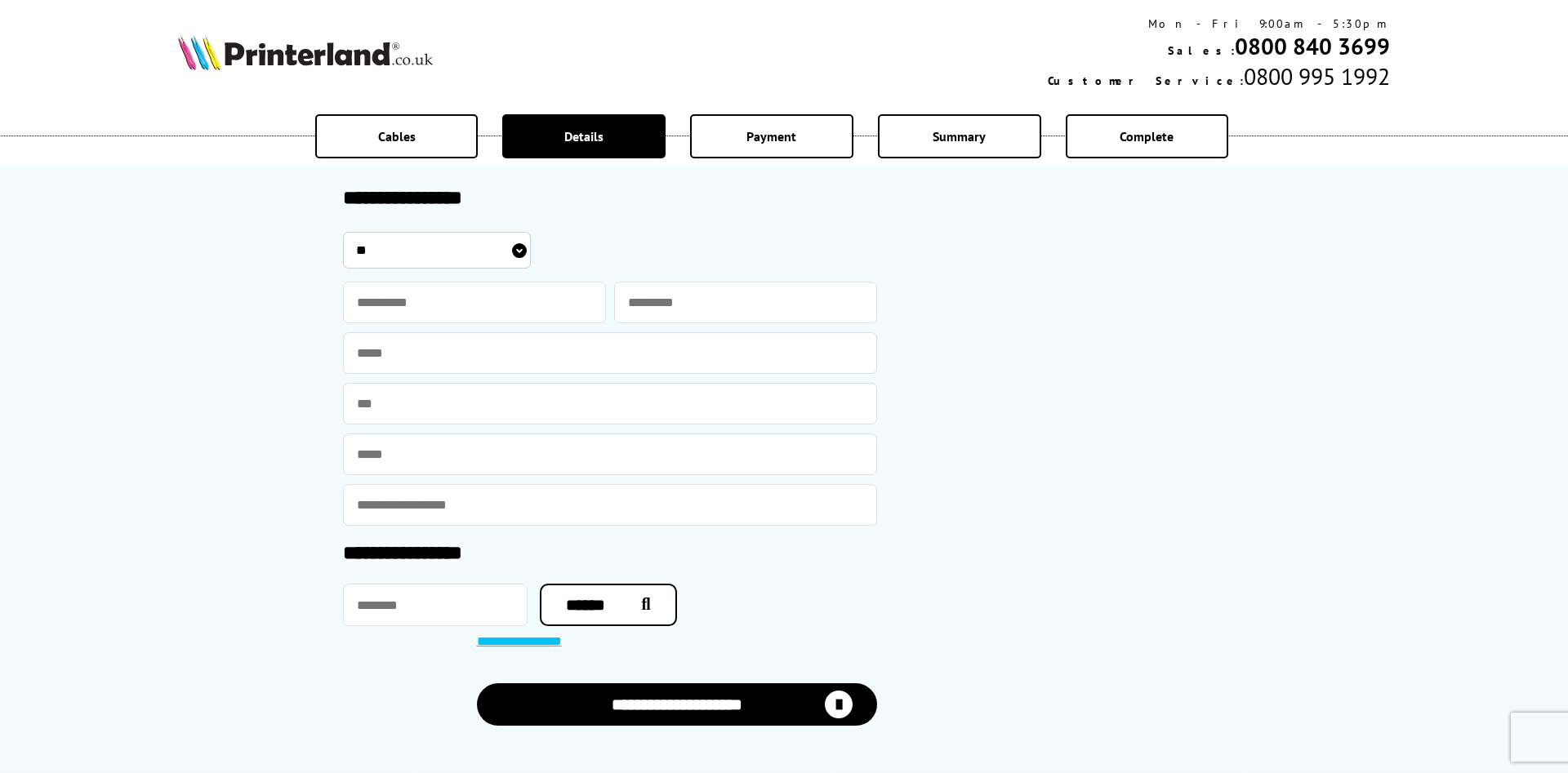 scroll, scrollTop: 999, scrollLeft: 0, axis: vertical 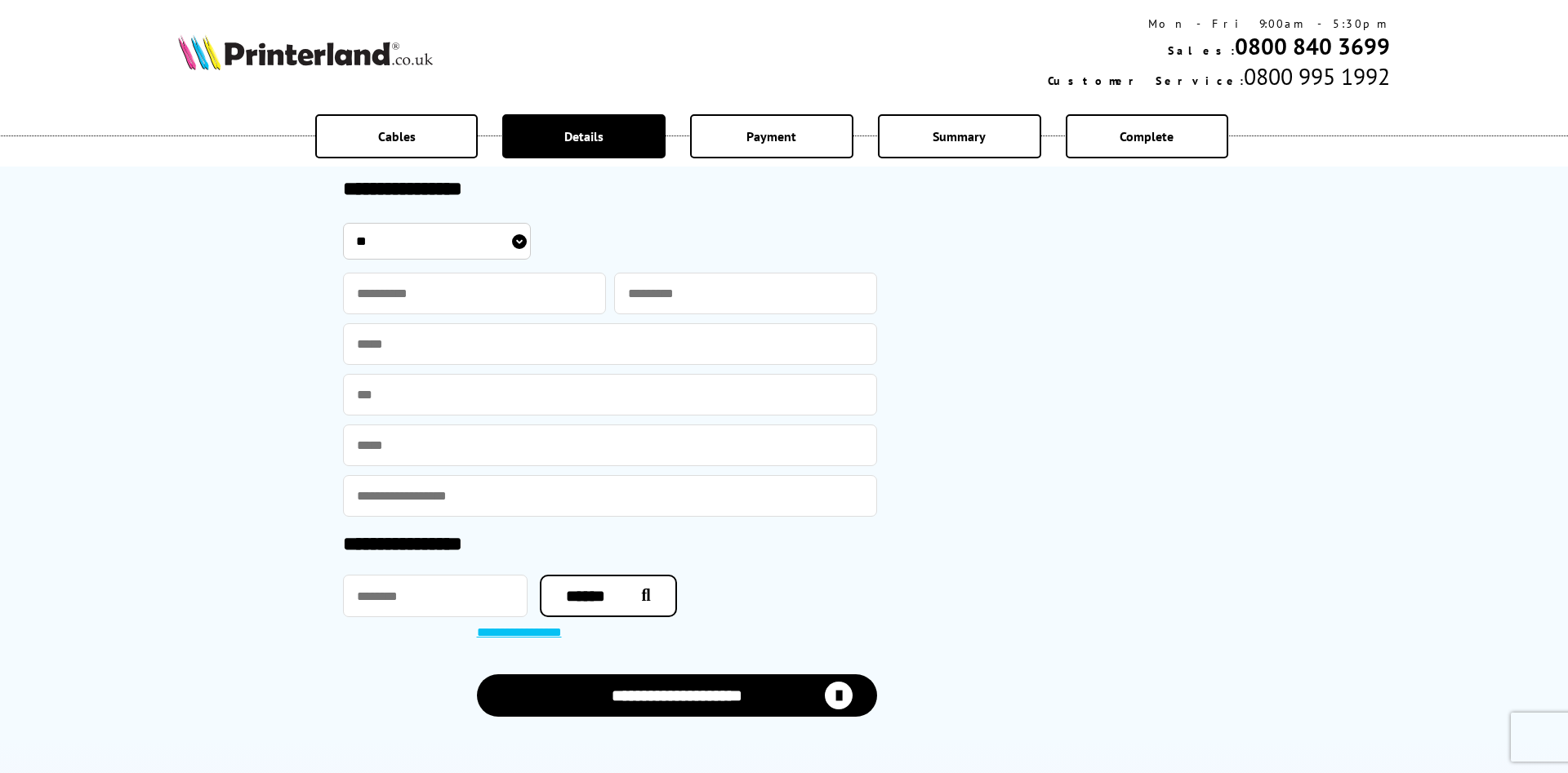 type on "**********" 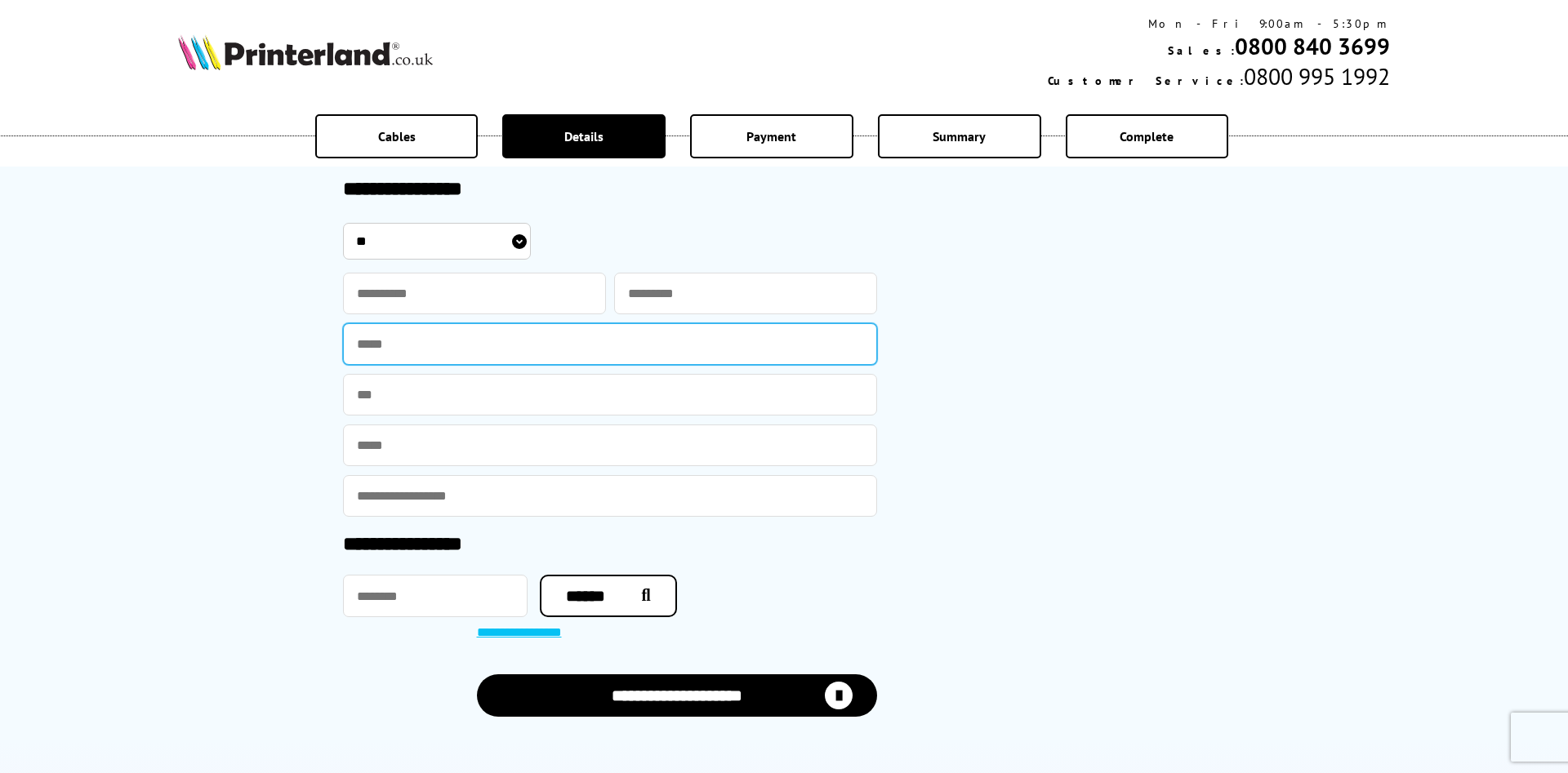 paste on "**********" 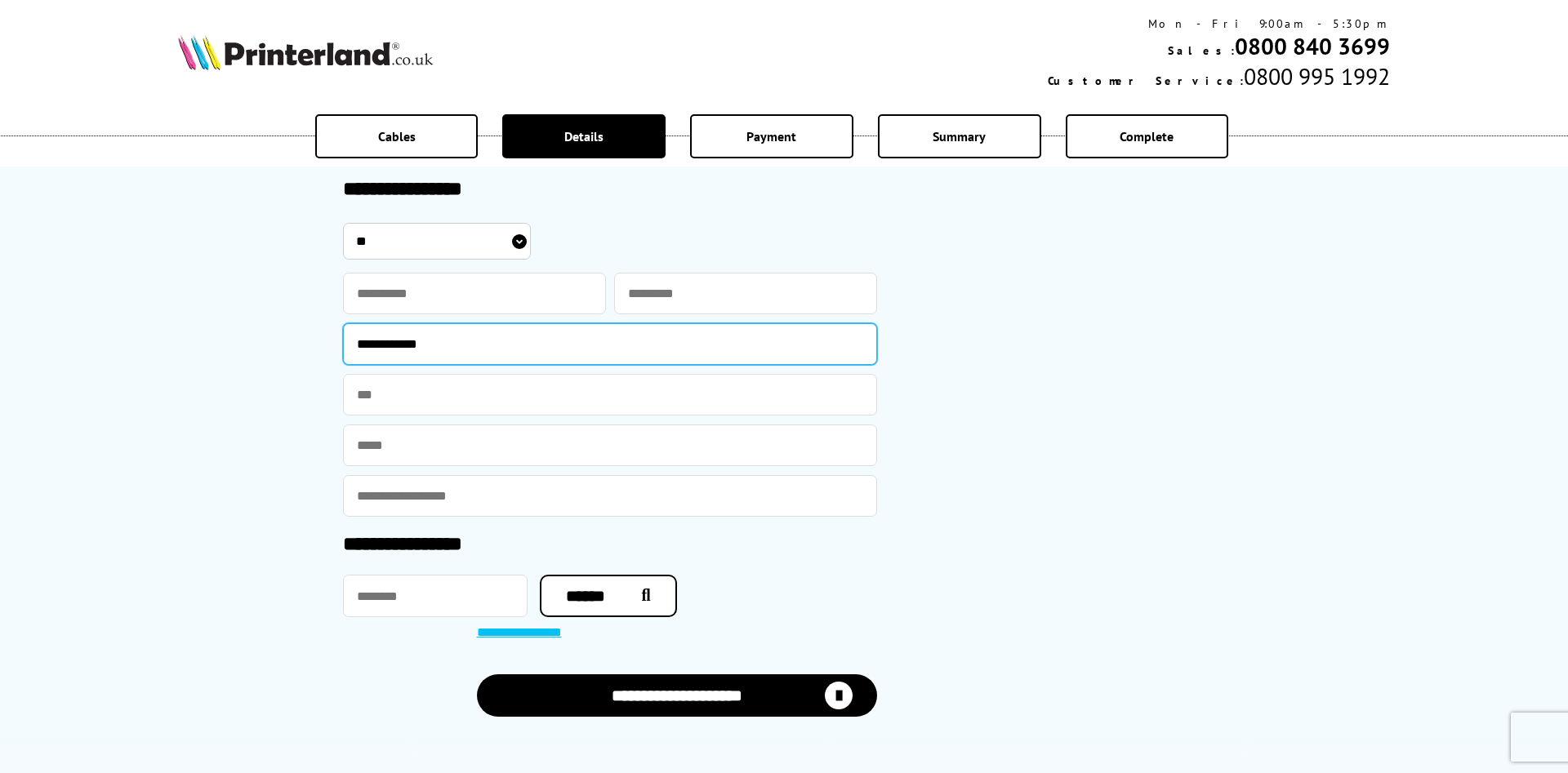 type on "**********" 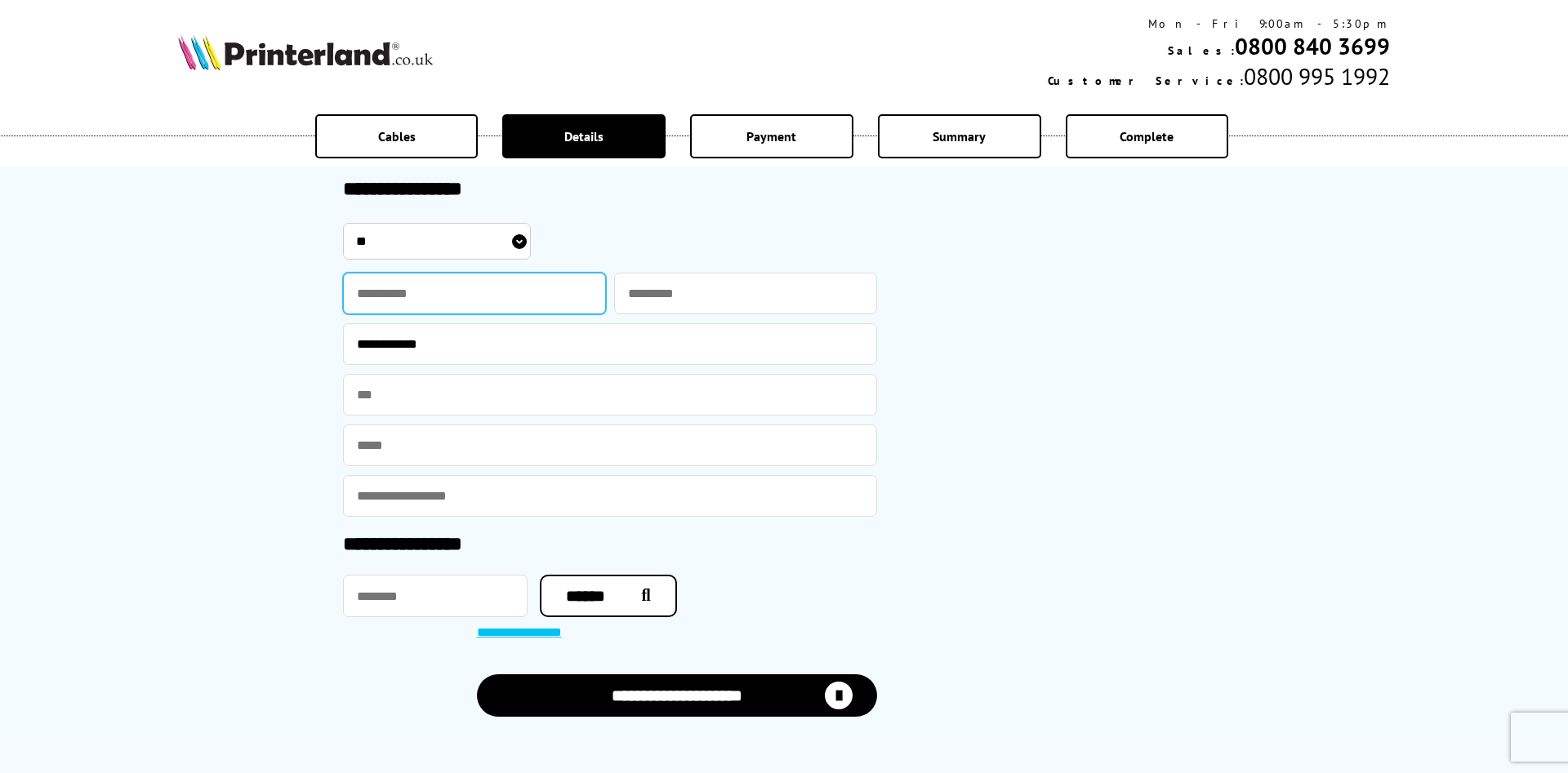 click at bounding box center (474, 293) 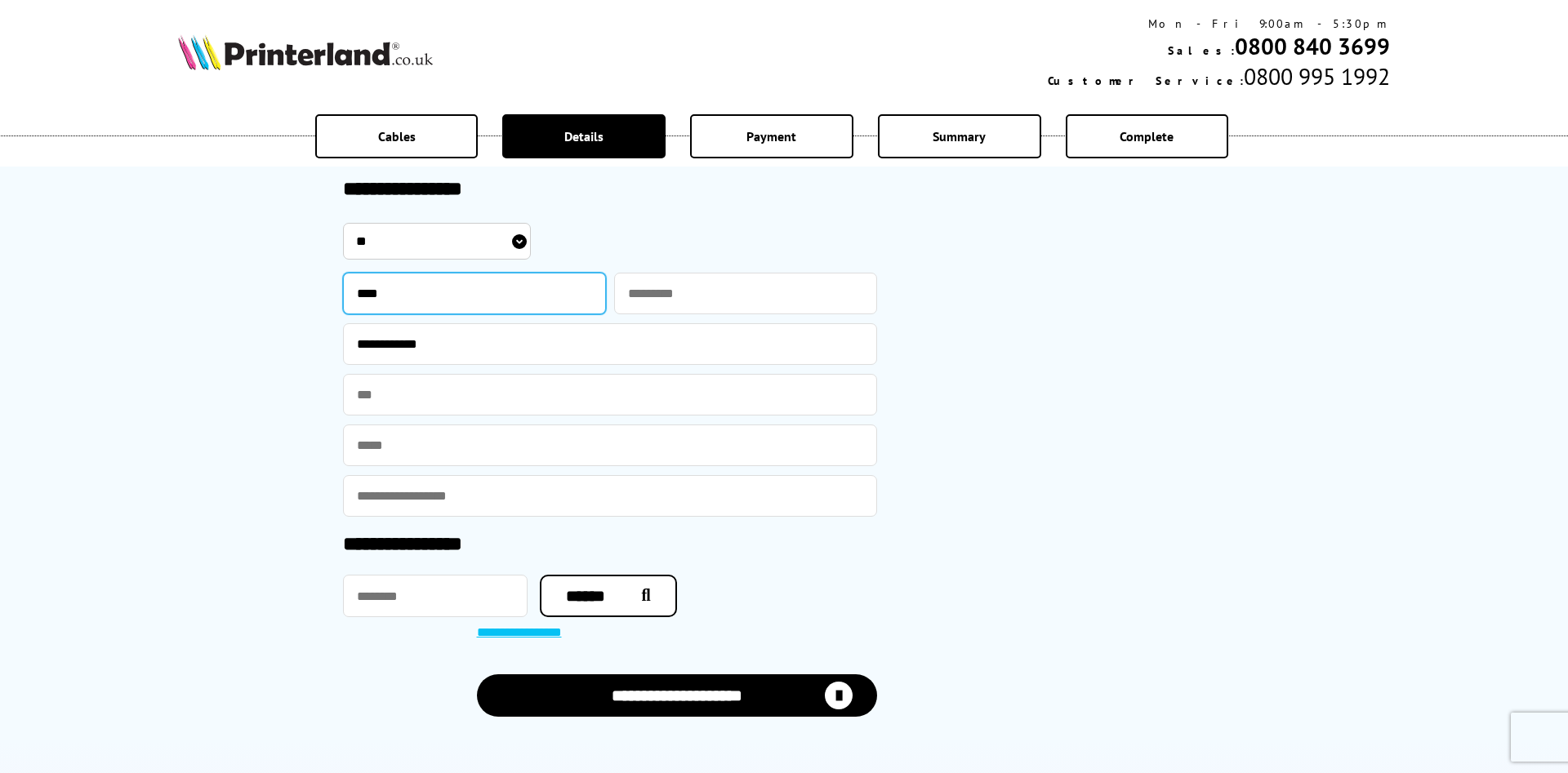 type on "****" 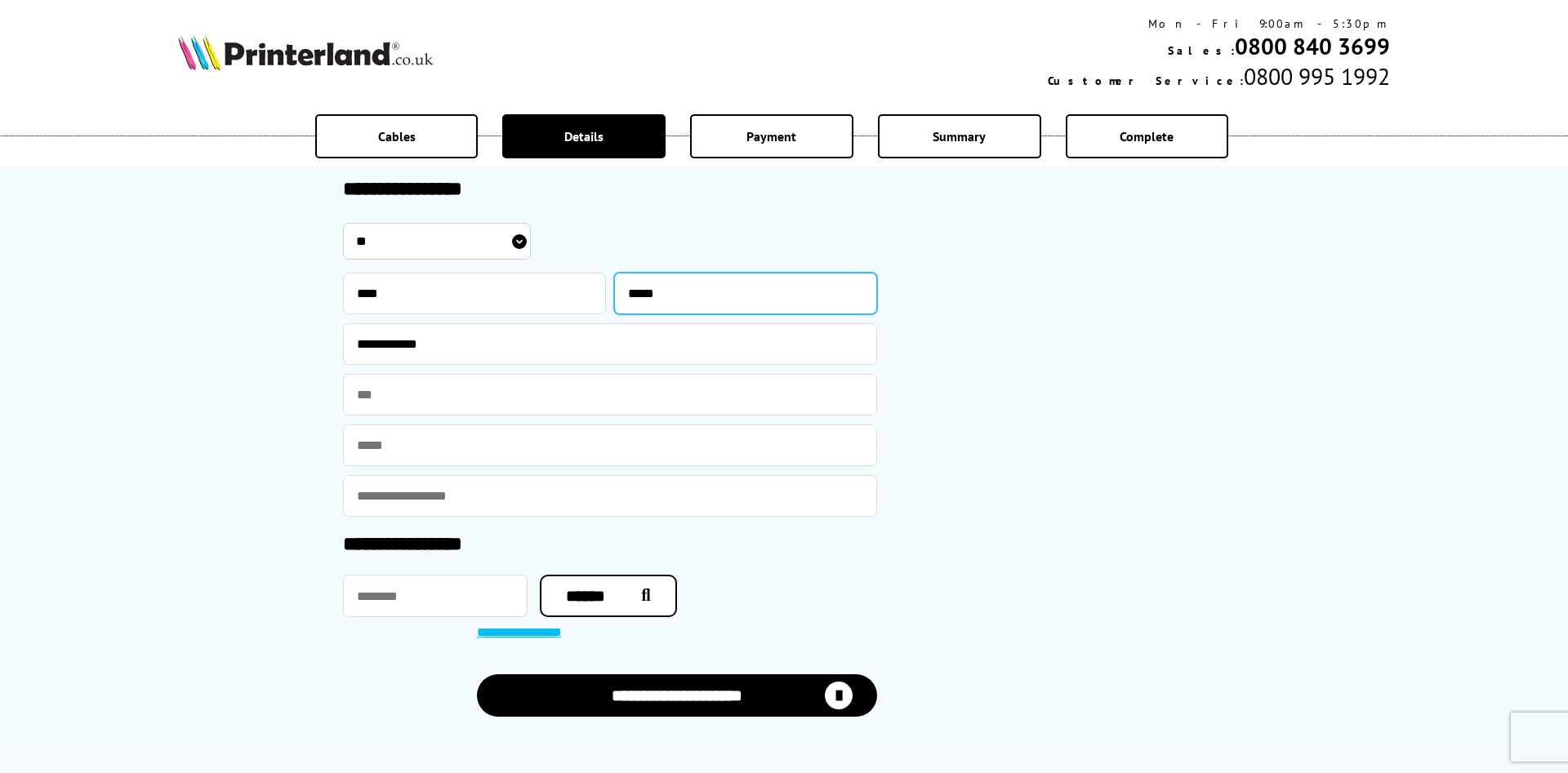 type on "*****" 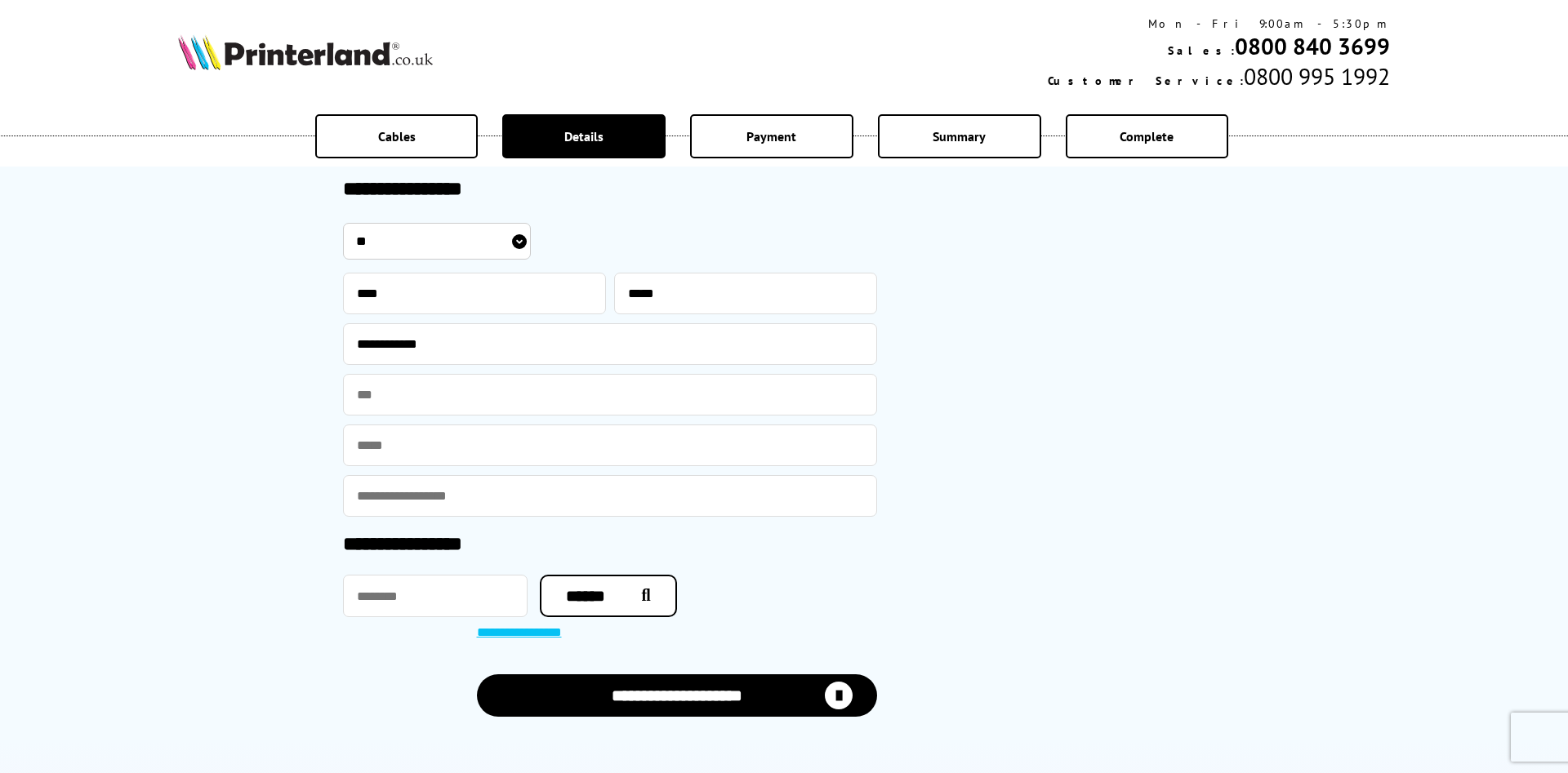 click on "**********" at bounding box center [784, -129] 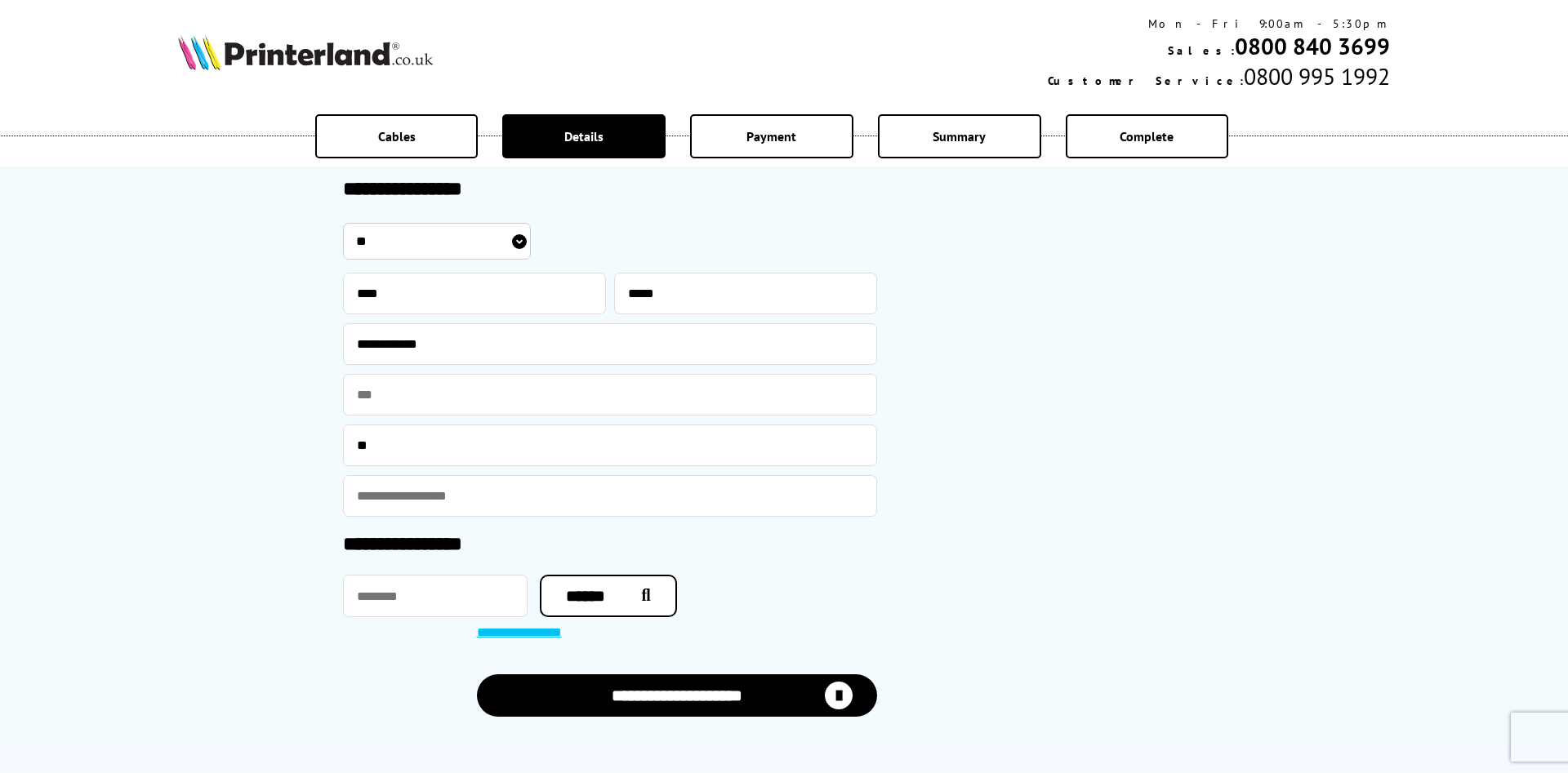 type on "*" 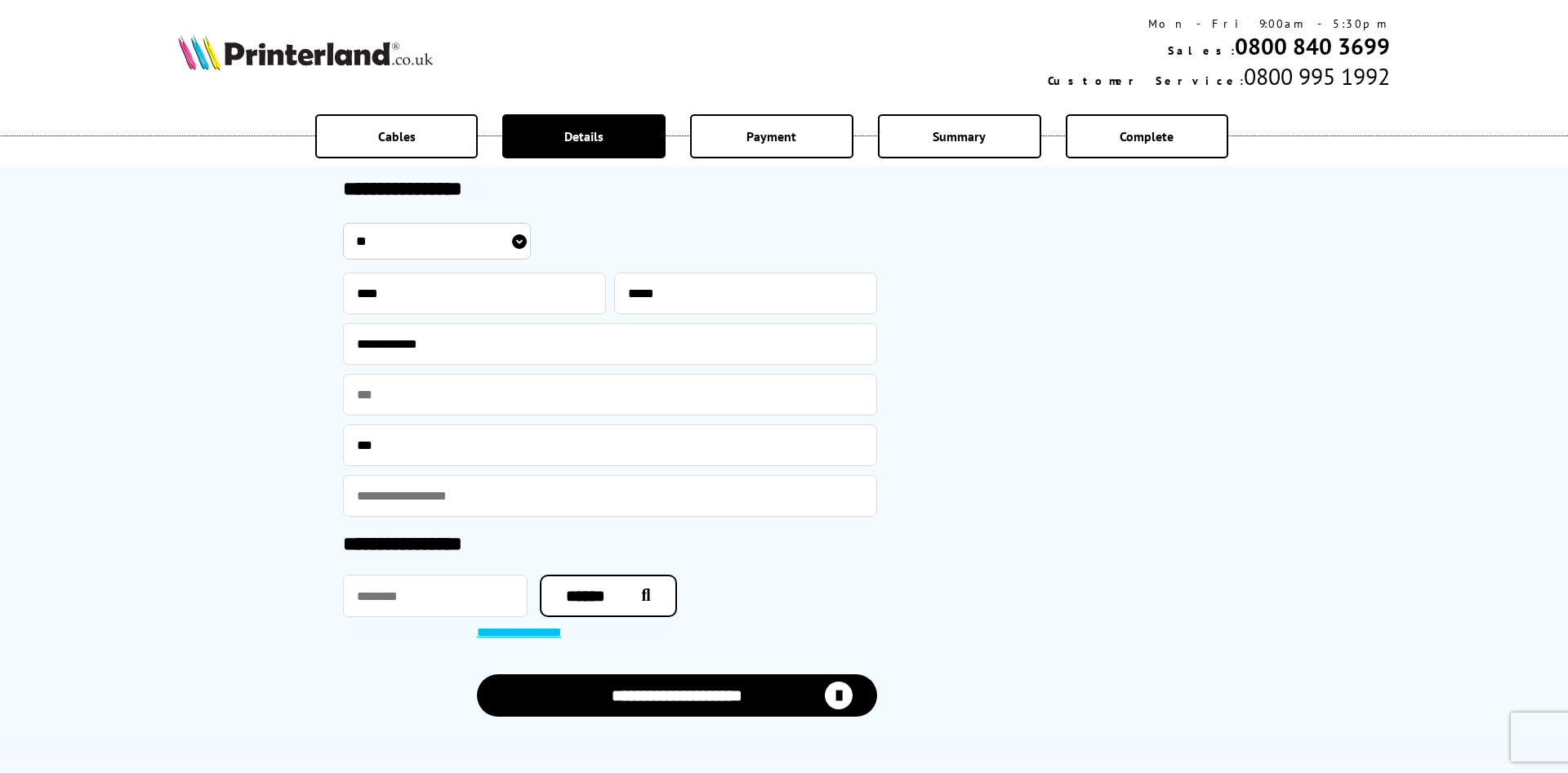 type on "**********" 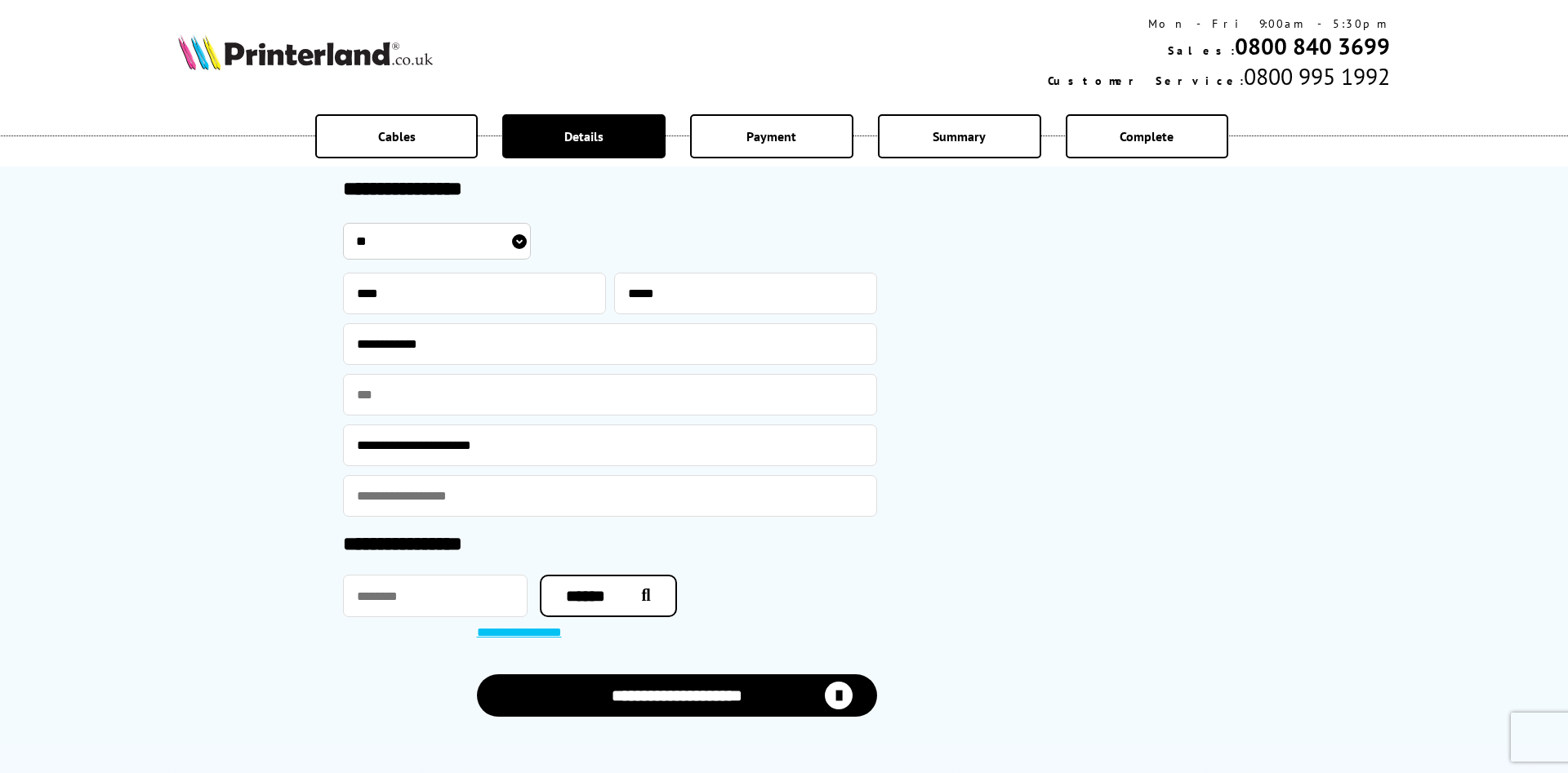 type on "**********" 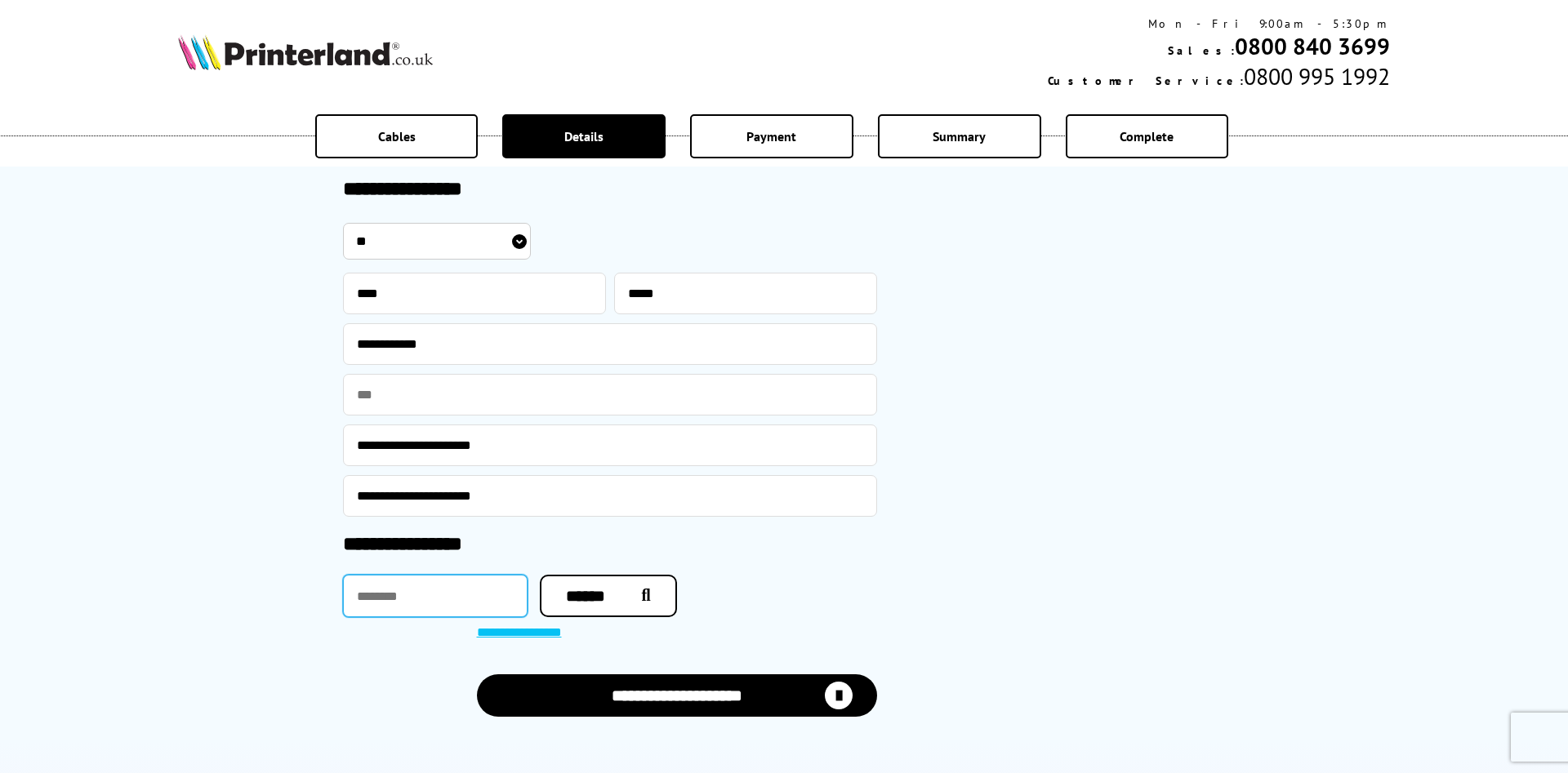 type on "********" 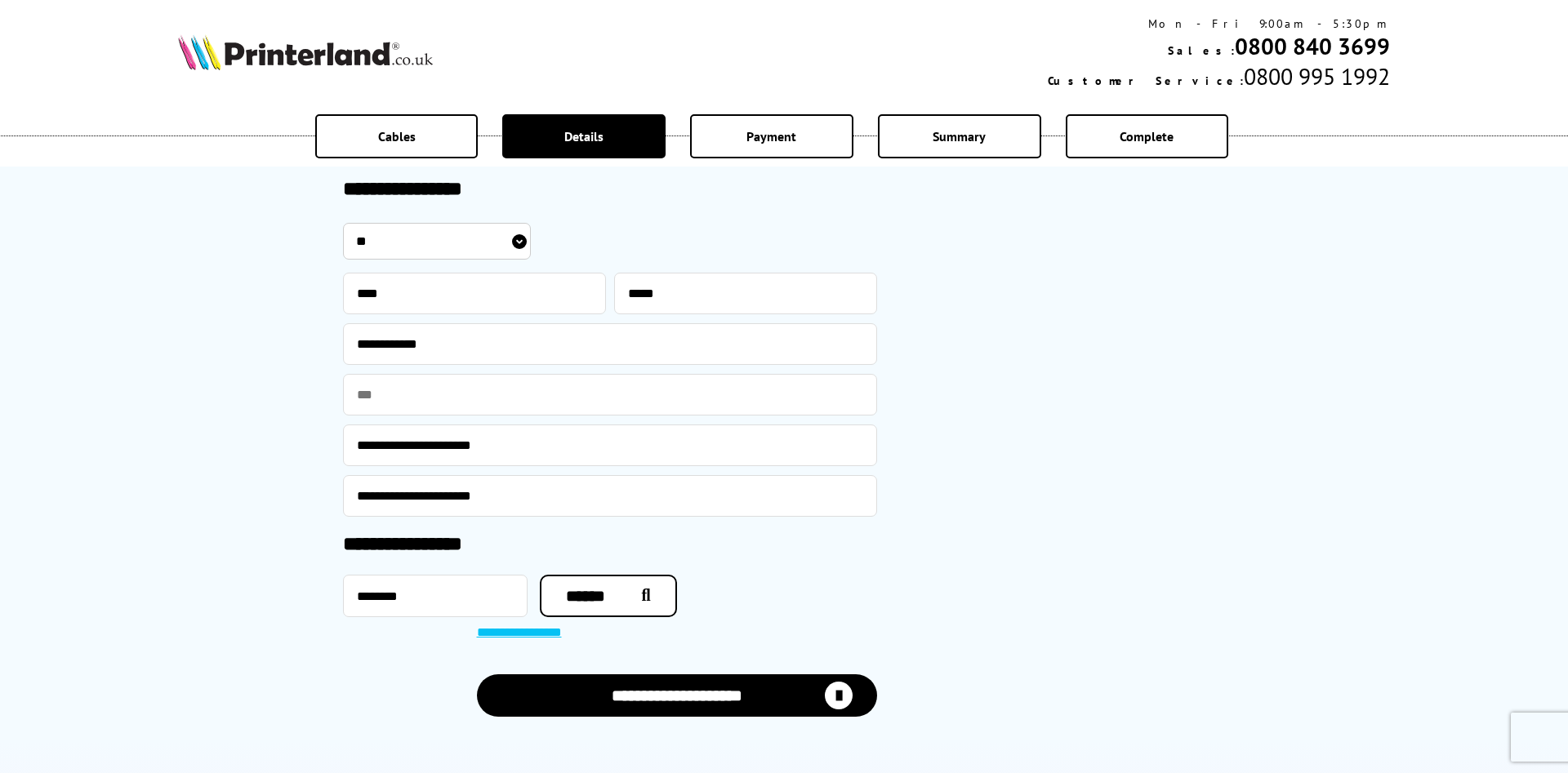 type 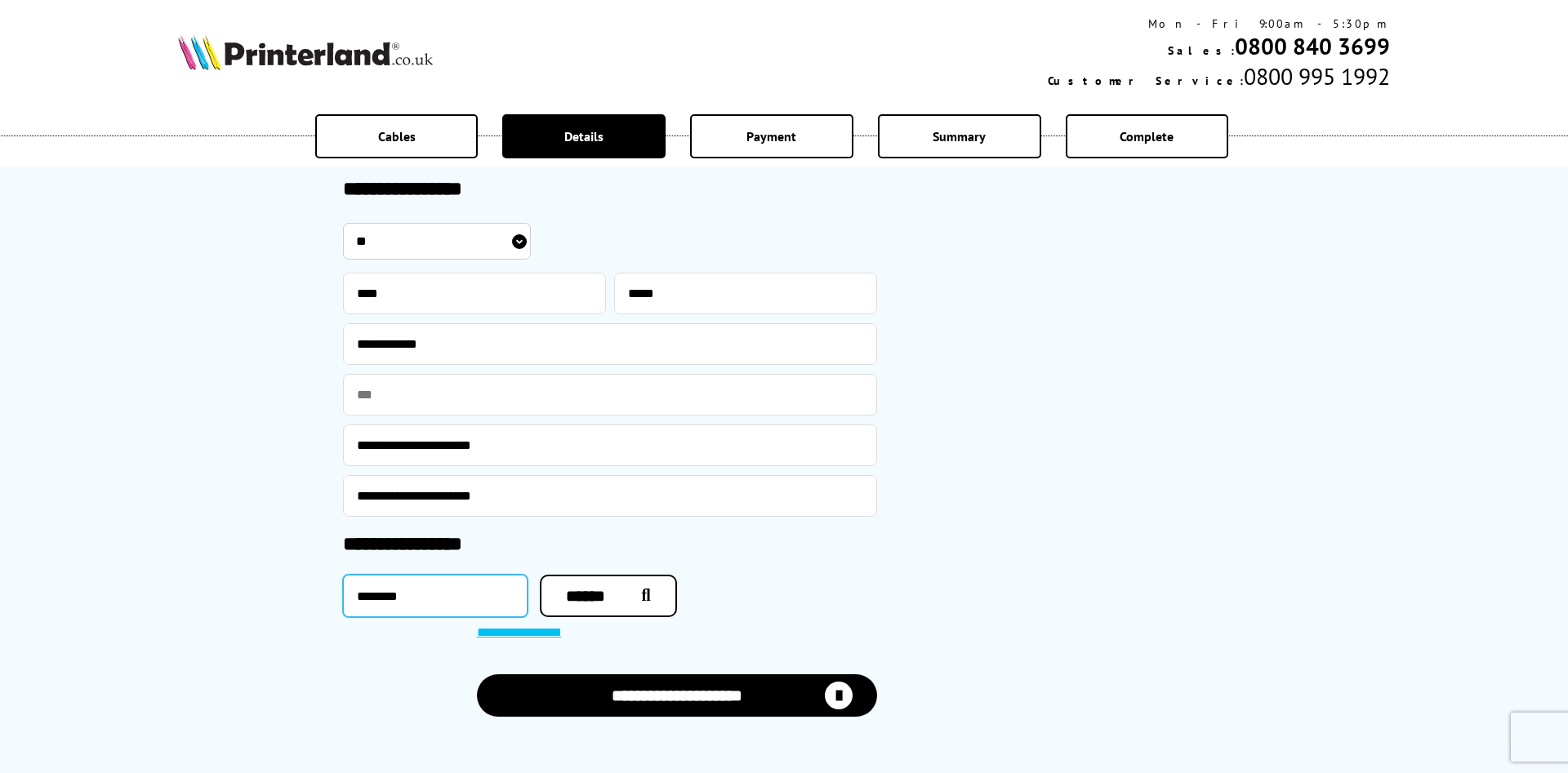 drag, startPoint x: 412, startPoint y: 594, endPoint x: 264, endPoint y: 608, distance: 148.66069 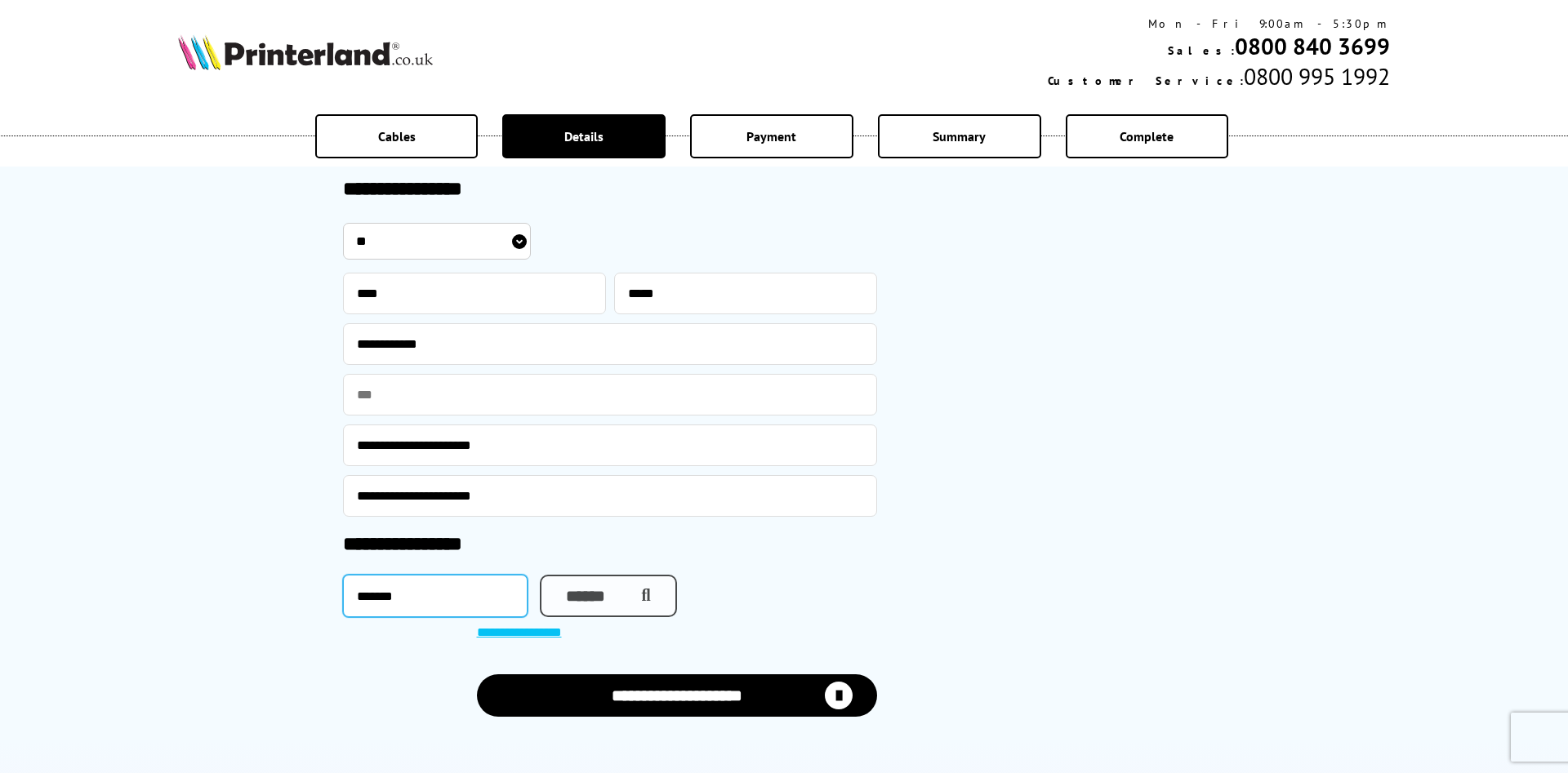 type on "*******" 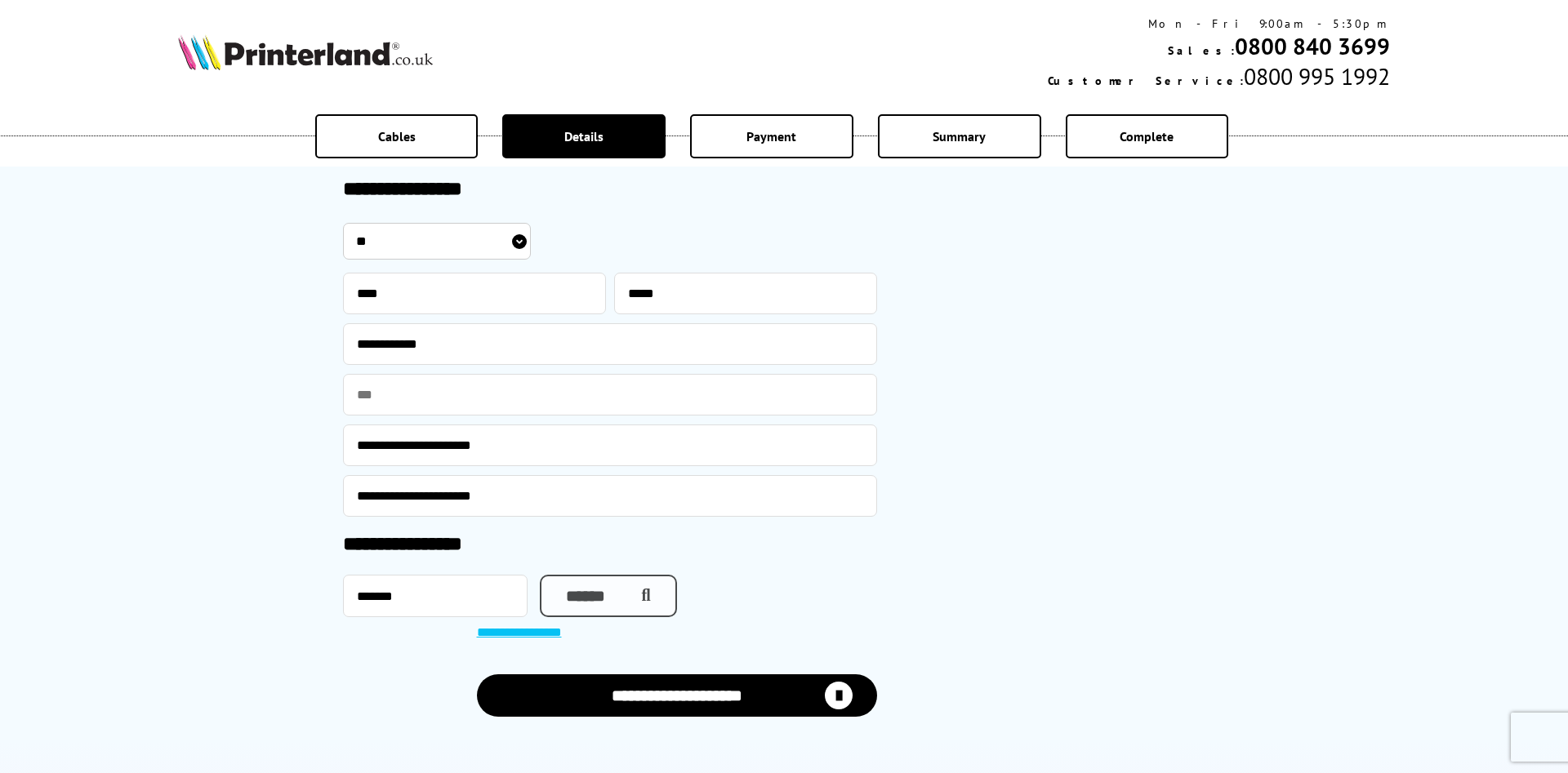 click on "******" at bounding box center [608, 596] 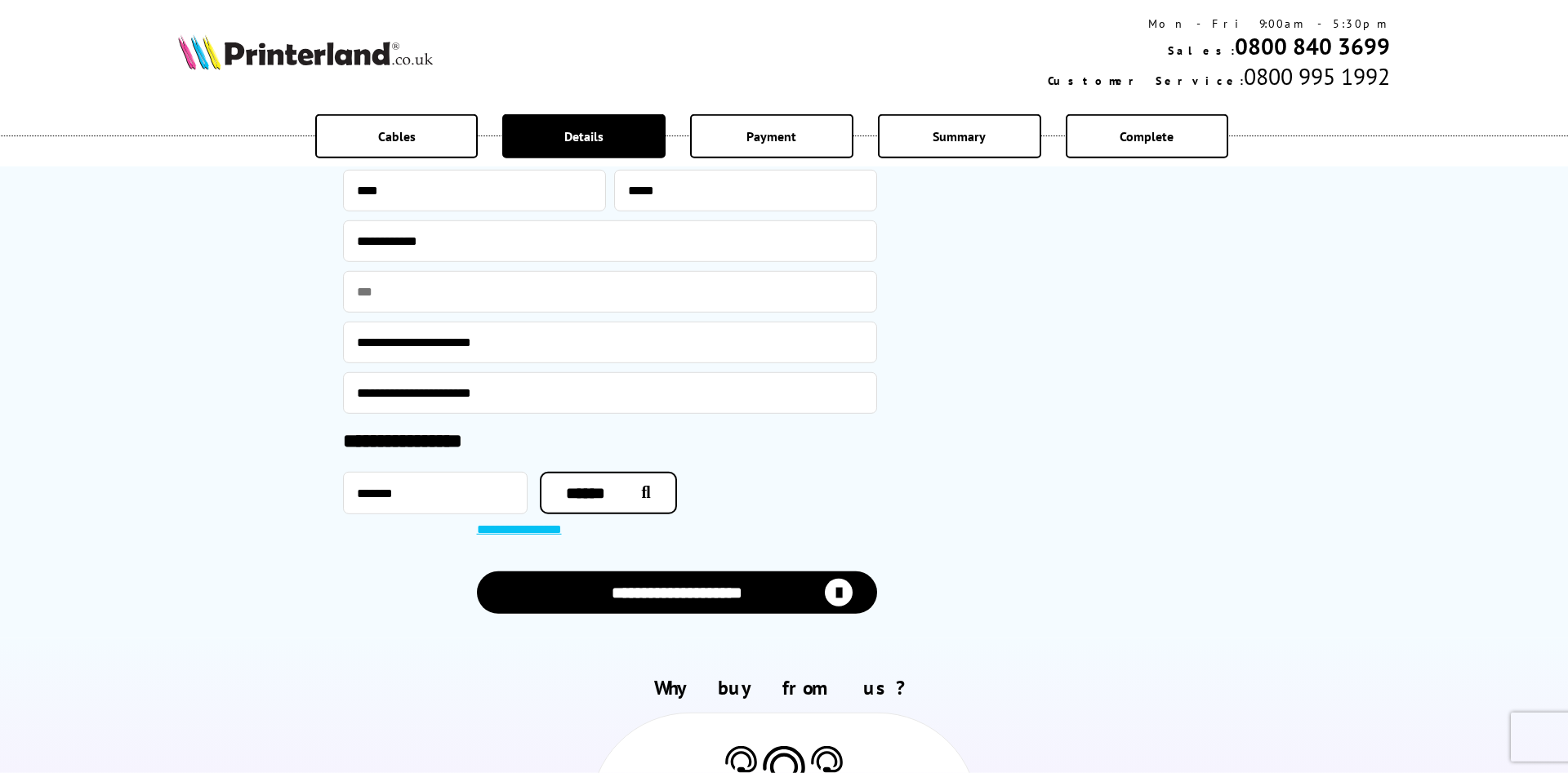 scroll, scrollTop: 1166, scrollLeft: 0, axis: vertical 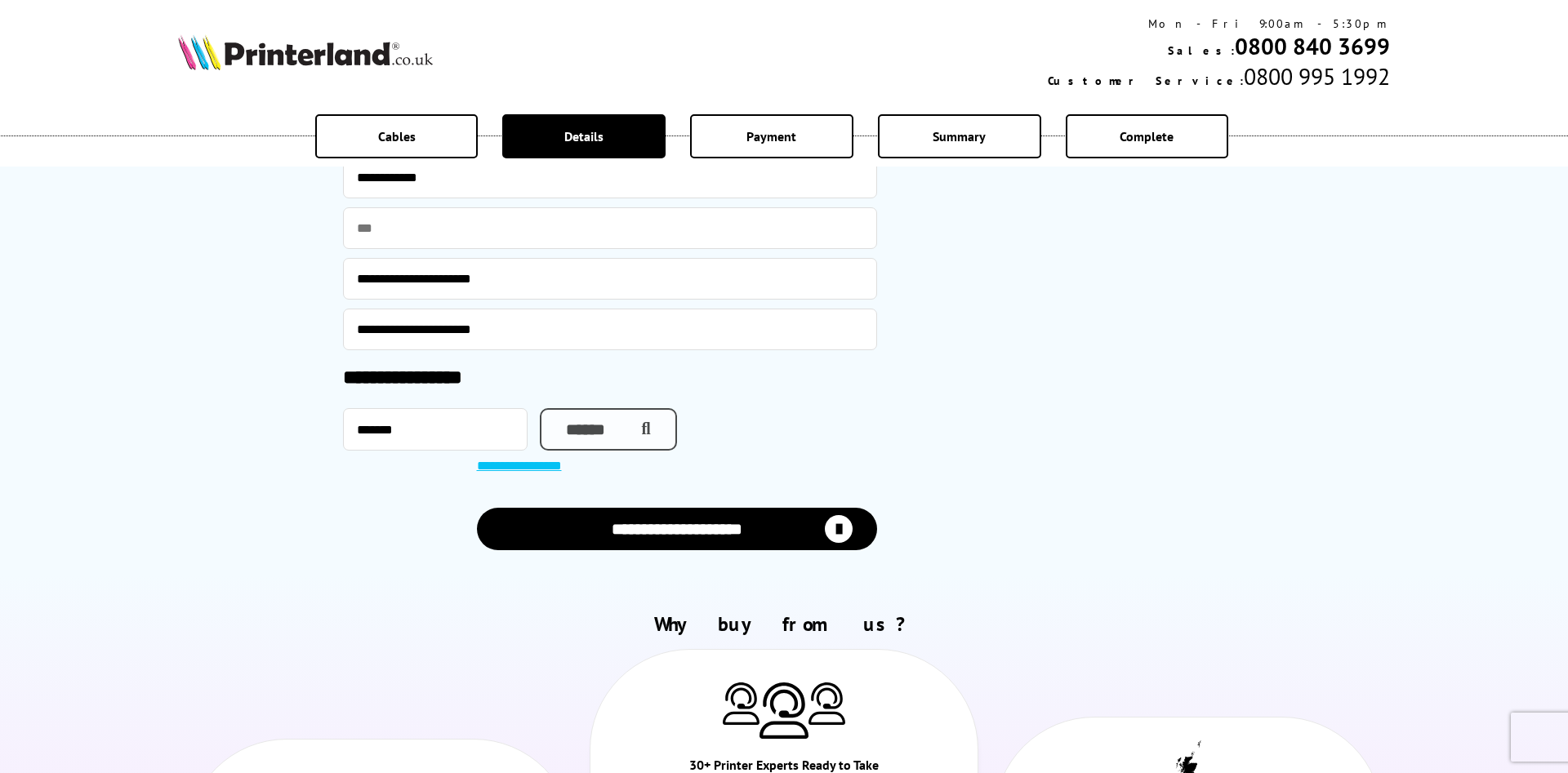 click on "******" at bounding box center (608, 429) 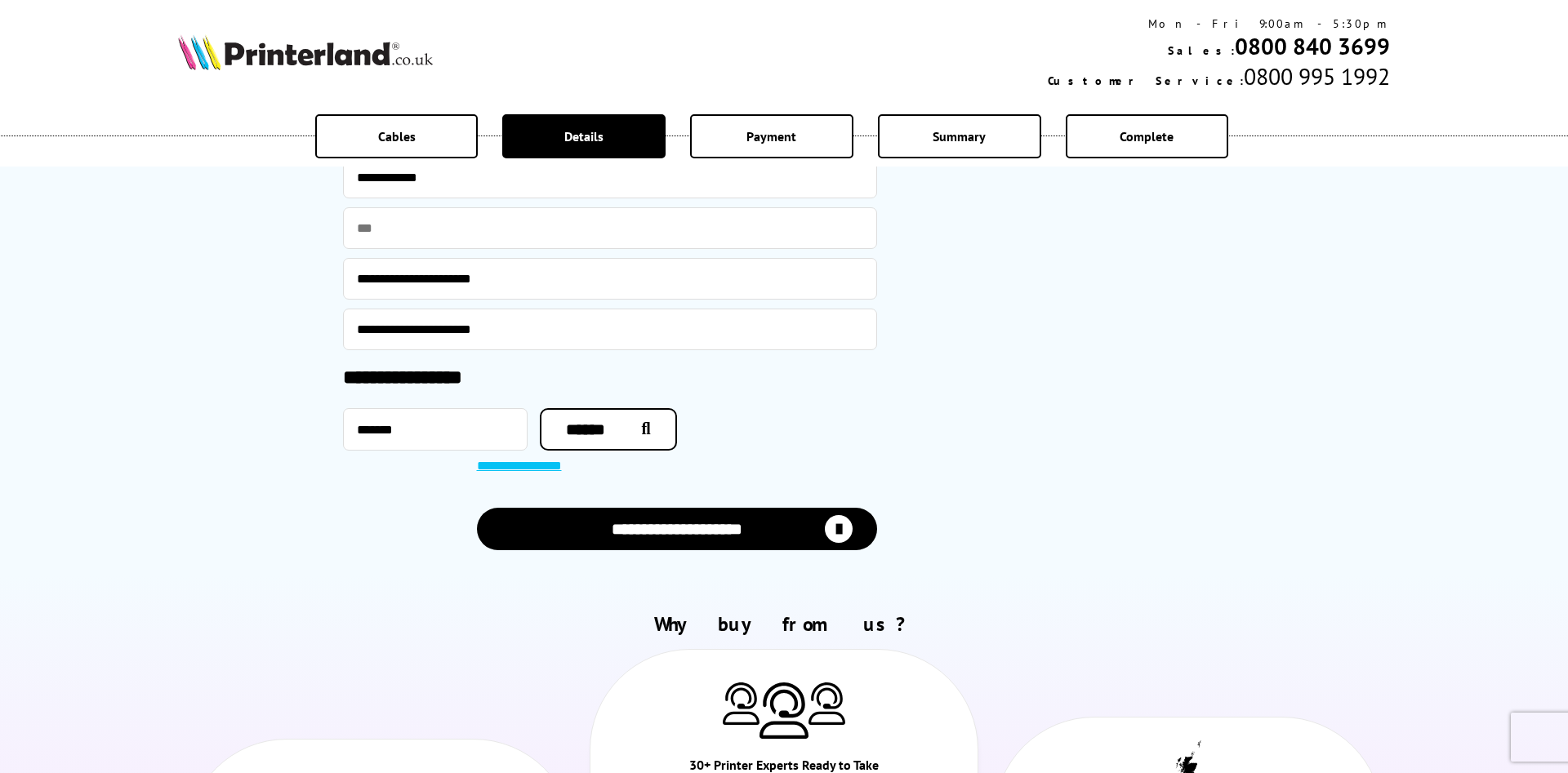 click on "**********" at bounding box center [528, 467] 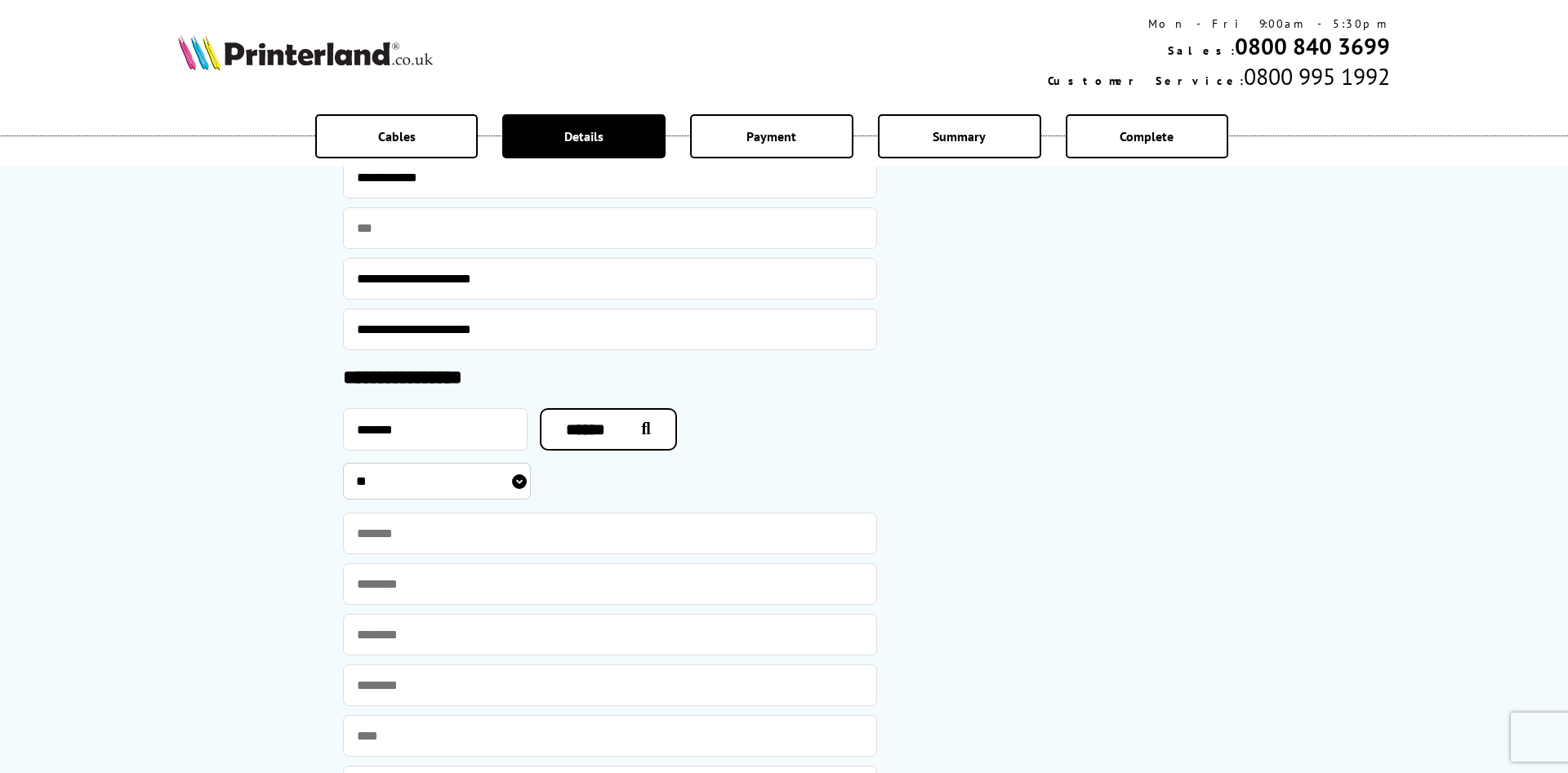 click on "**********" at bounding box center (437, 481) 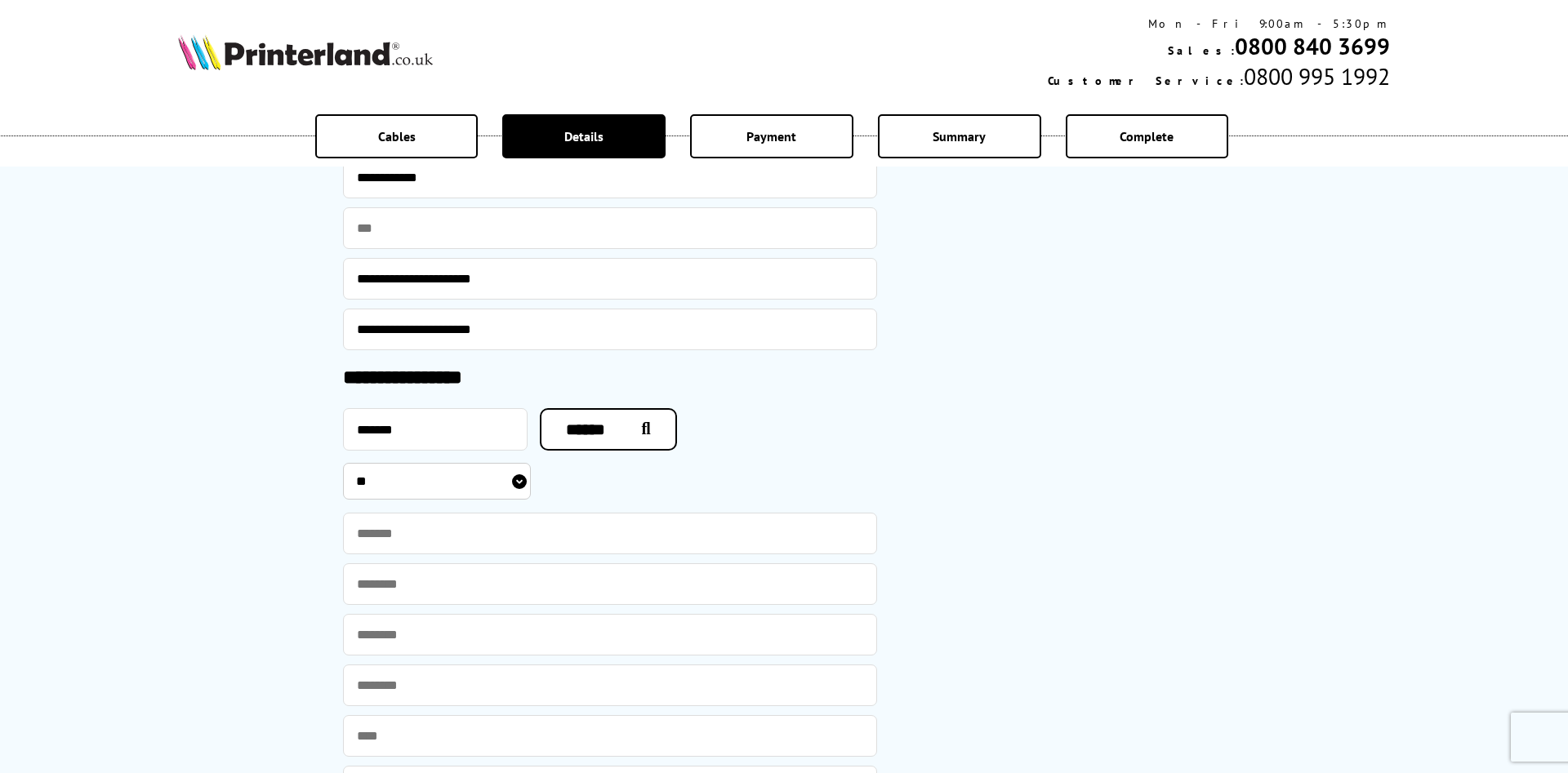 select on "**********" 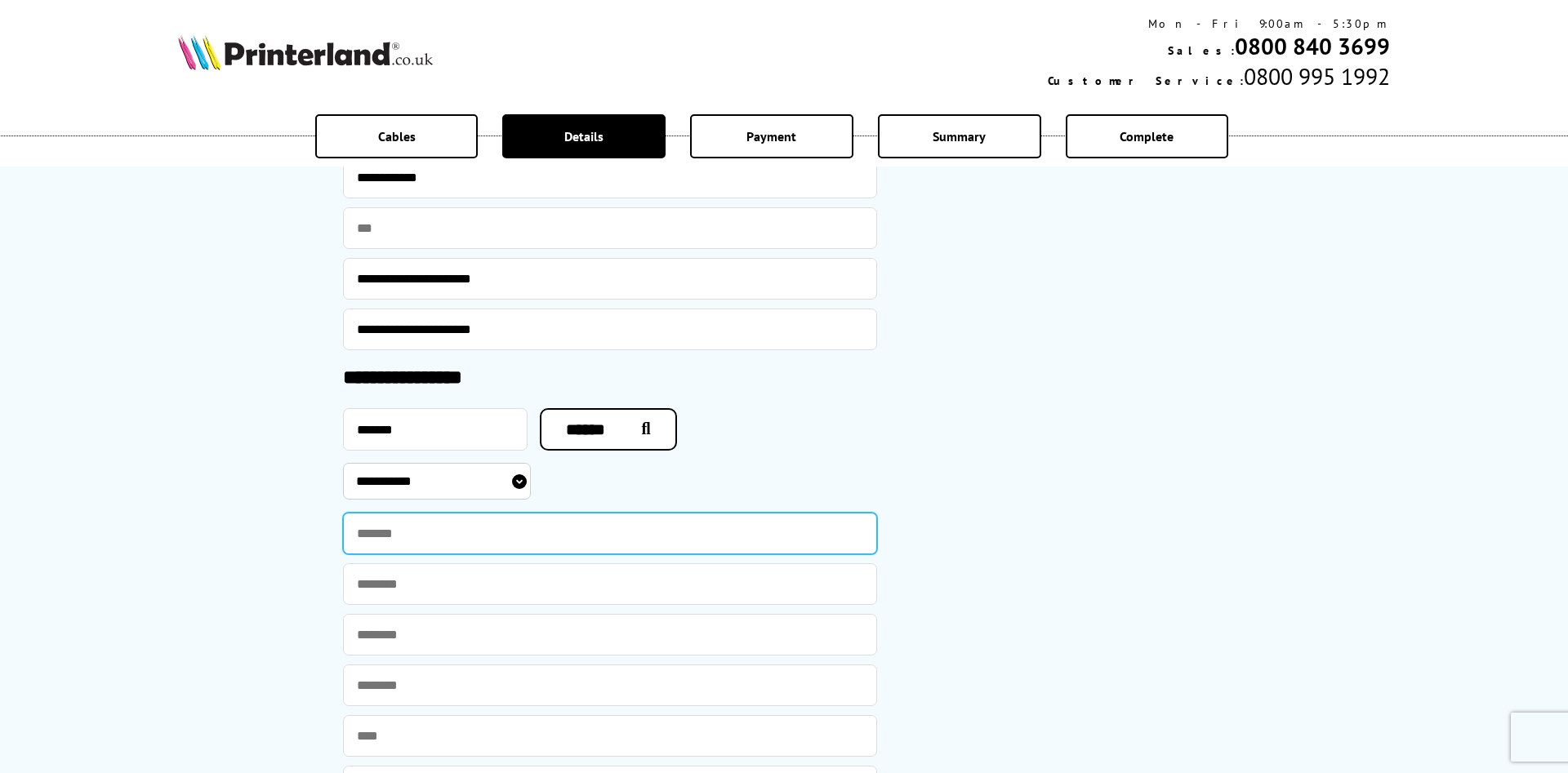 click at bounding box center [610, 533] 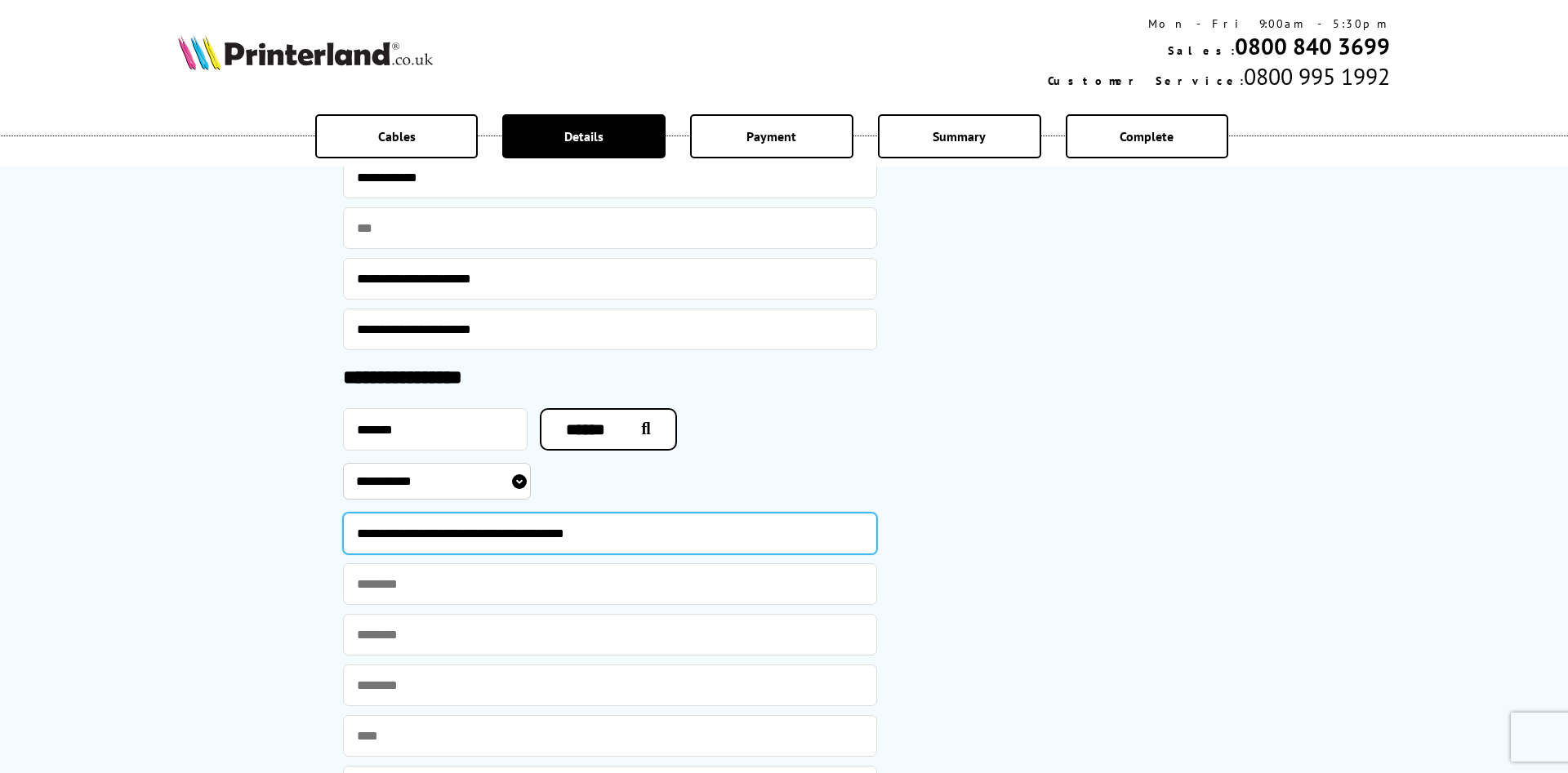 type on "**********" 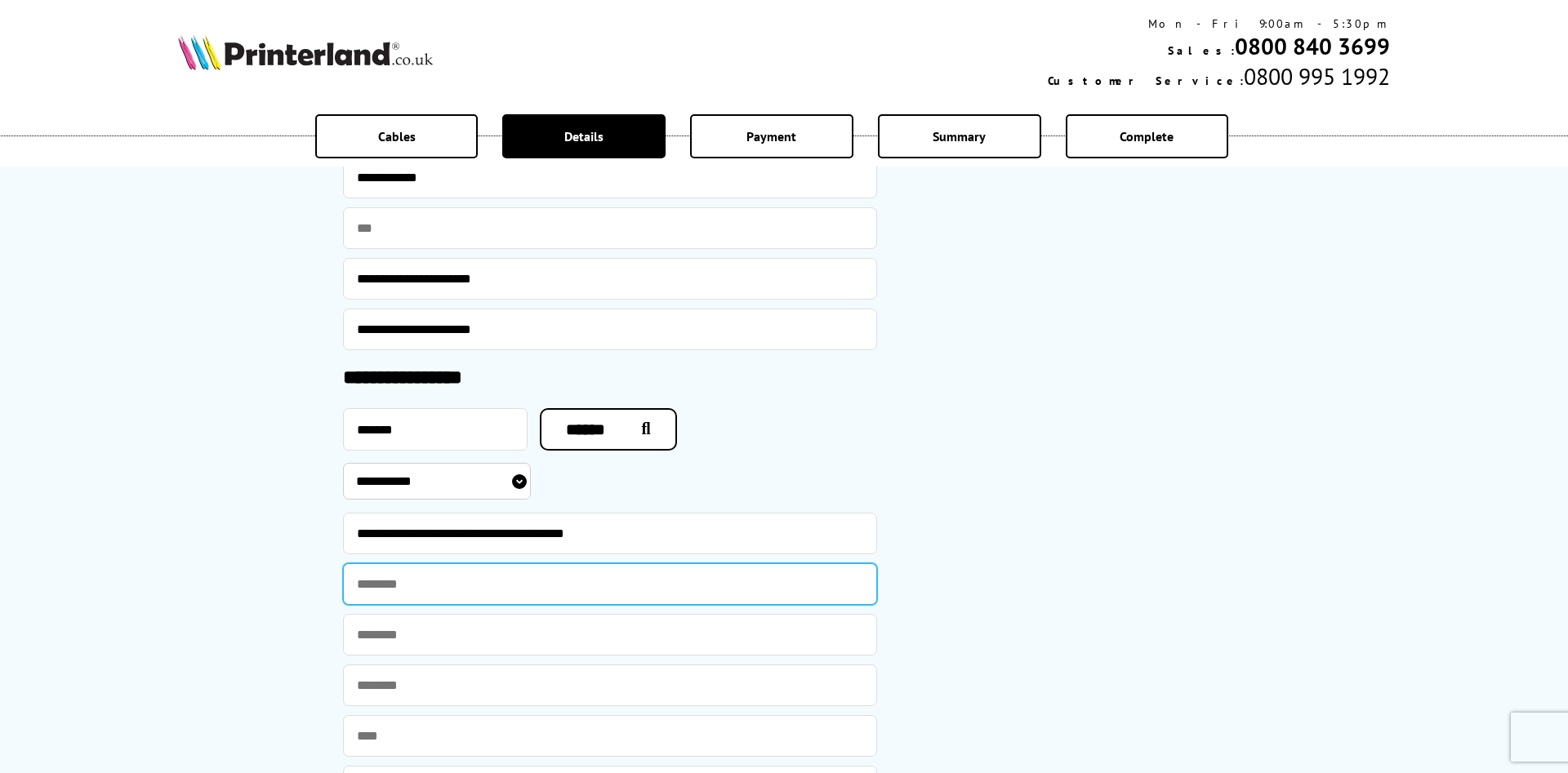 click at bounding box center (610, 584) 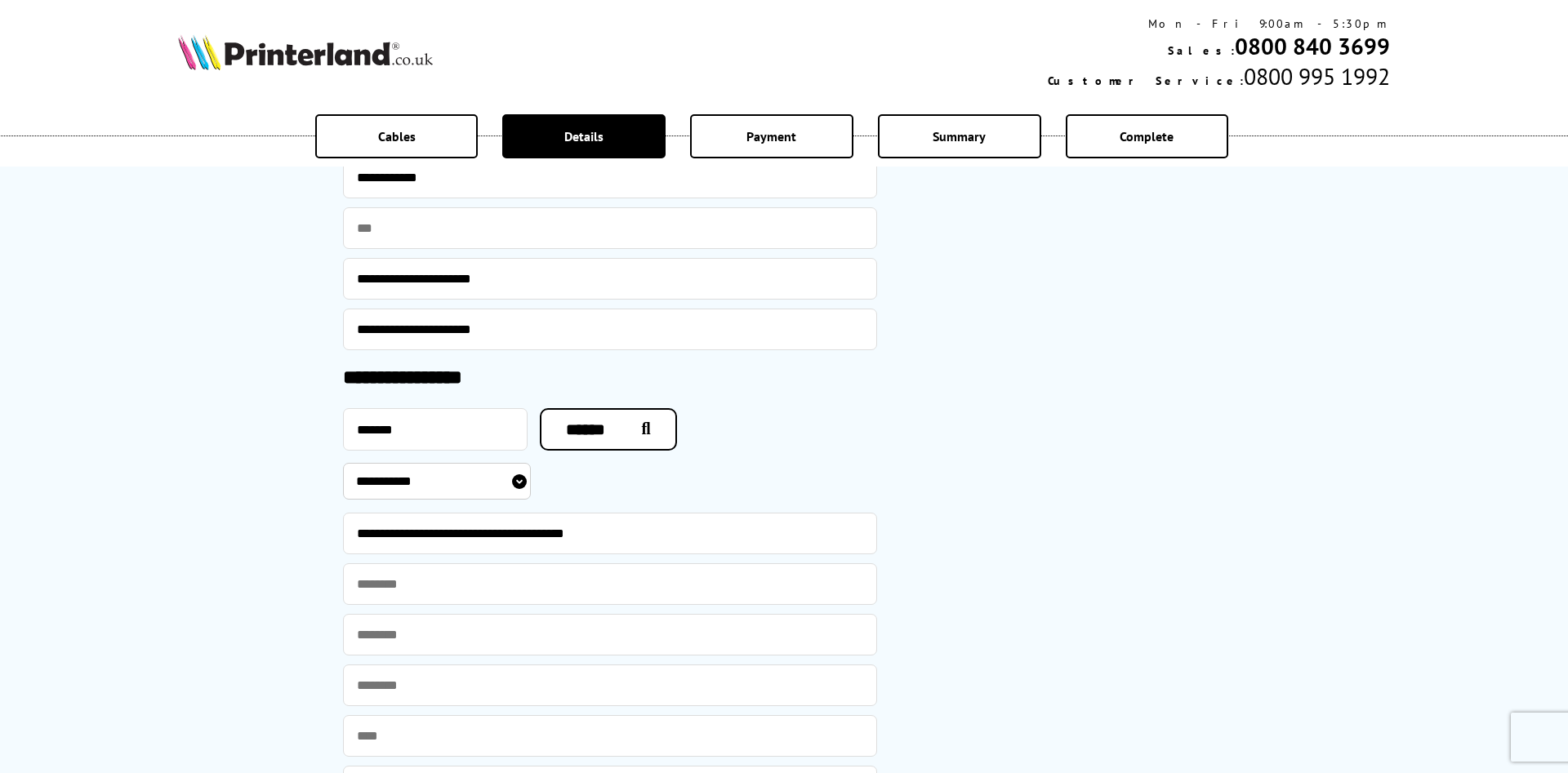drag, startPoint x: 443, startPoint y: 557, endPoint x: 448, endPoint y: 593, distance: 36.345564 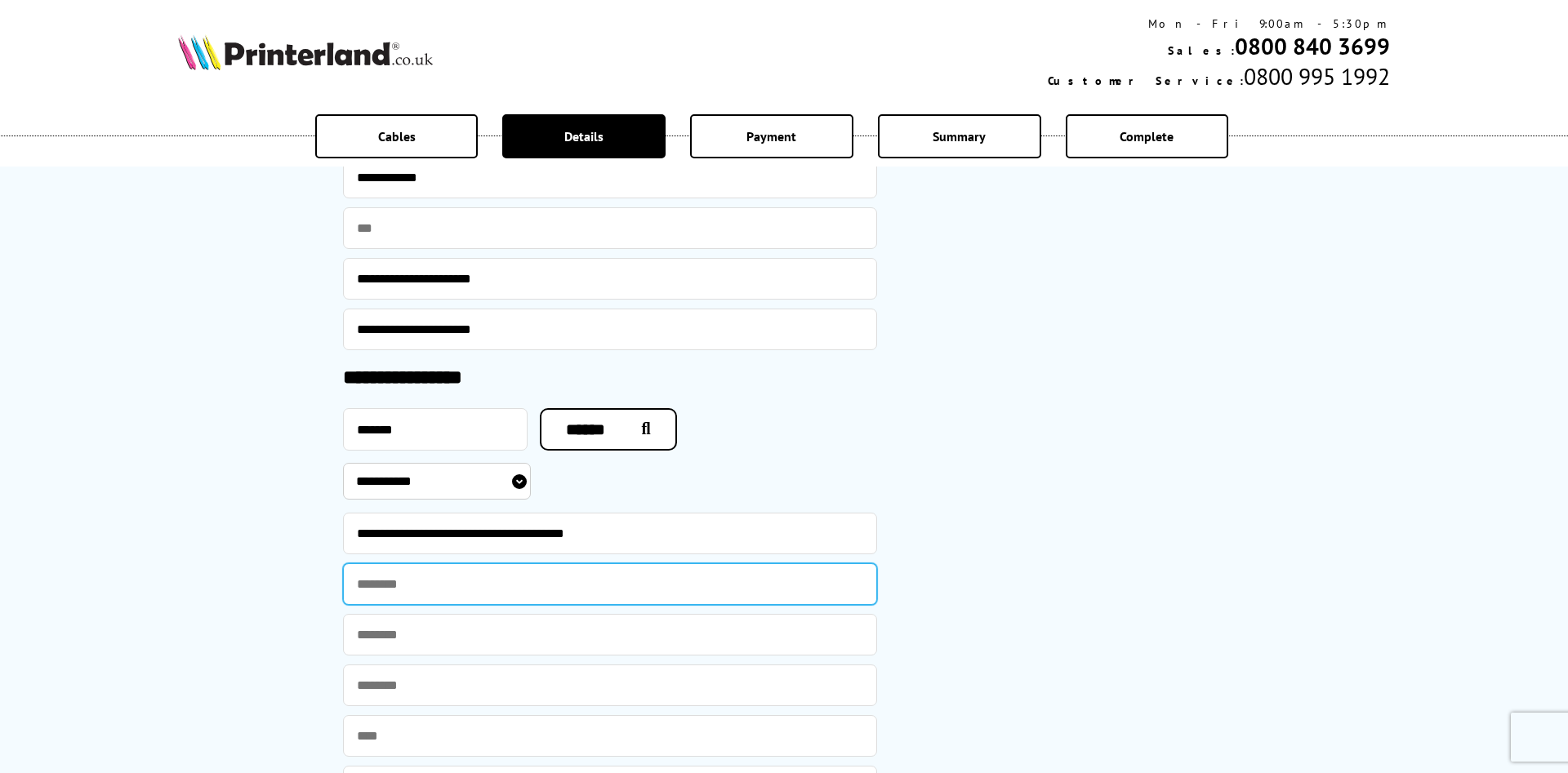 click at bounding box center [610, 584] 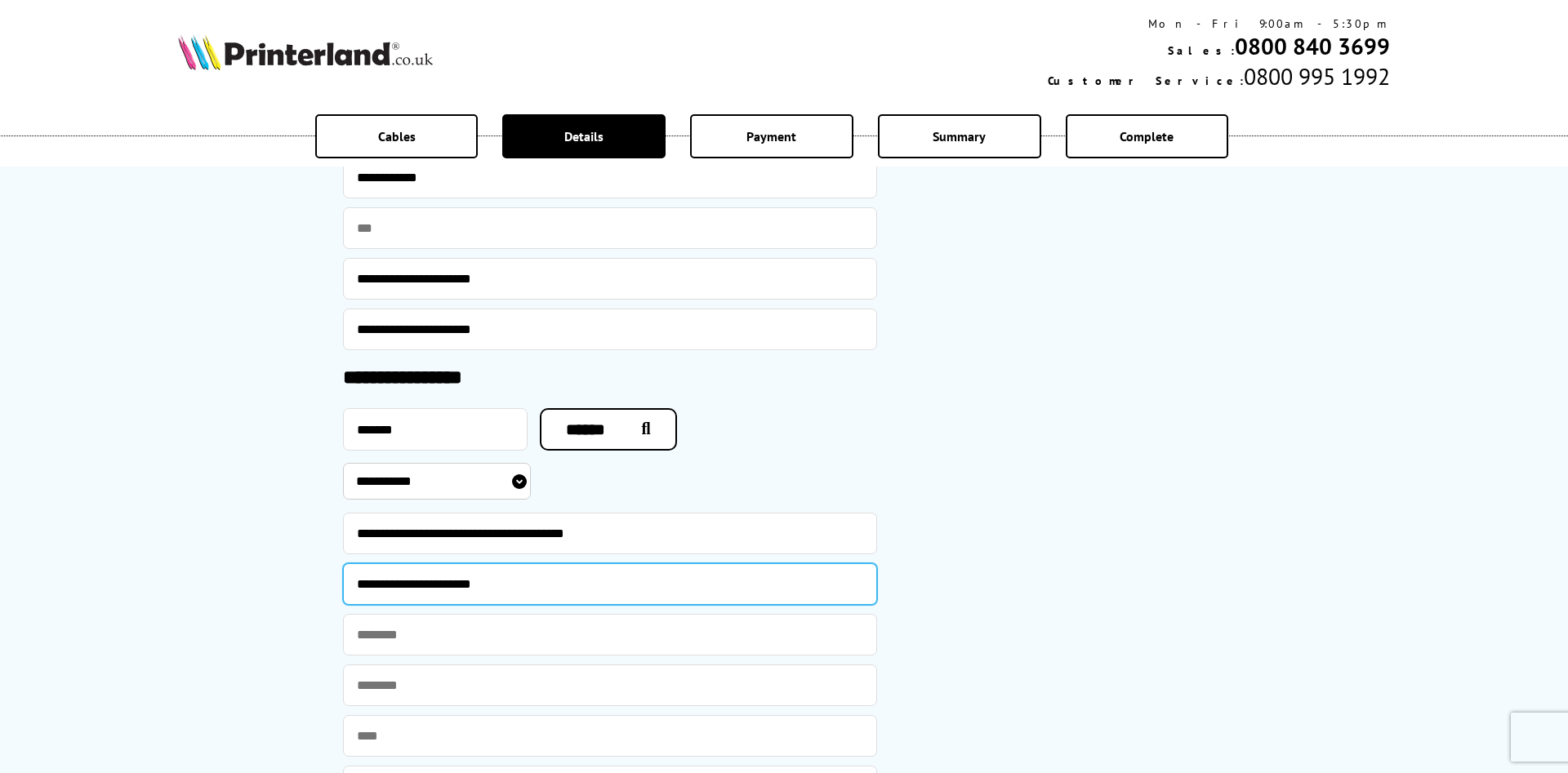 type on "**********" 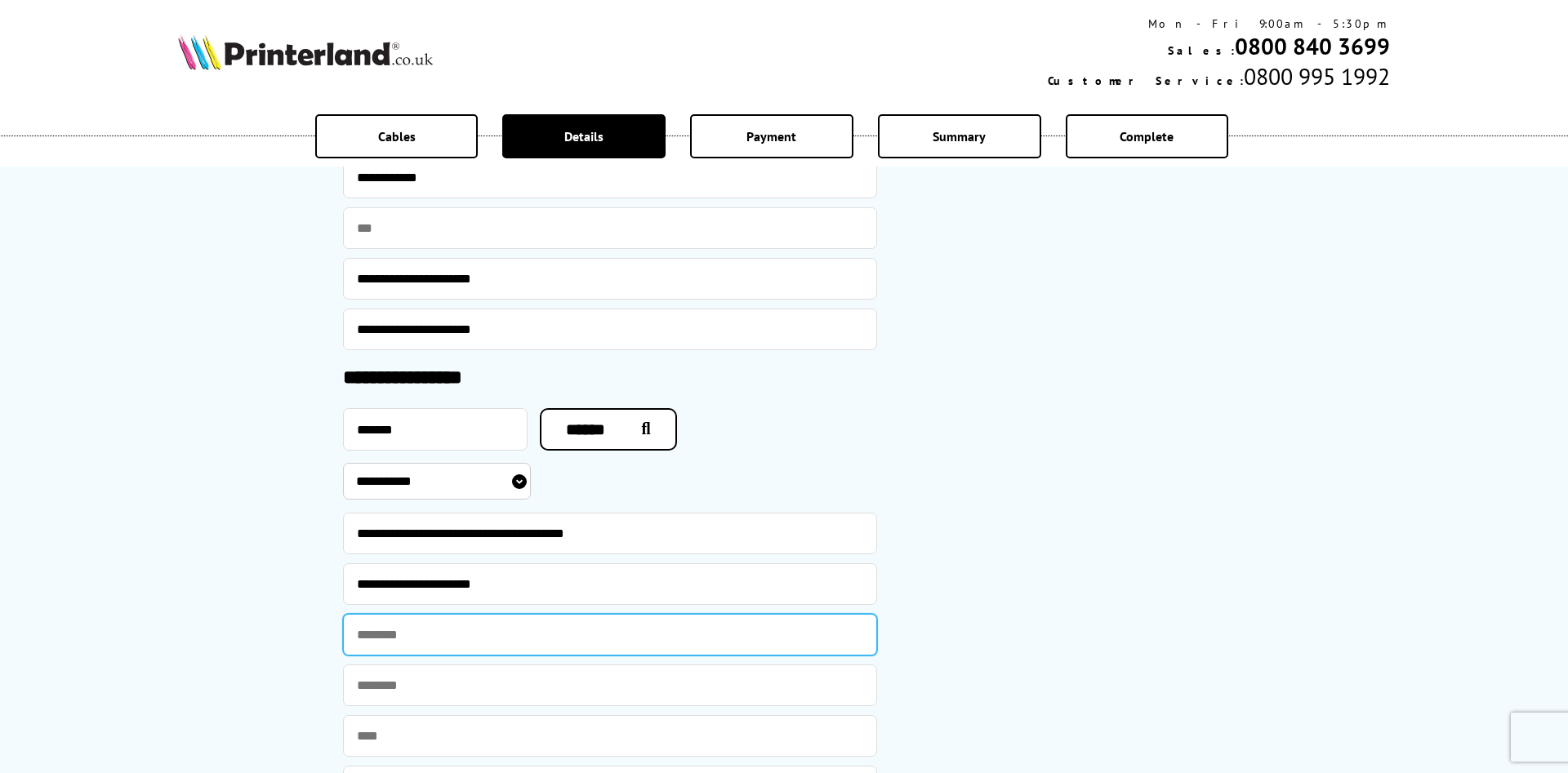 click at bounding box center [610, 634] 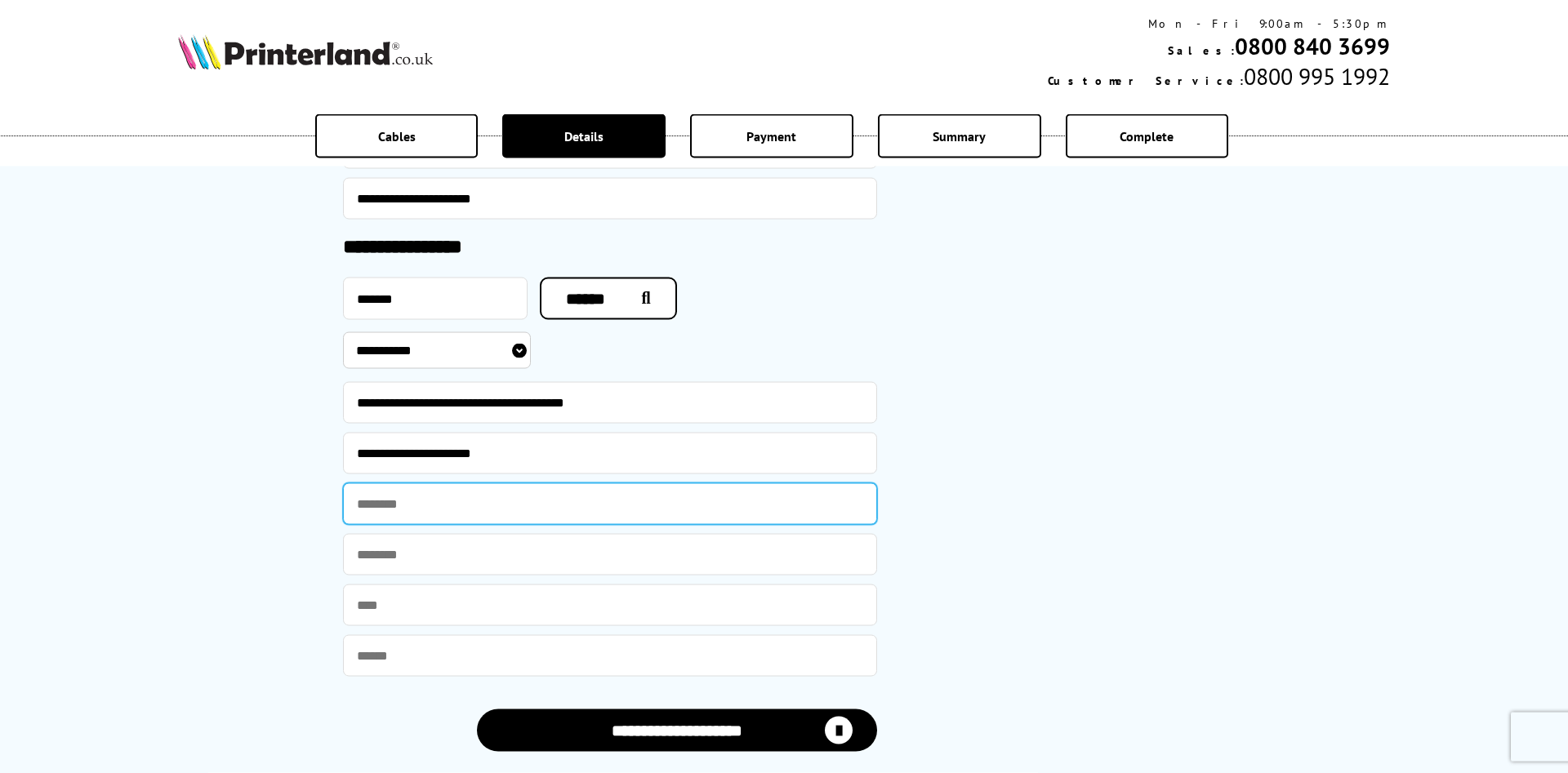 scroll, scrollTop: 1332, scrollLeft: 0, axis: vertical 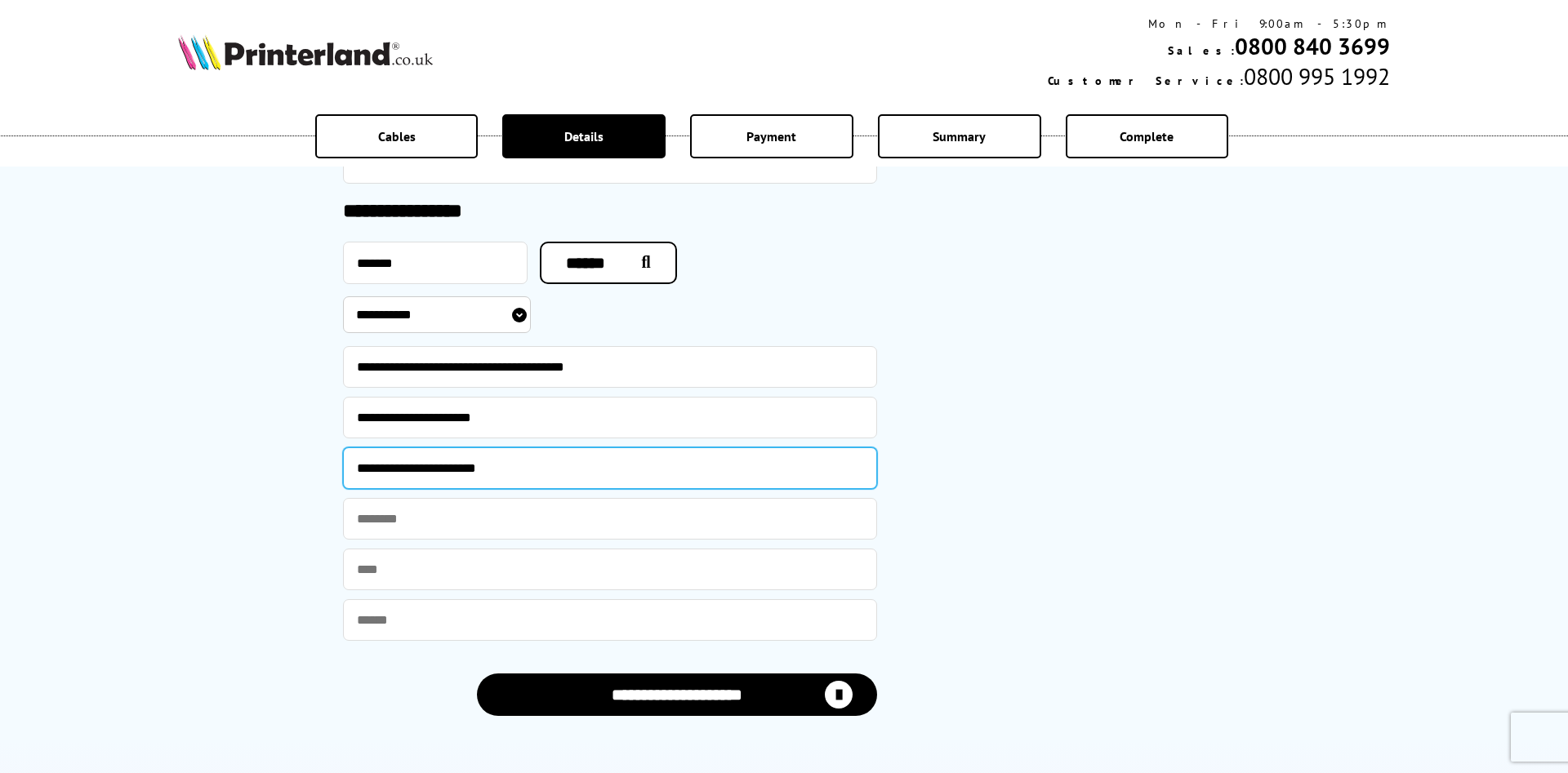 click at bounding box center (0, 0) 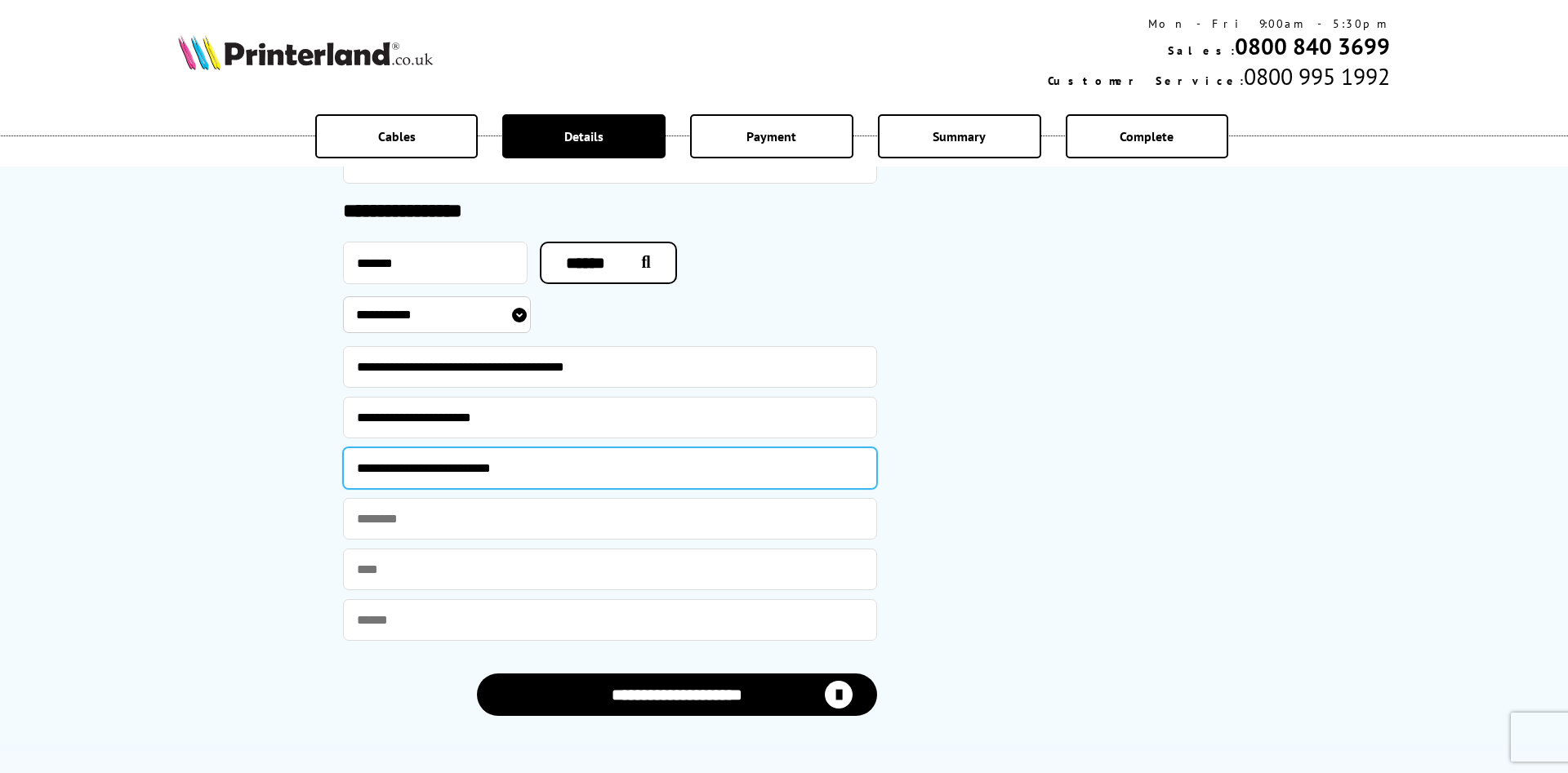 type on "**********" 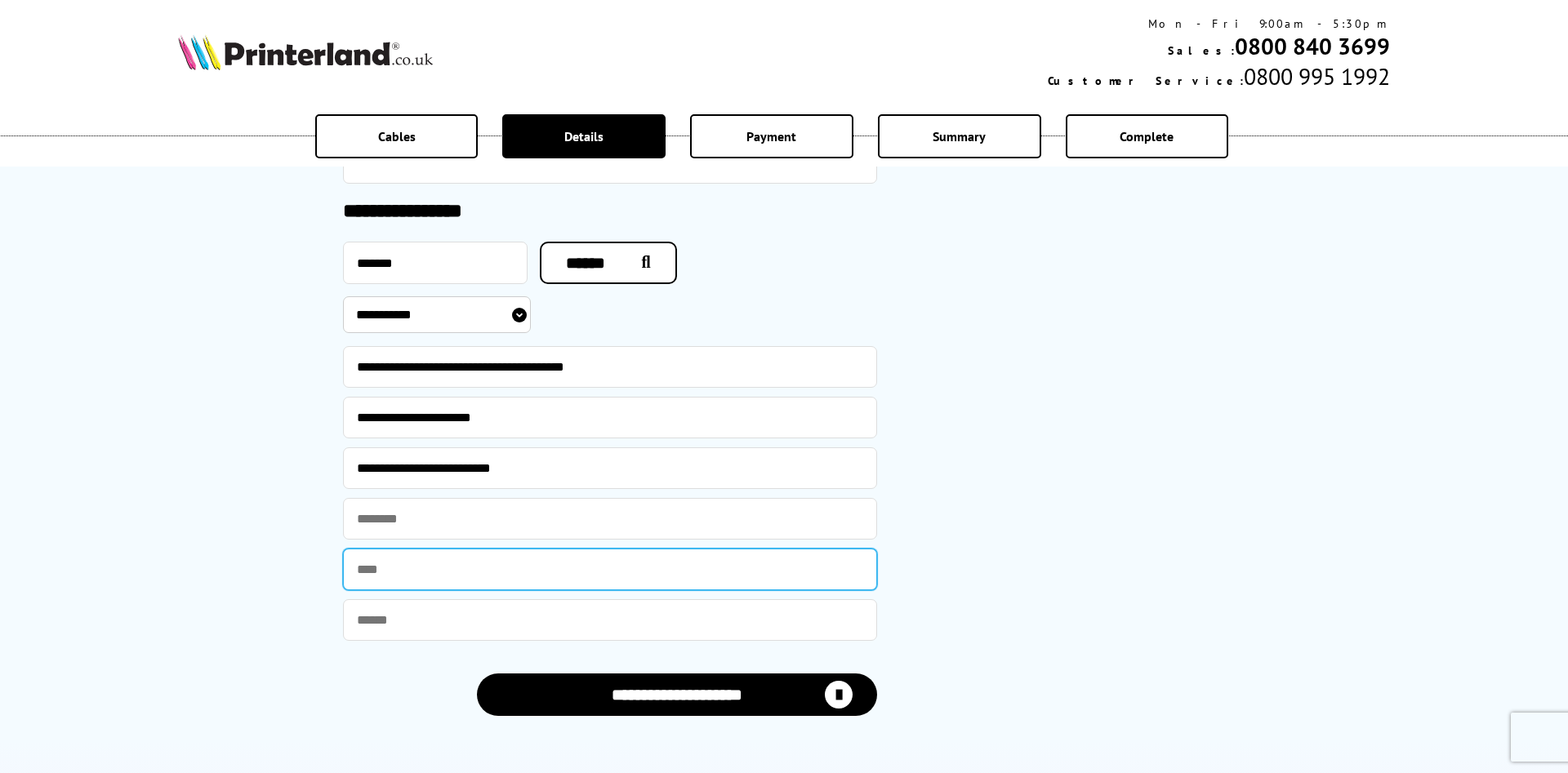 click at bounding box center [610, 569] 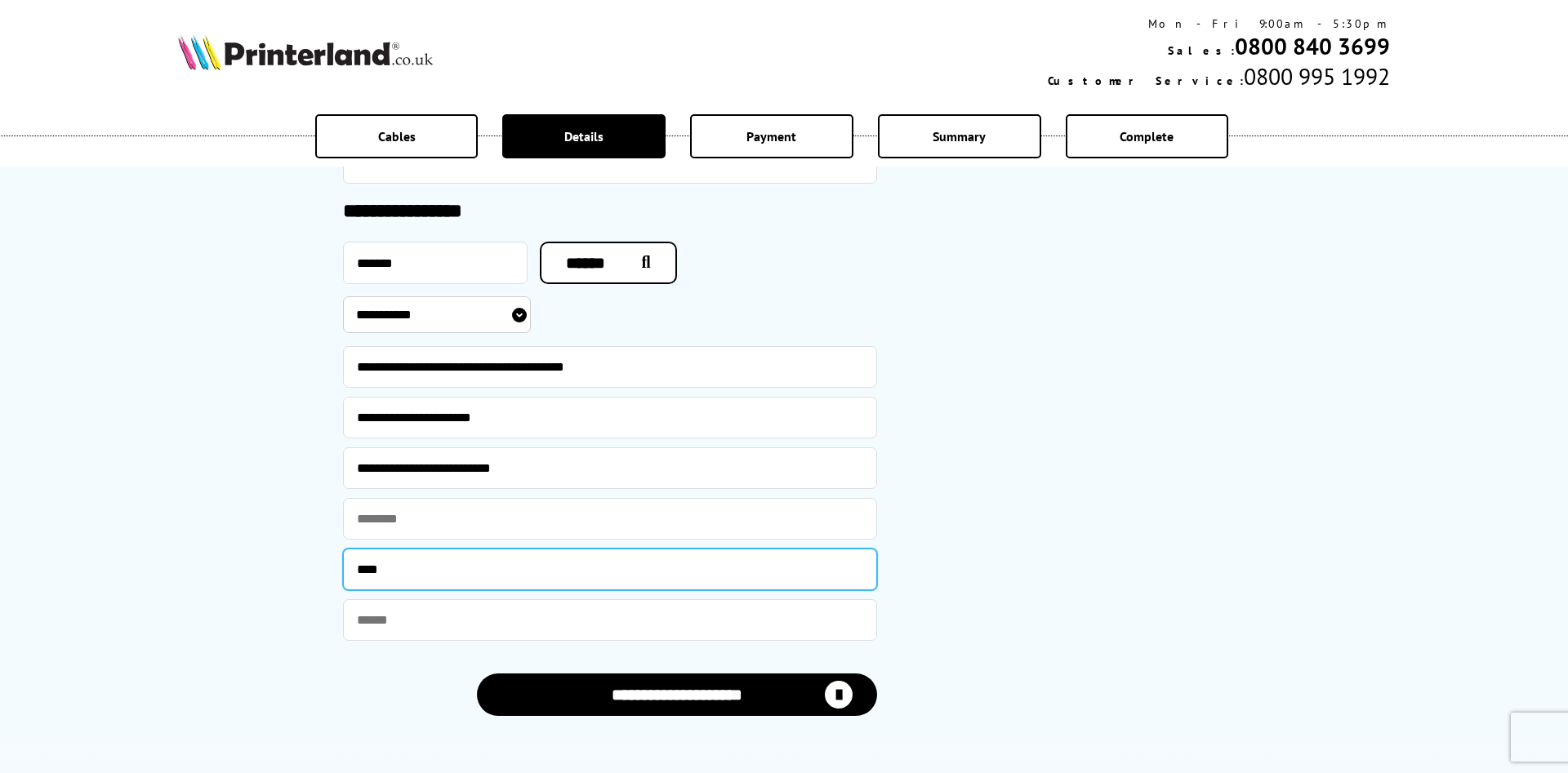 type on "****" 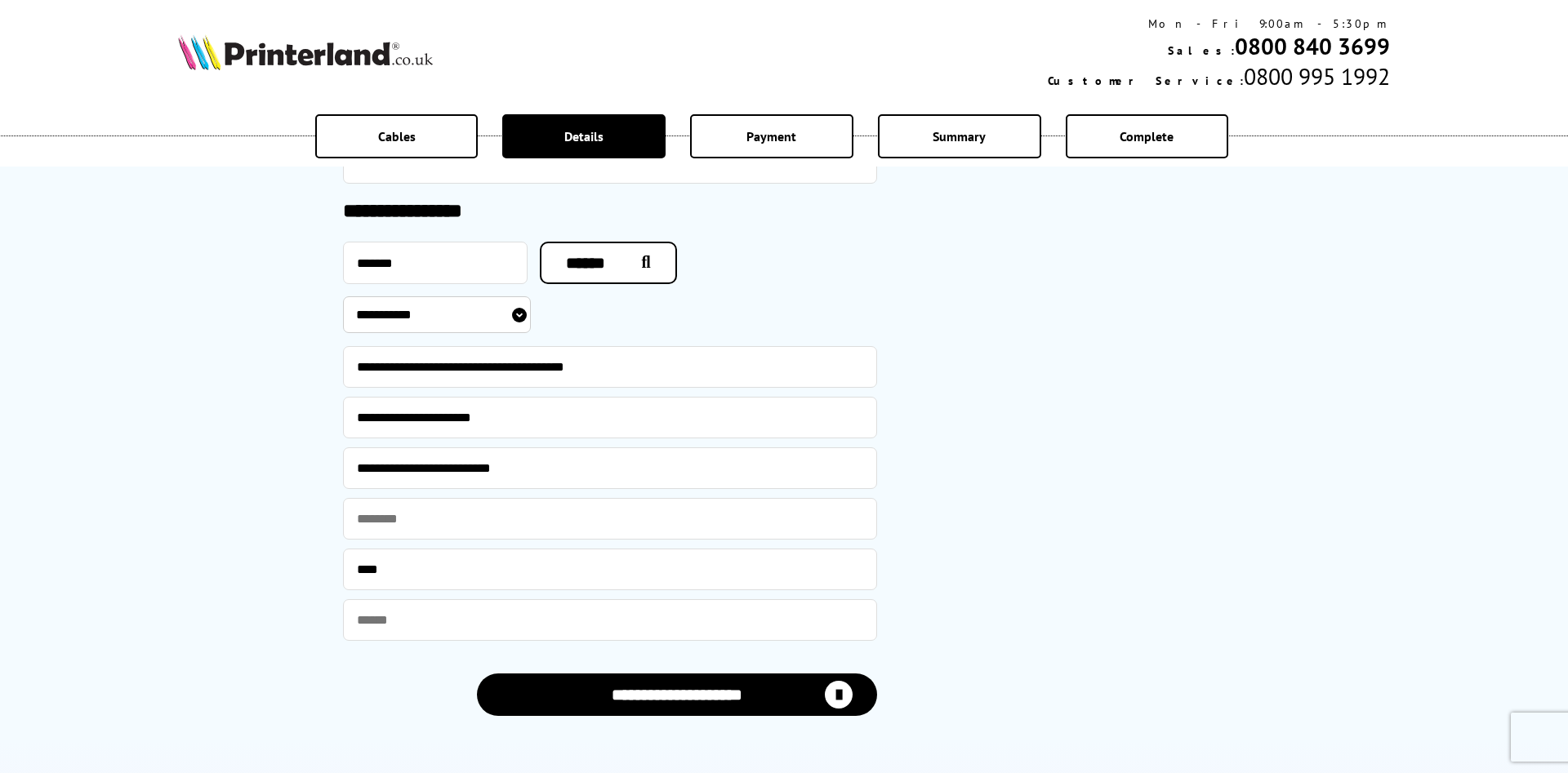 select on "**" 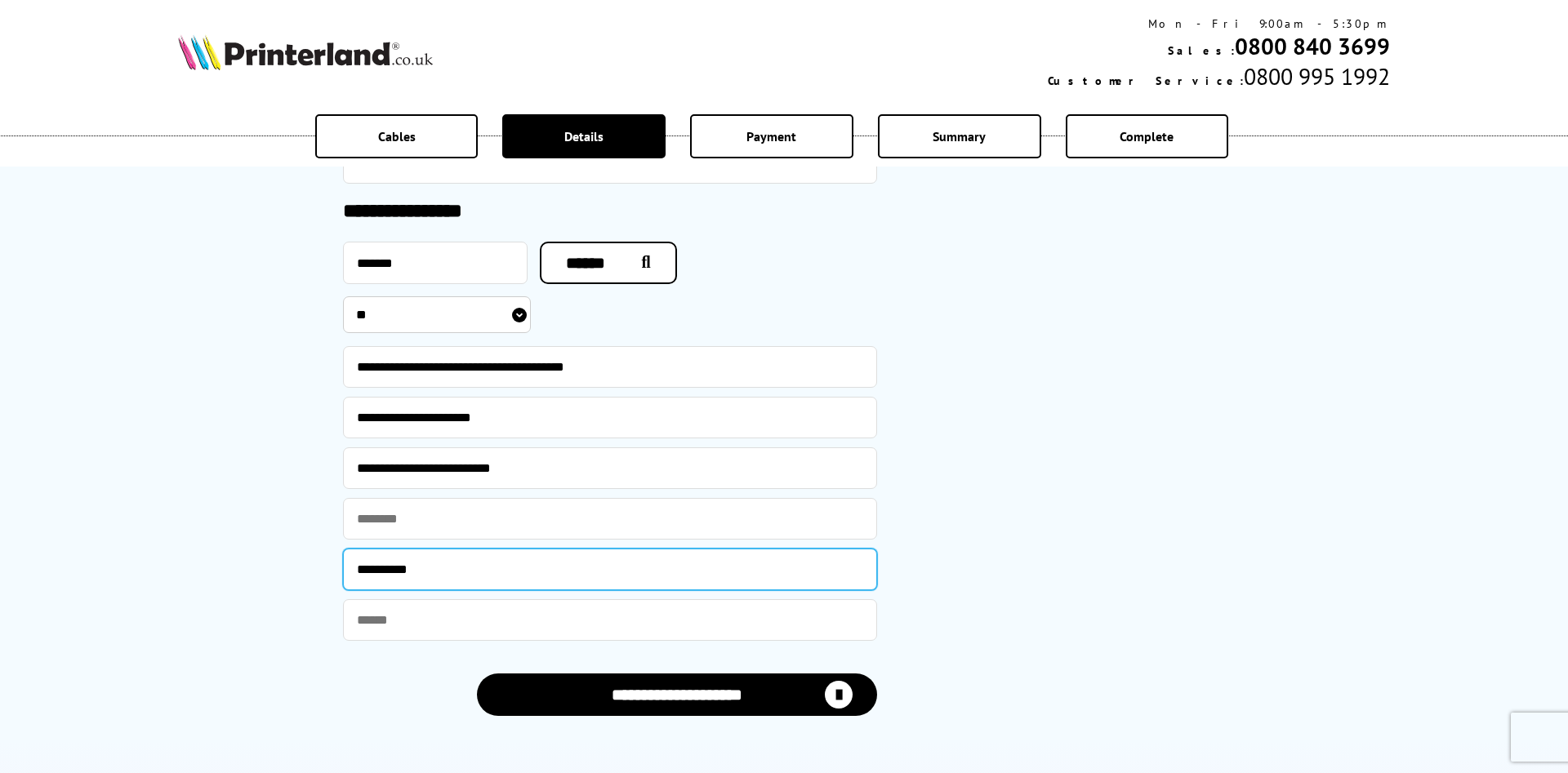 type on "**********" 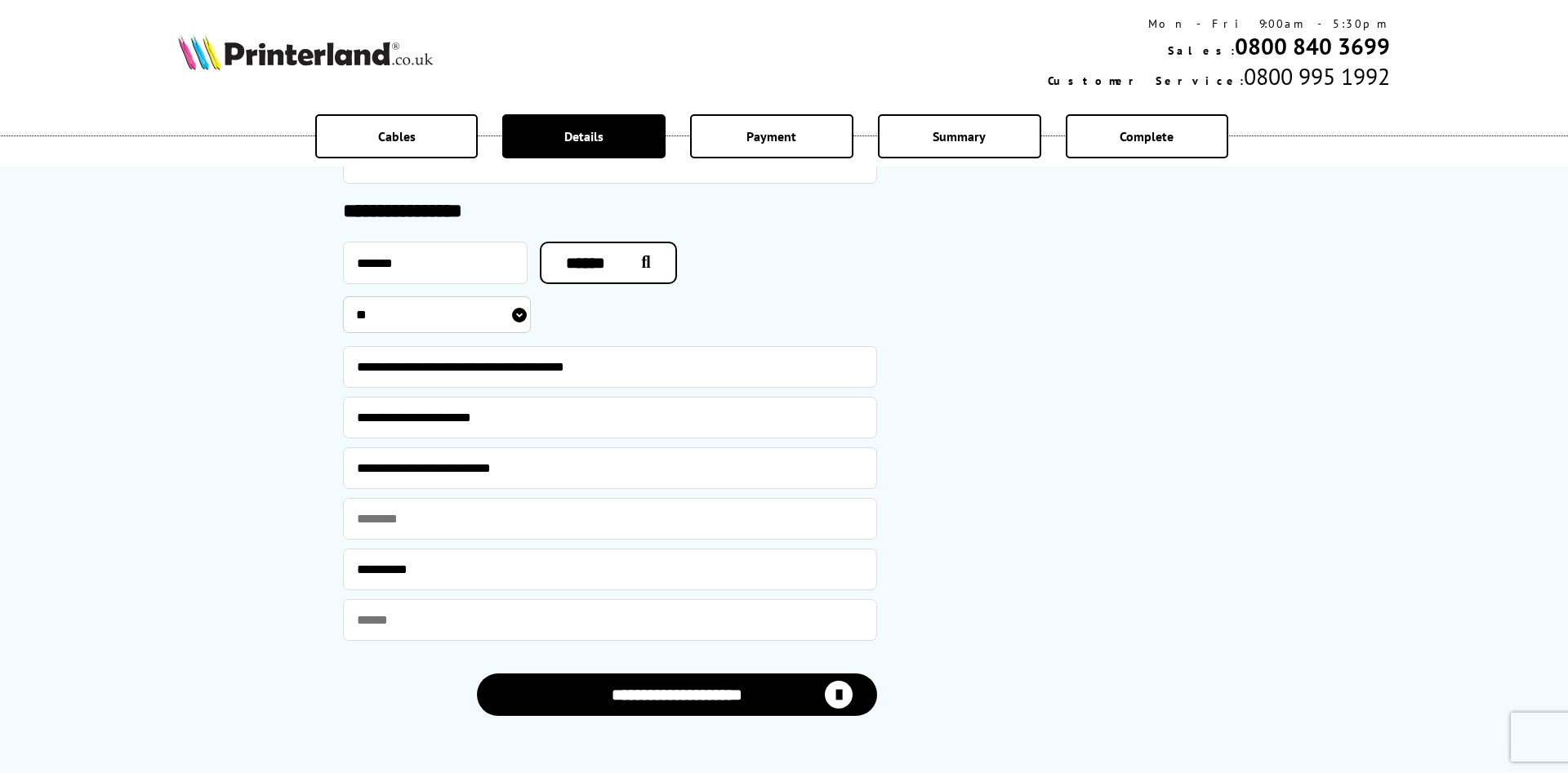 click on "**********" at bounding box center [1067, -215] 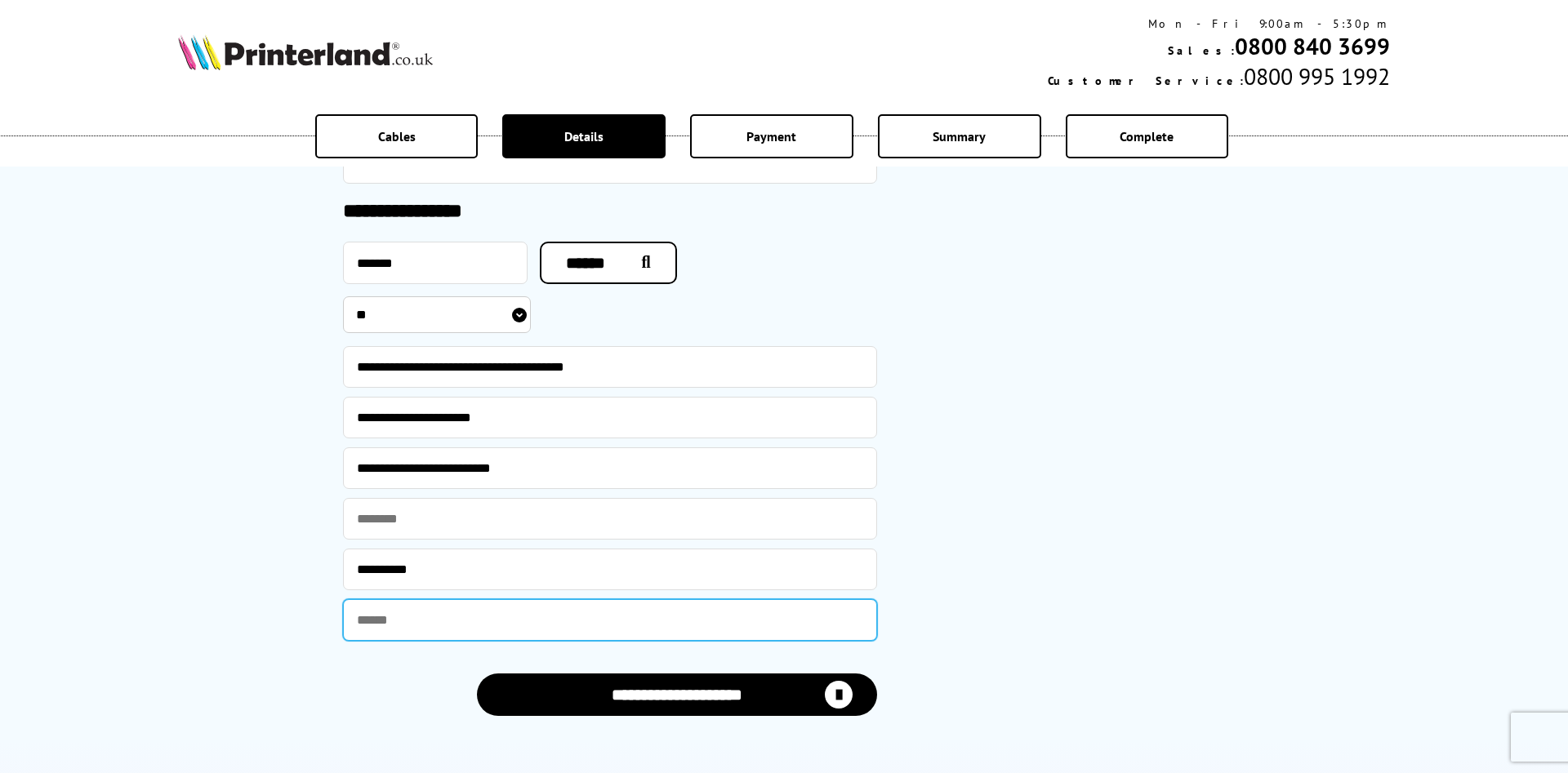 click at bounding box center (610, 620) 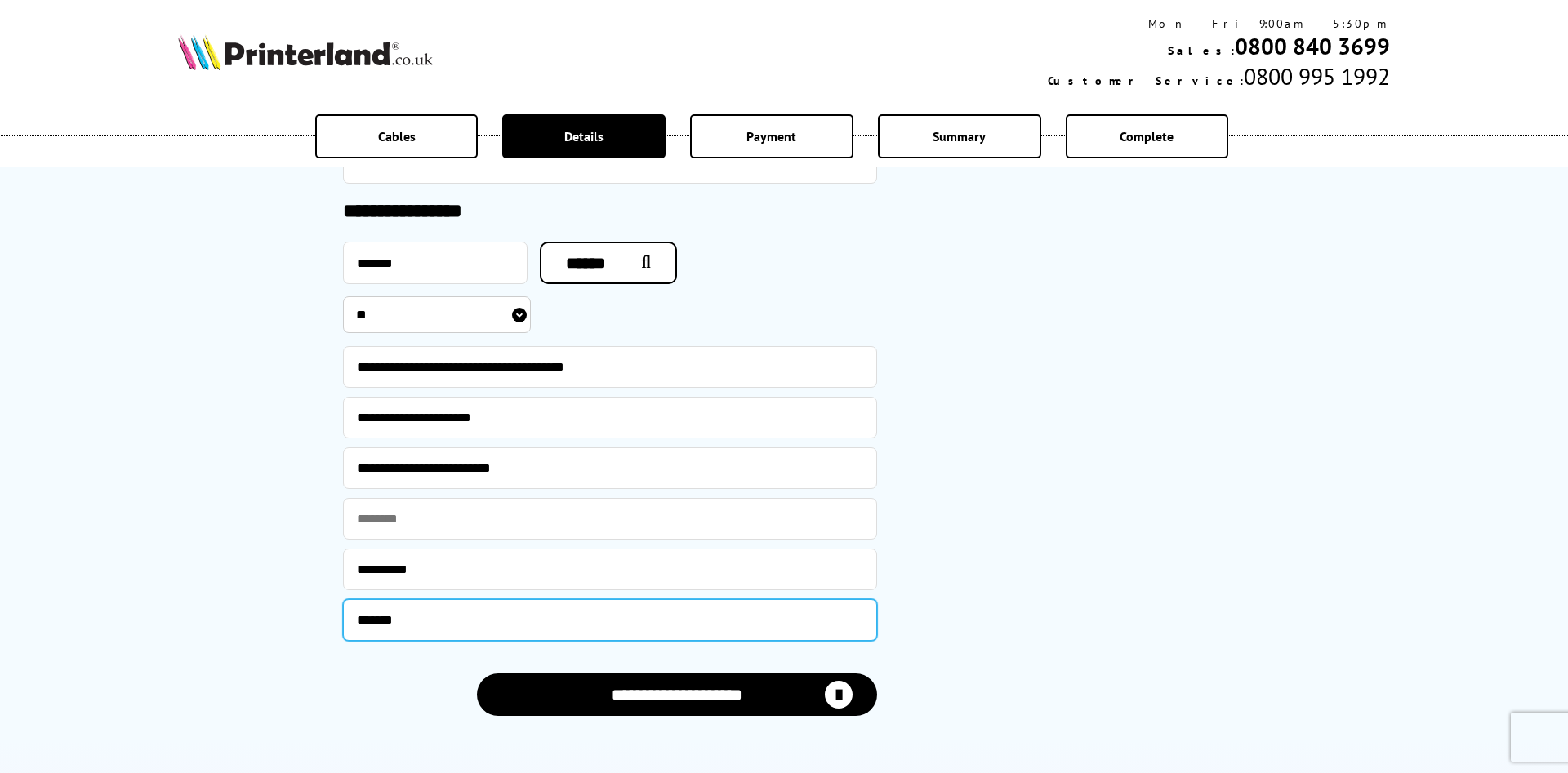 type on "******" 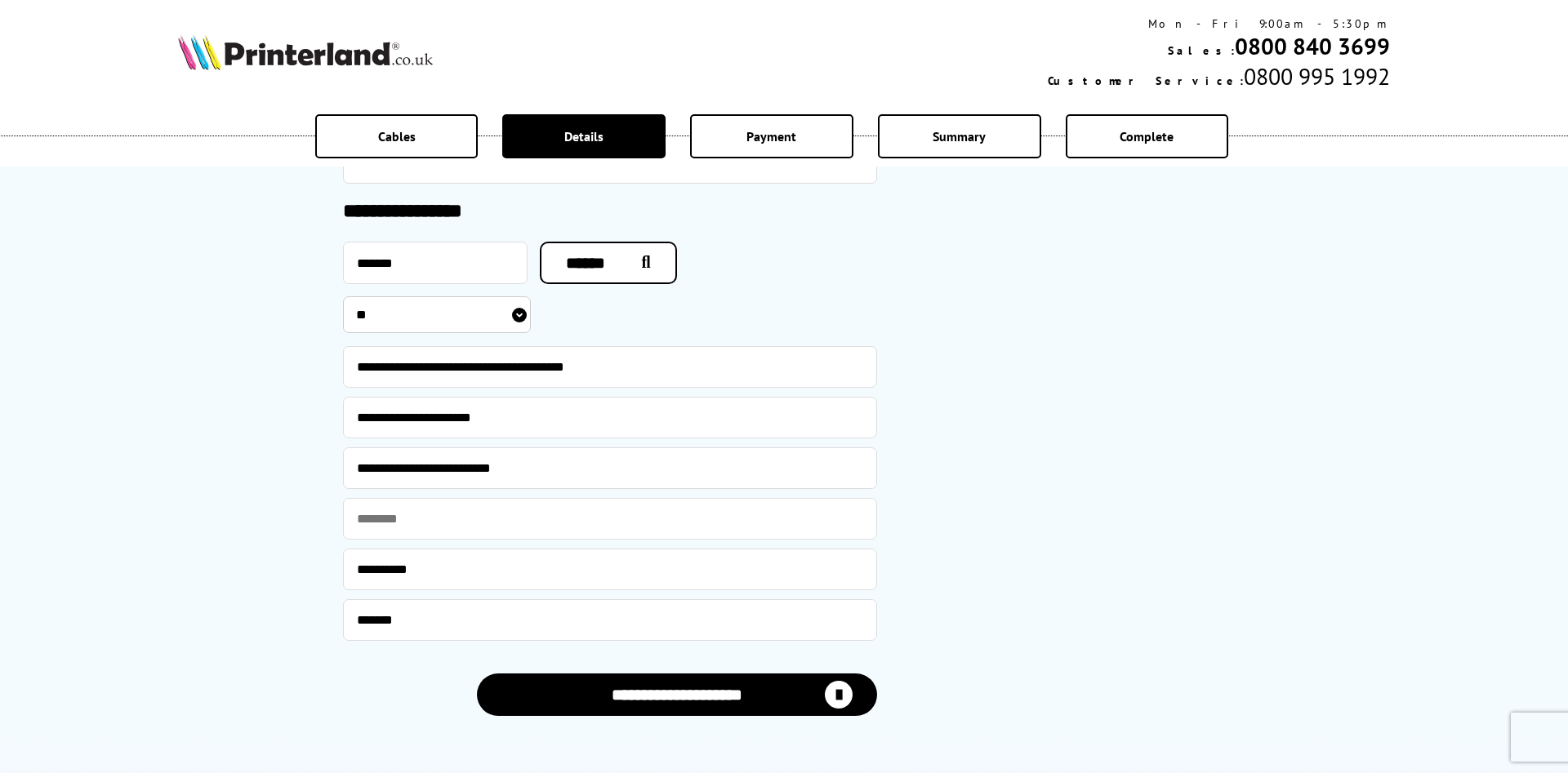 click on "**********" at bounding box center [677, 695] 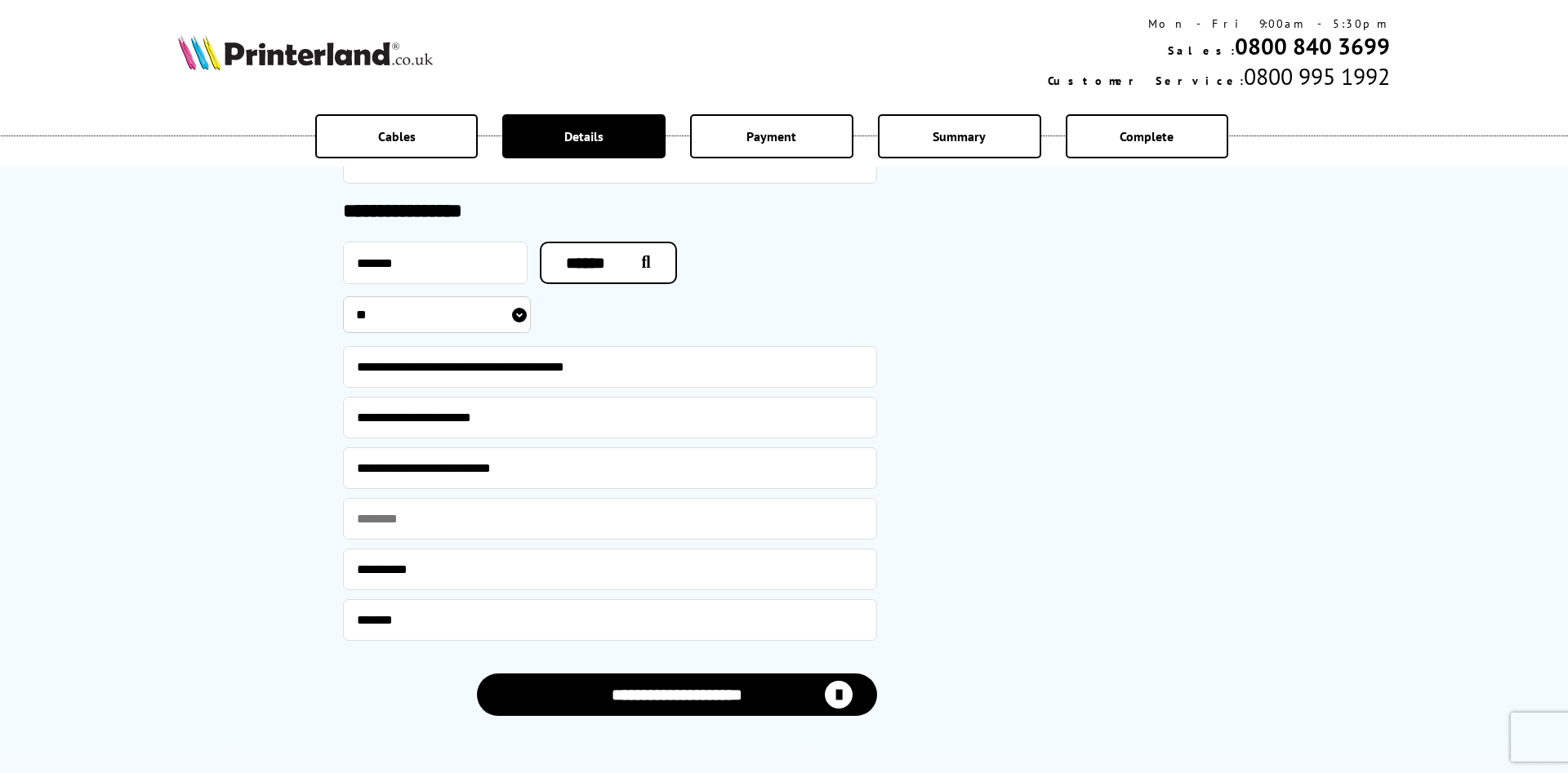 select on "**********" 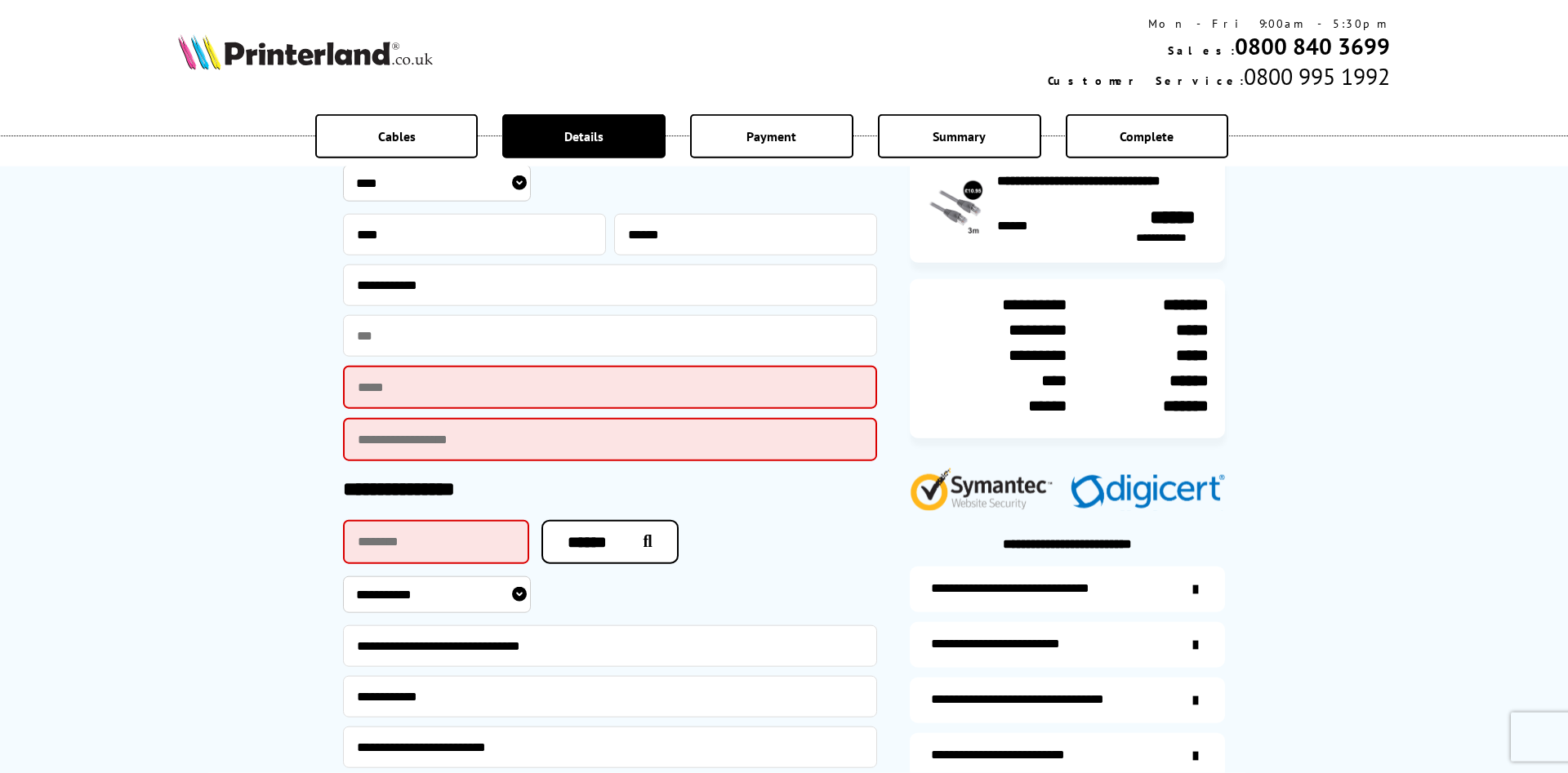 scroll, scrollTop: 224, scrollLeft: 0, axis: vertical 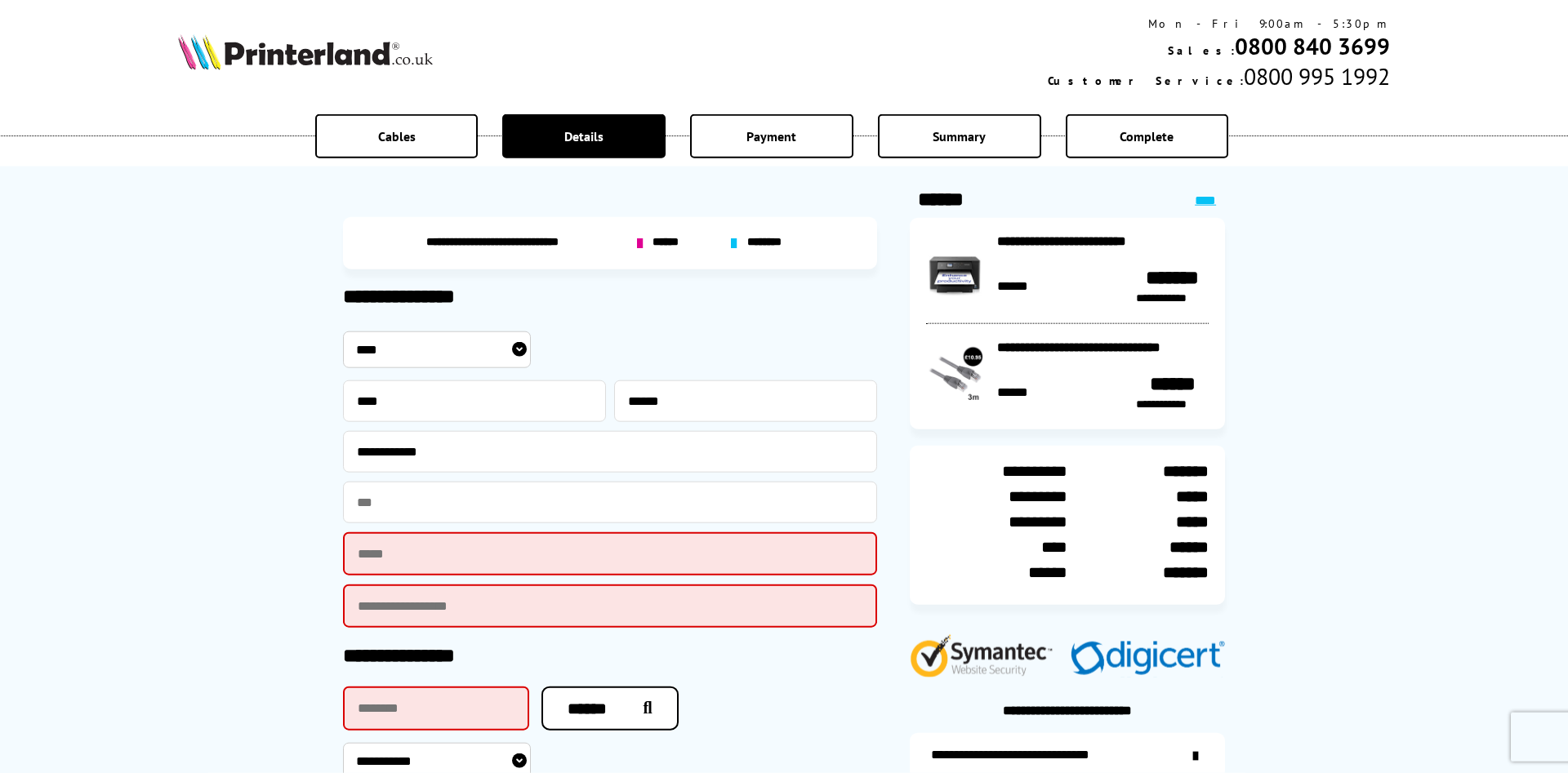 click at bounding box center [610, 553] 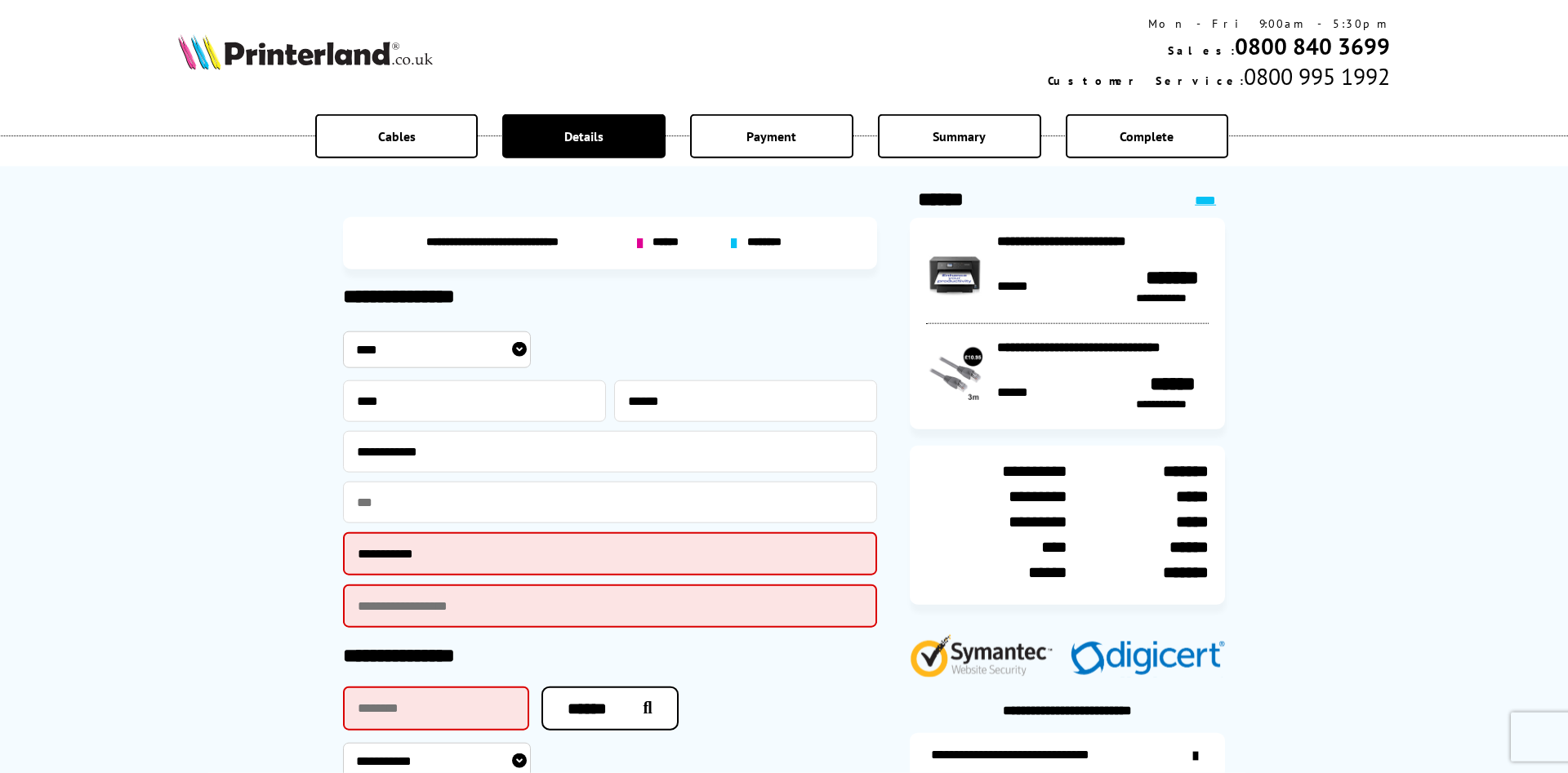 type on "**********" 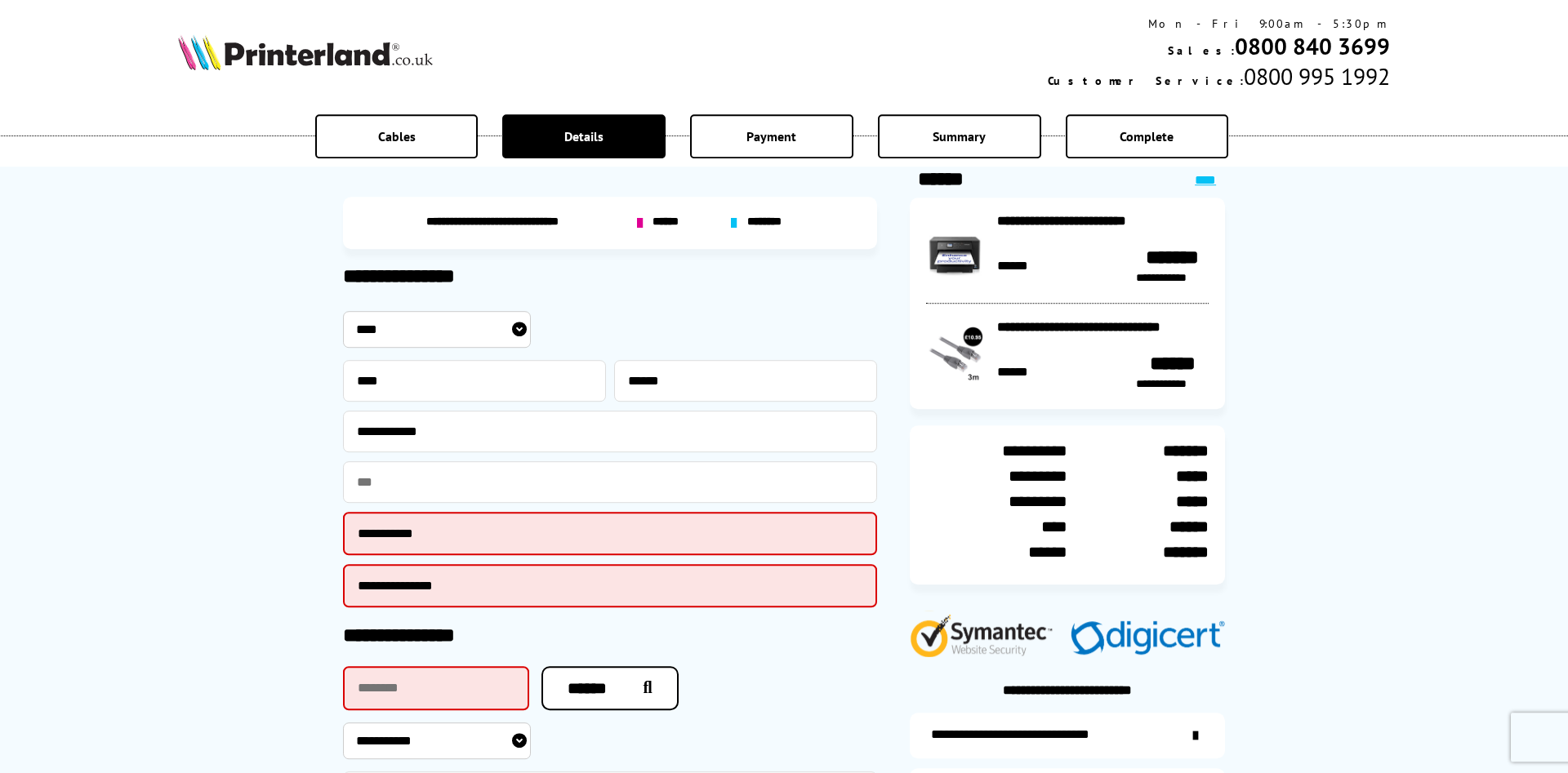 scroll, scrollTop: 231, scrollLeft: 0, axis: vertical 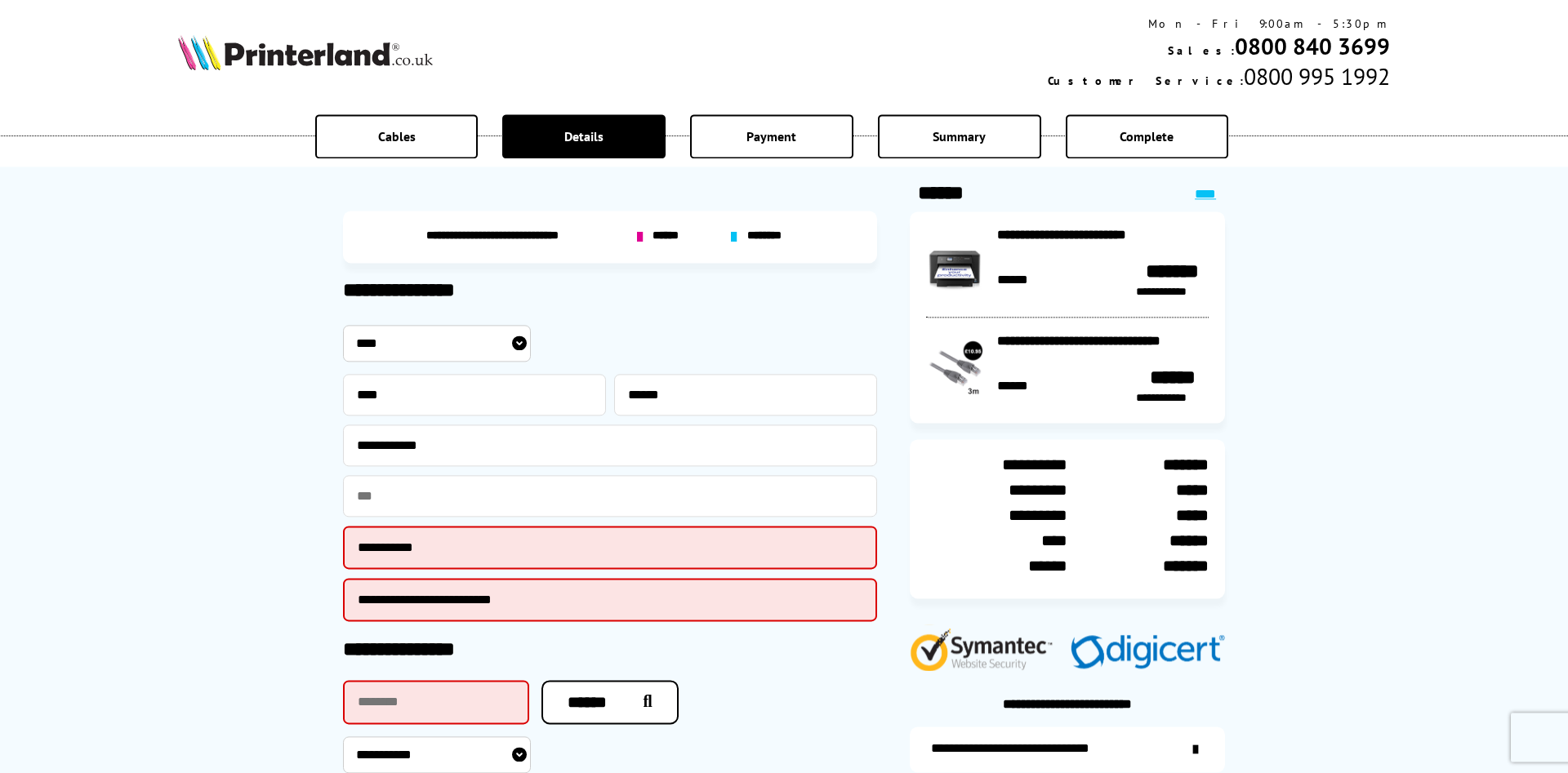 click at bounding box center [0, 0] 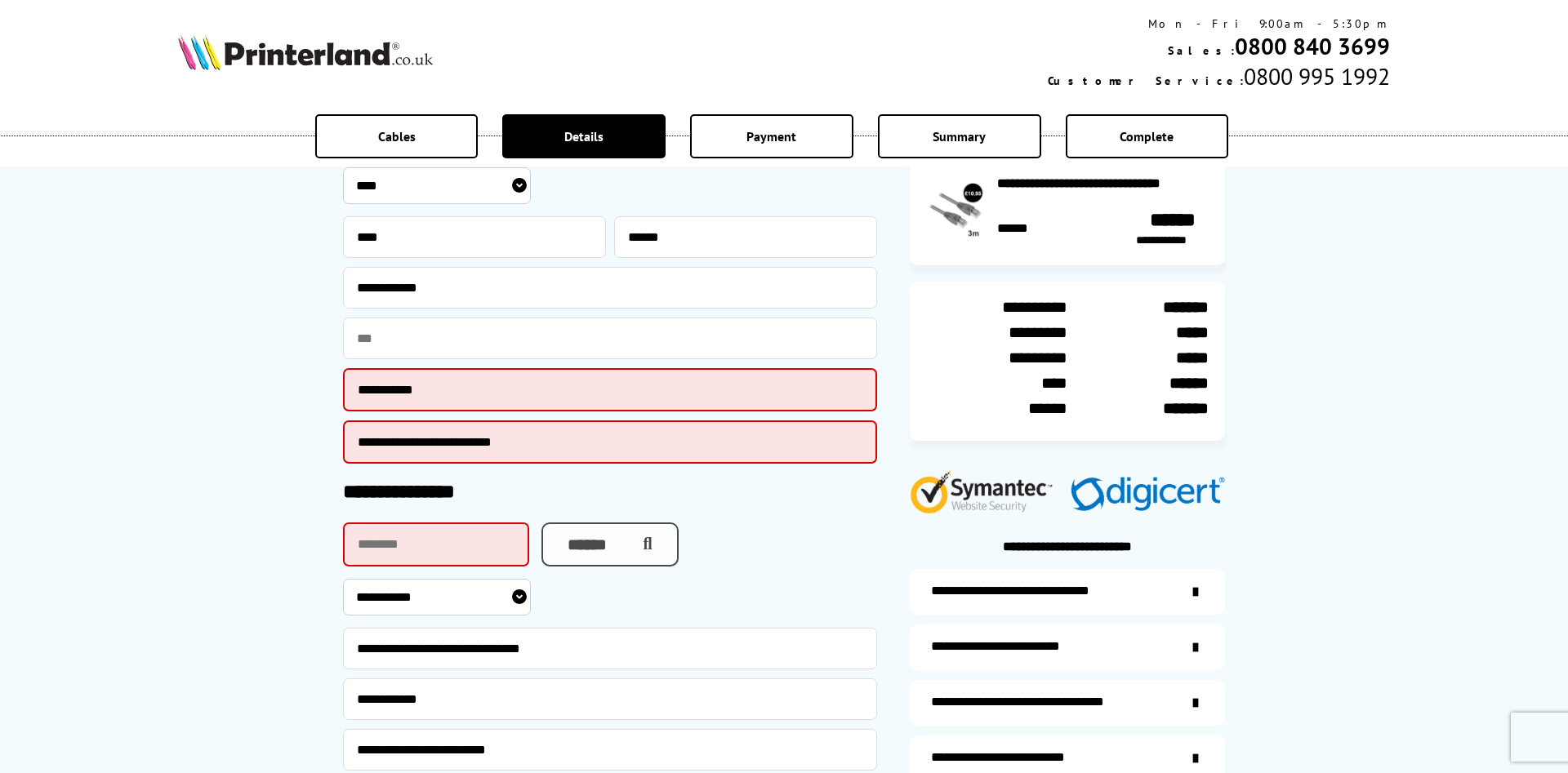 scroll, scrollTop: 398, scrollLeft: 0, axis: vertical 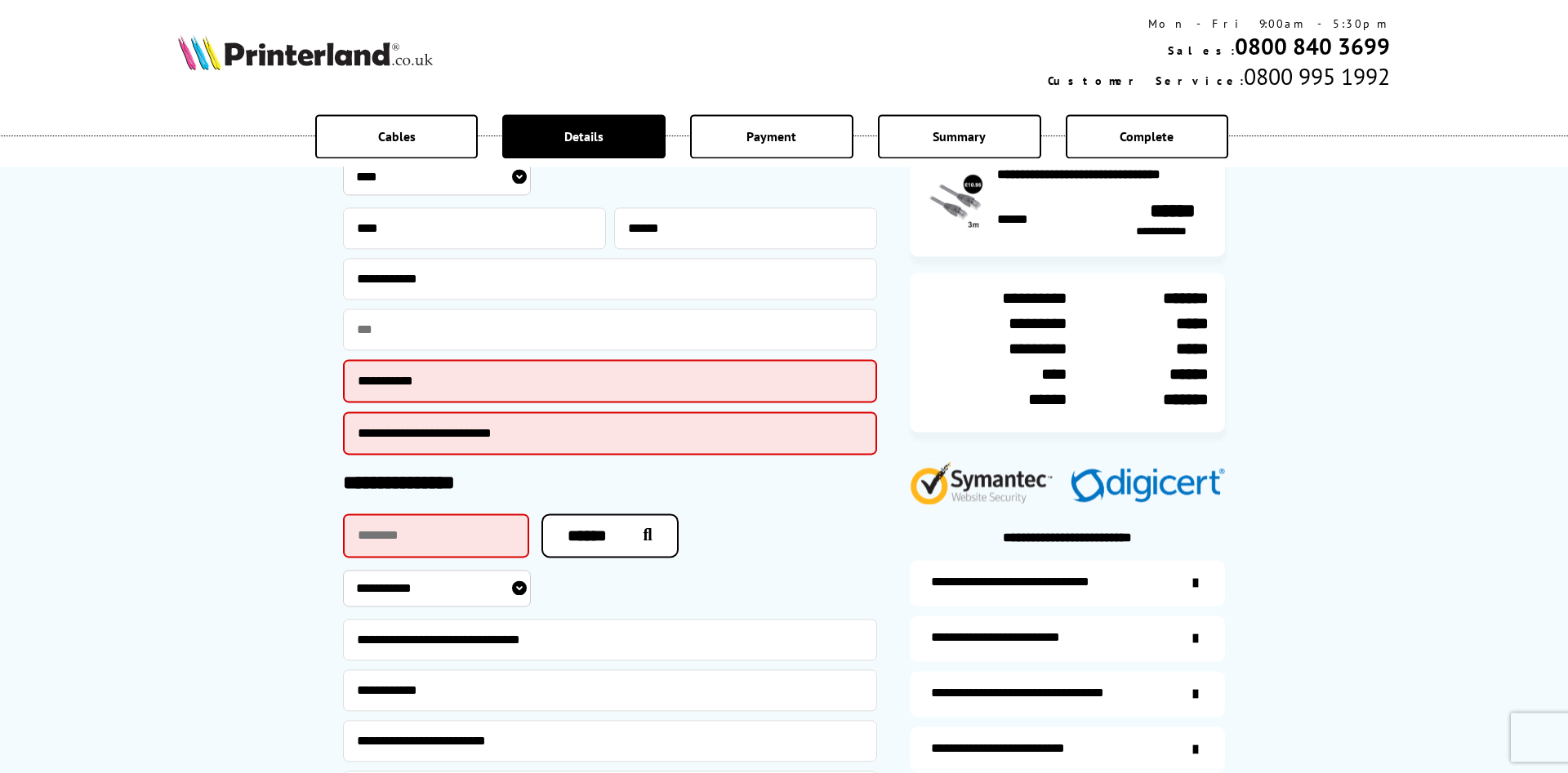 type on "**********" 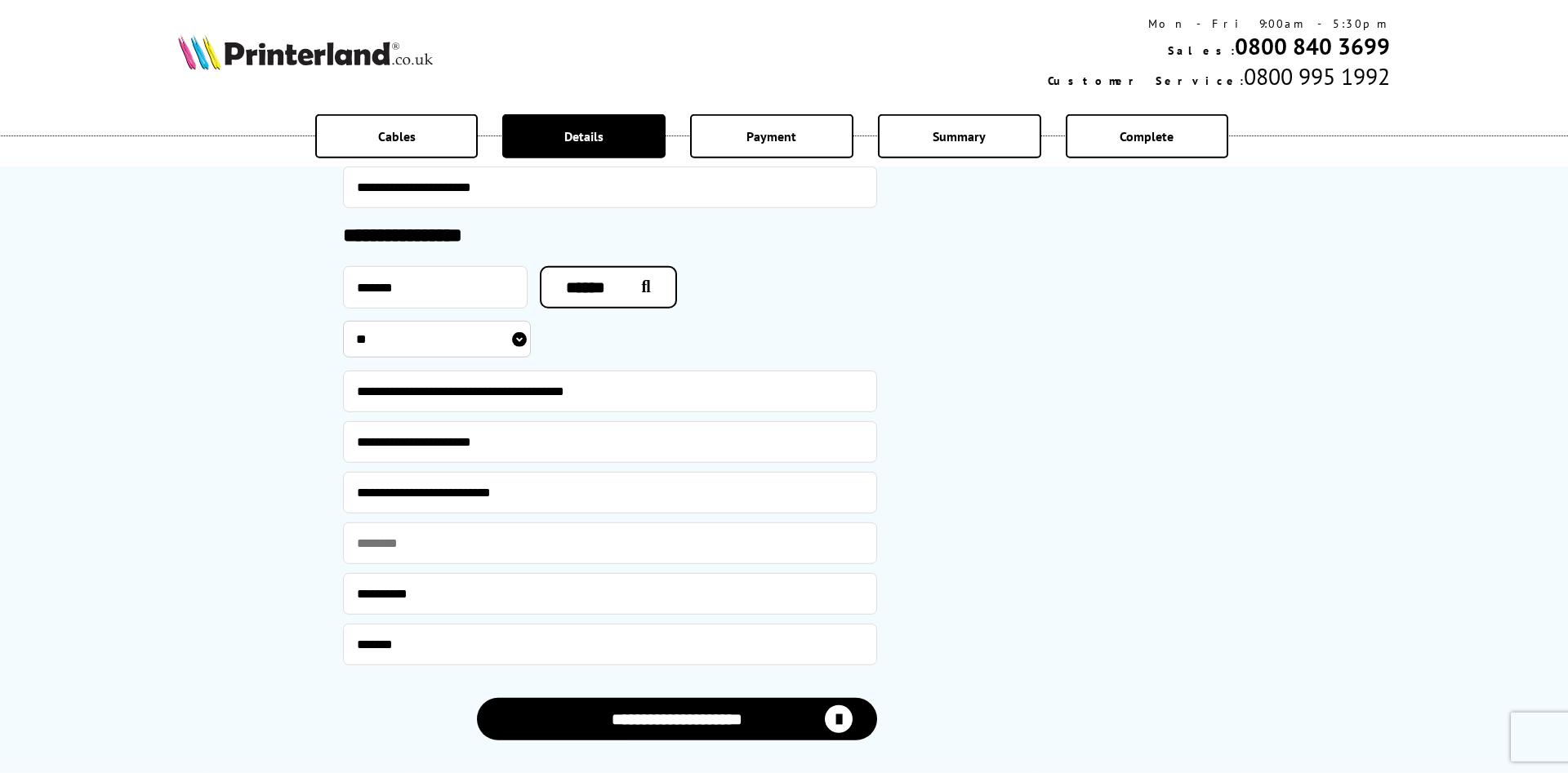 scroll, scrollTop: 1563, scrollLeft: 0, axis: vertical 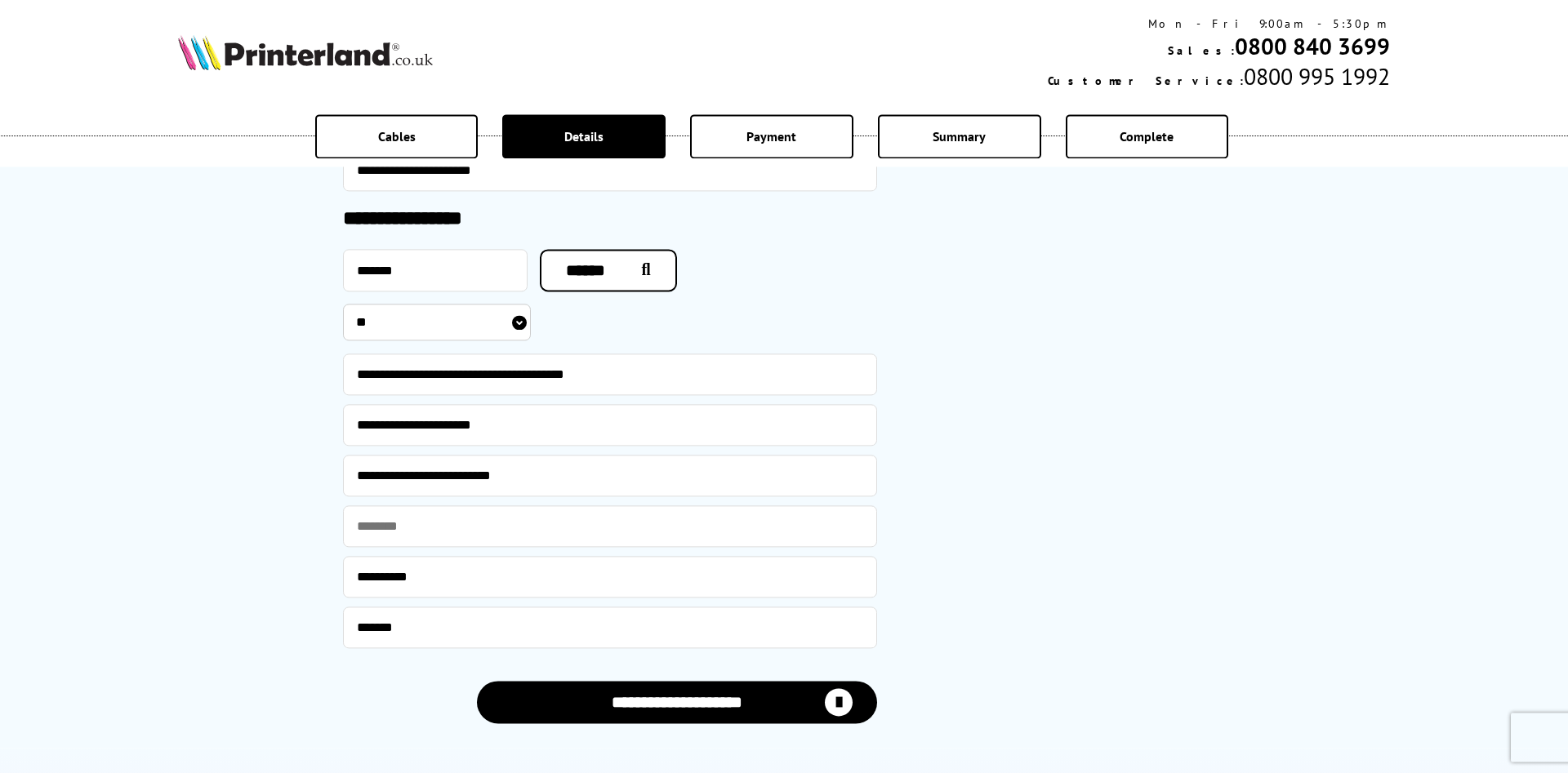 click on "**********" at bounding box center (677, 702) 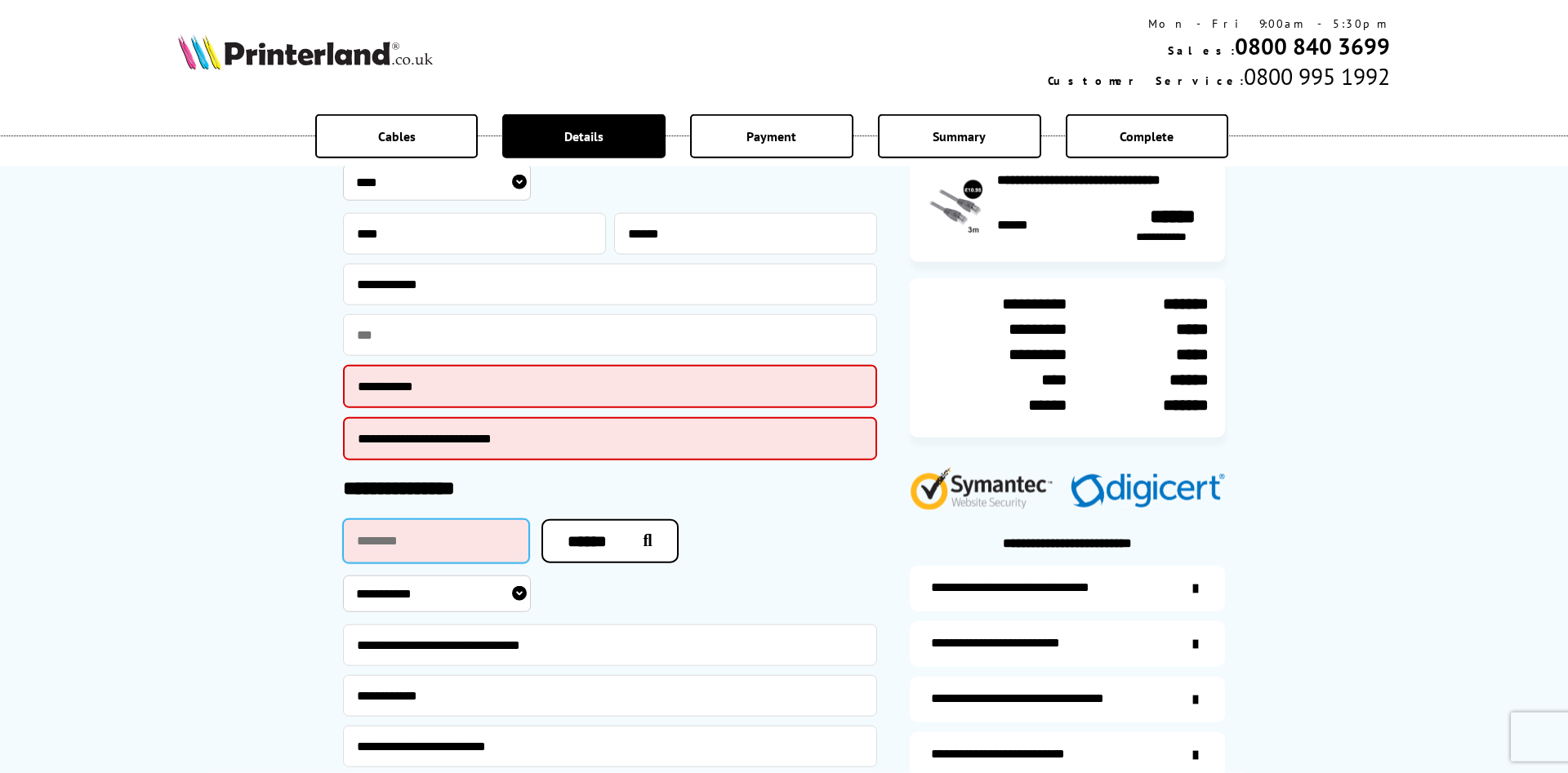 click at bounding box center (436, 541) 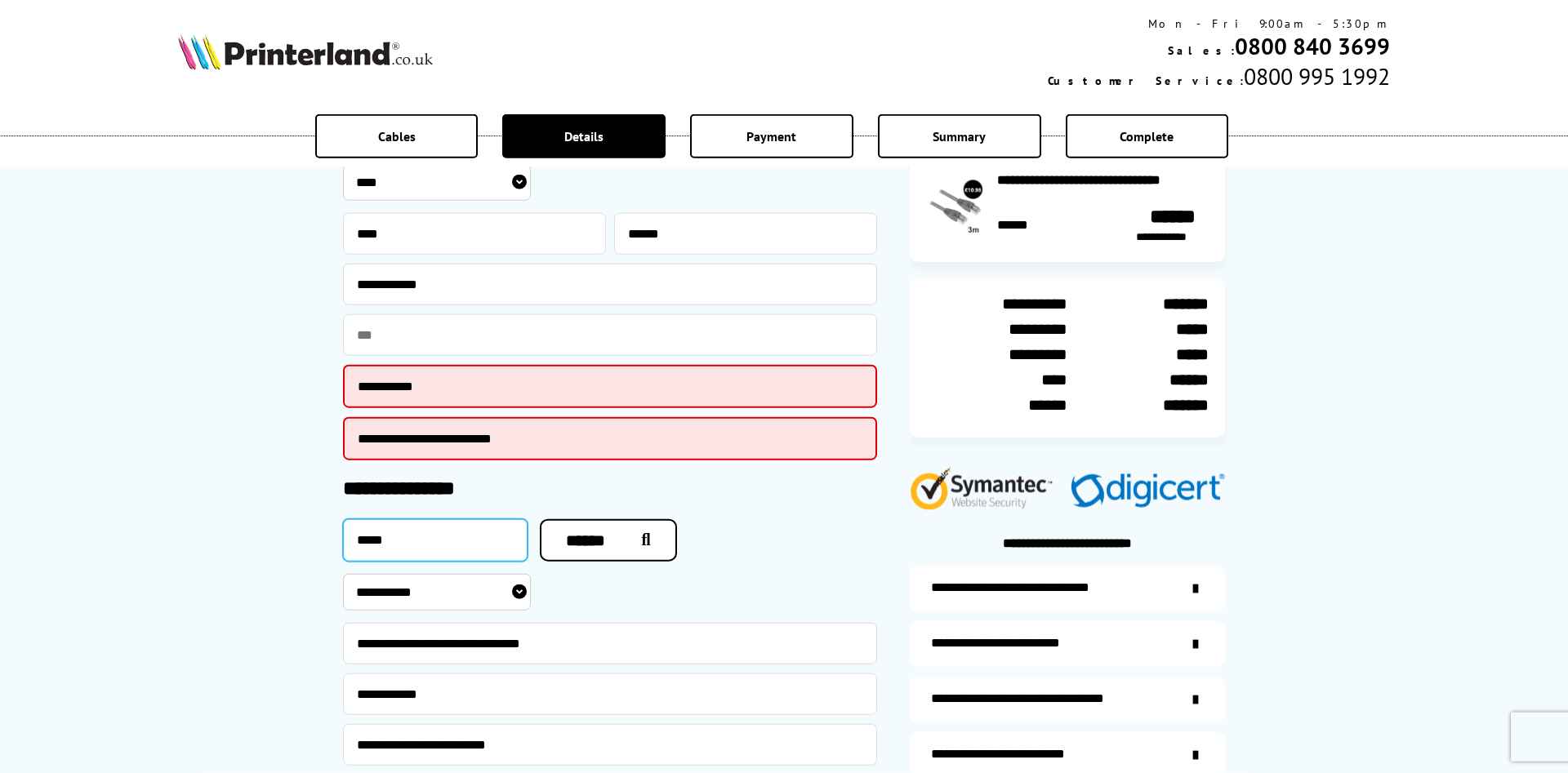 type on "********" 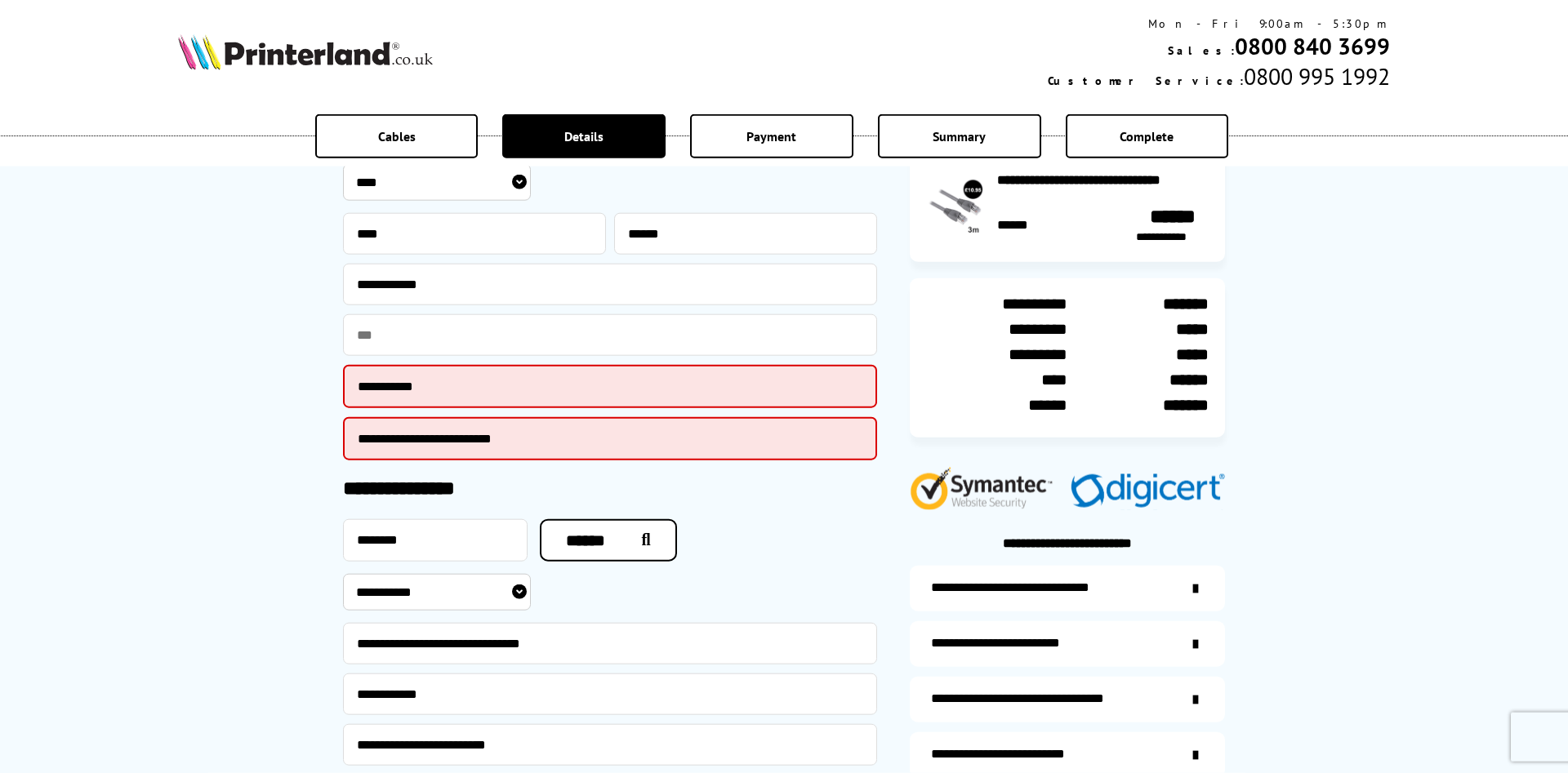 select on "**" 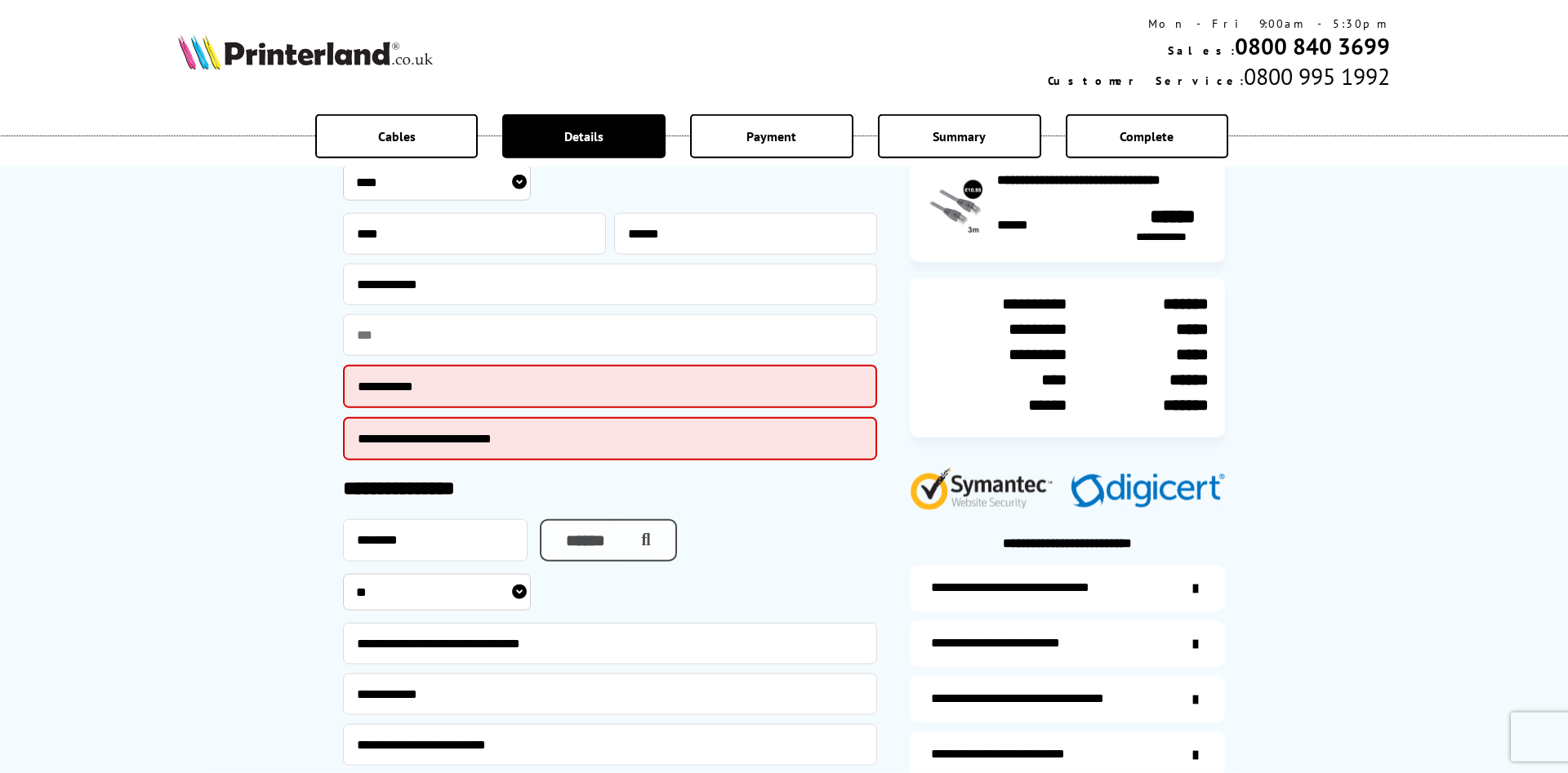 click at bounding box center [641, 540] 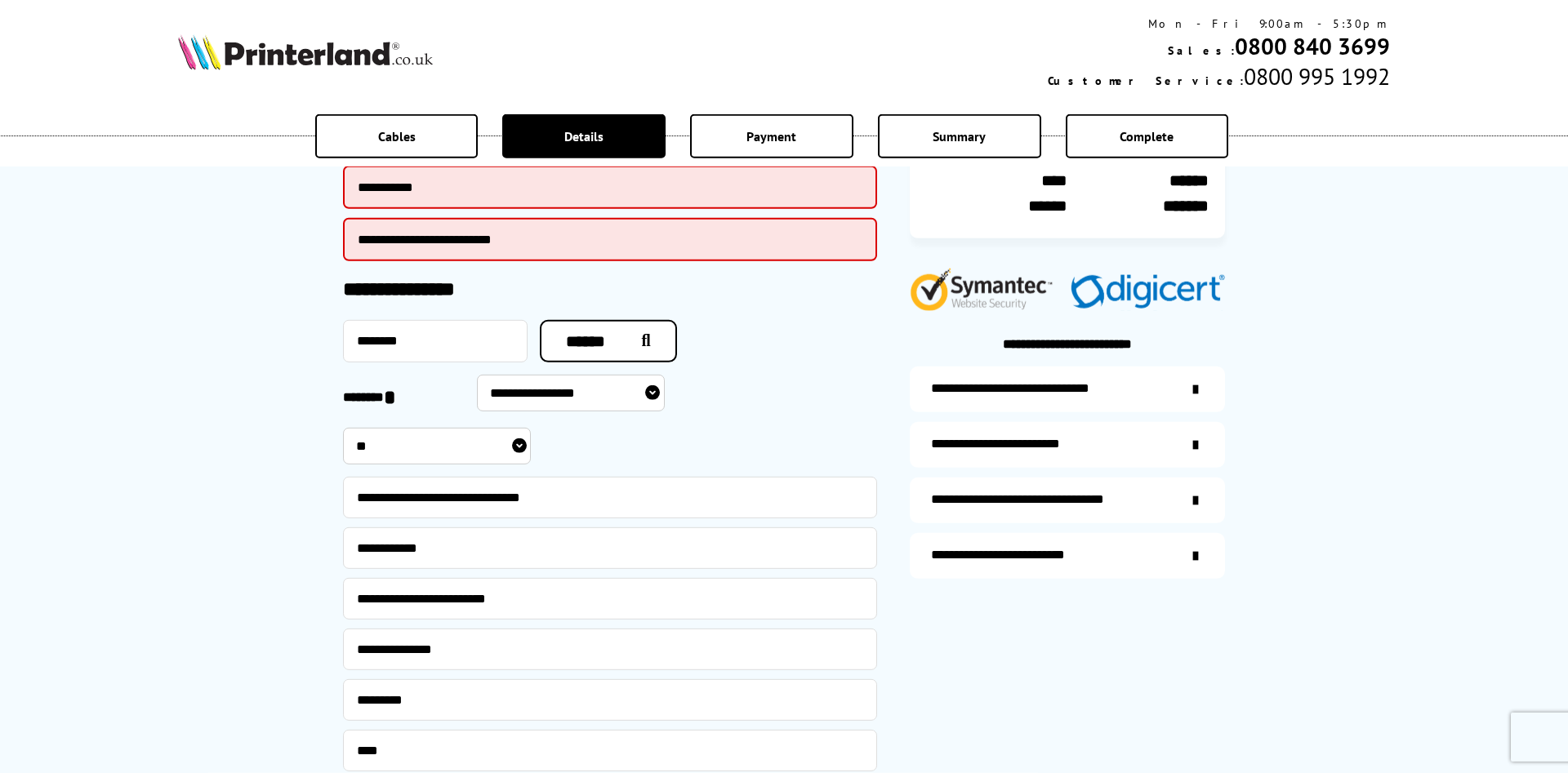 scroll, scrollTop: 475, scrollLeft: 0, axis: vertical 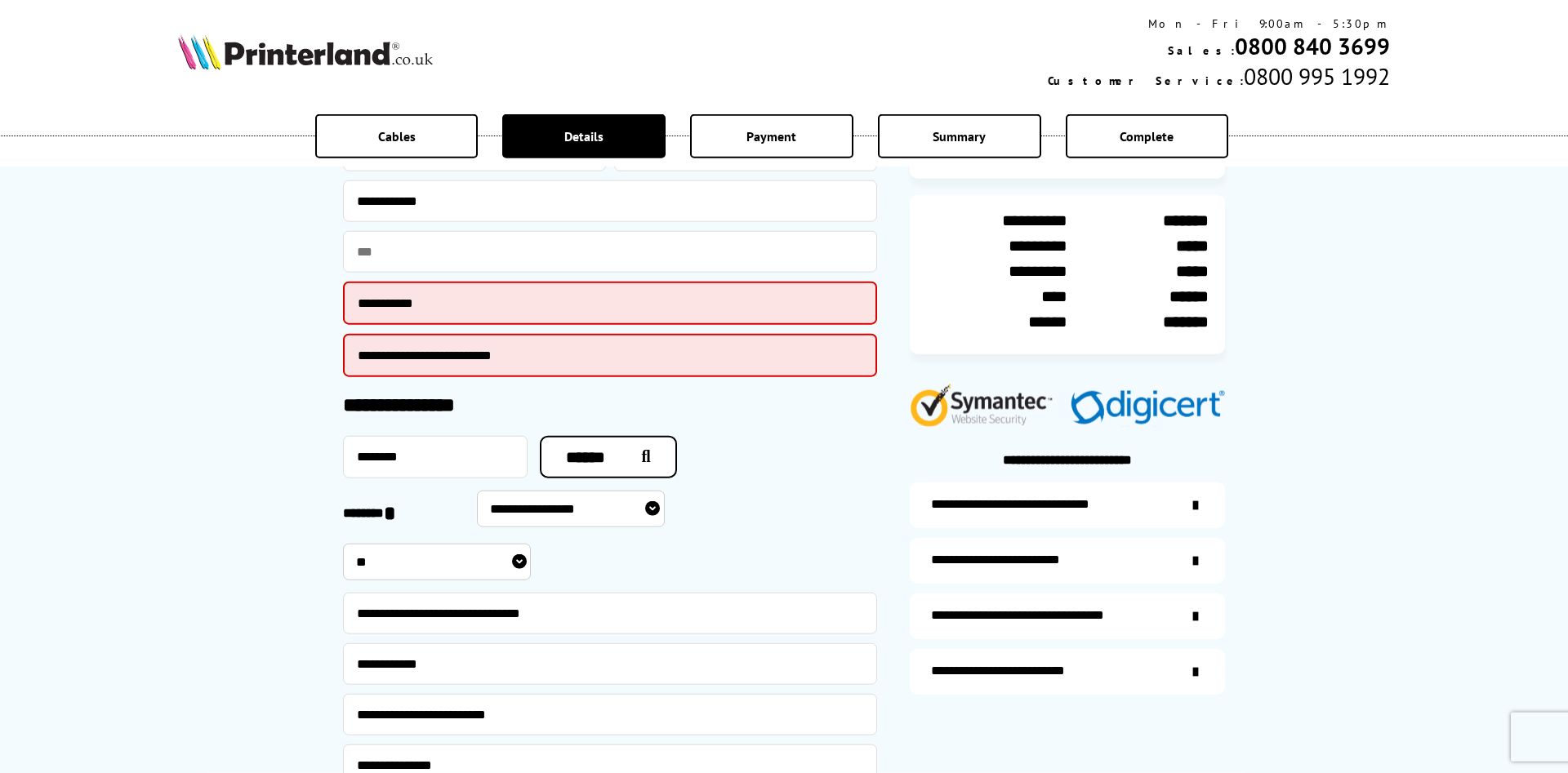 click on "**********" at bounding box center [610, 227] 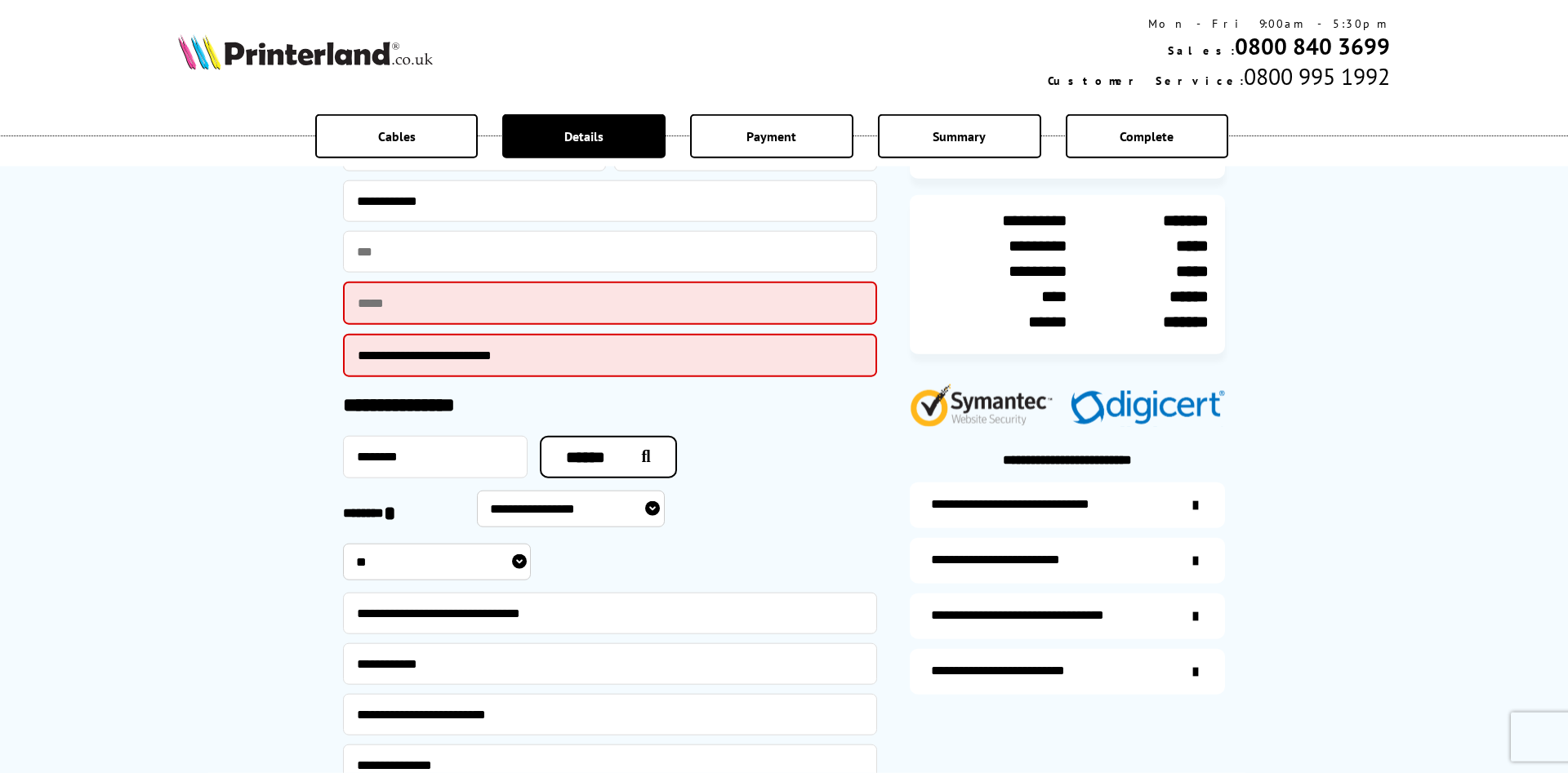 type 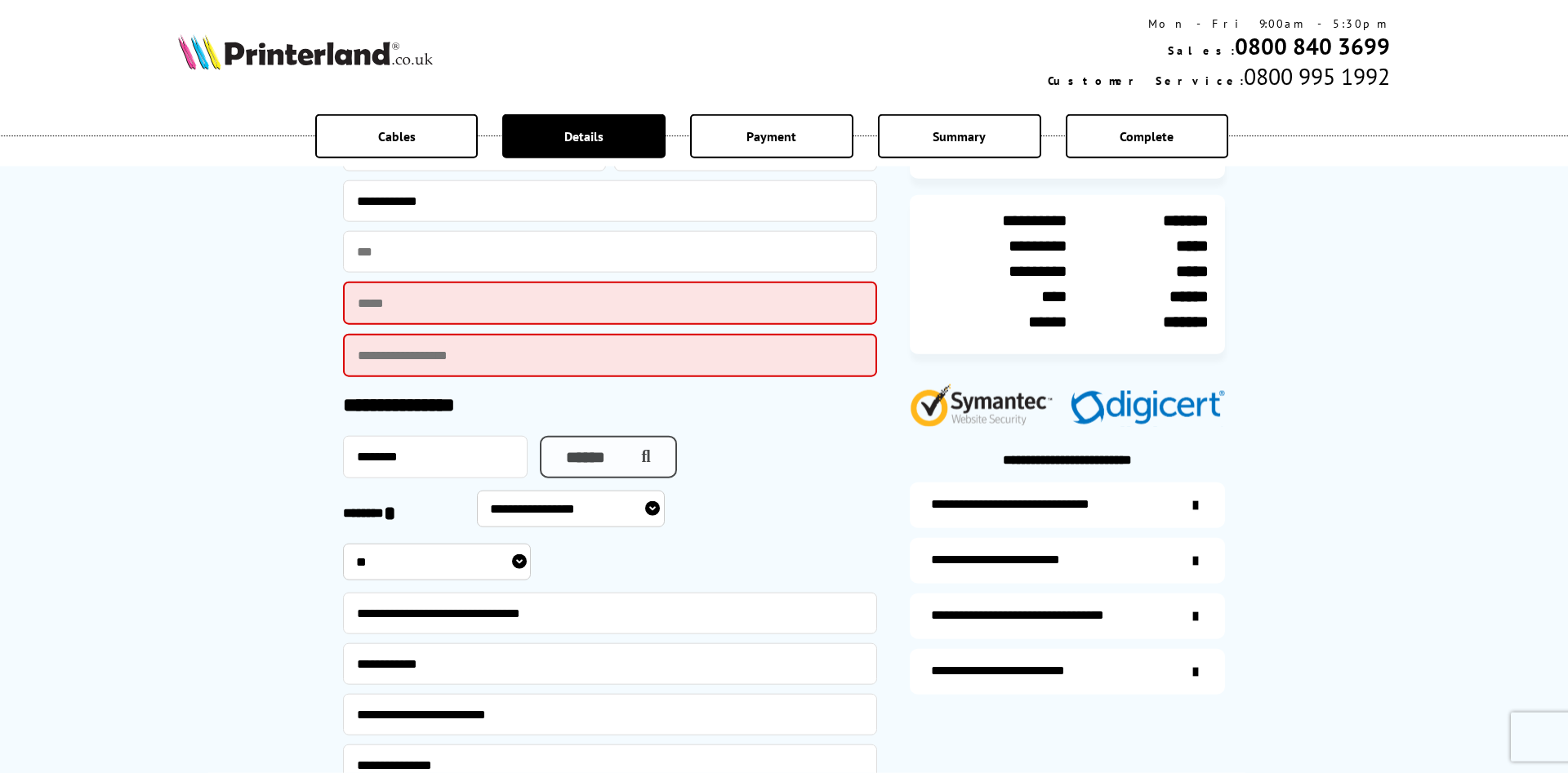 type 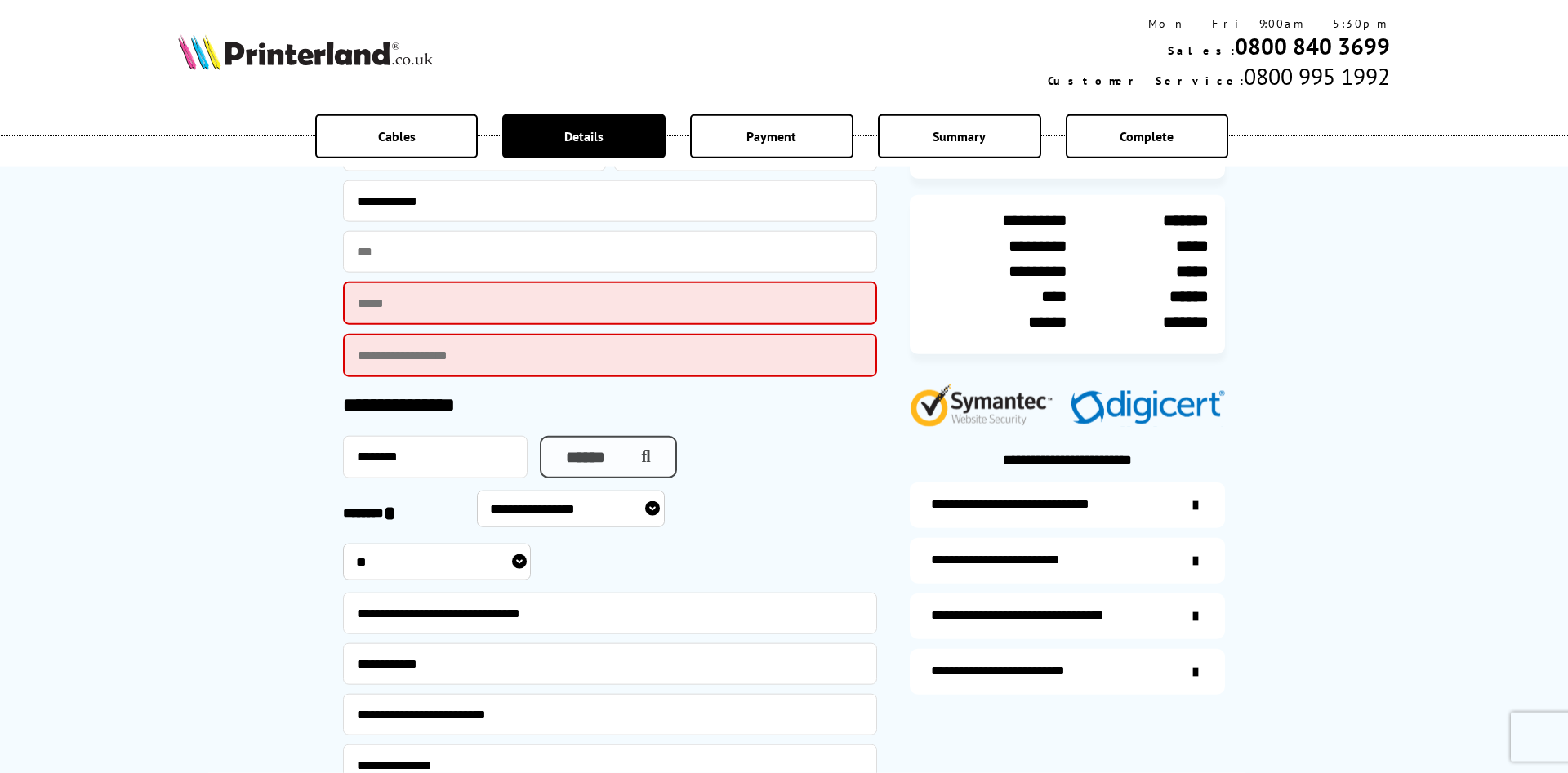 click on "******" at bounding box center (608, 457) 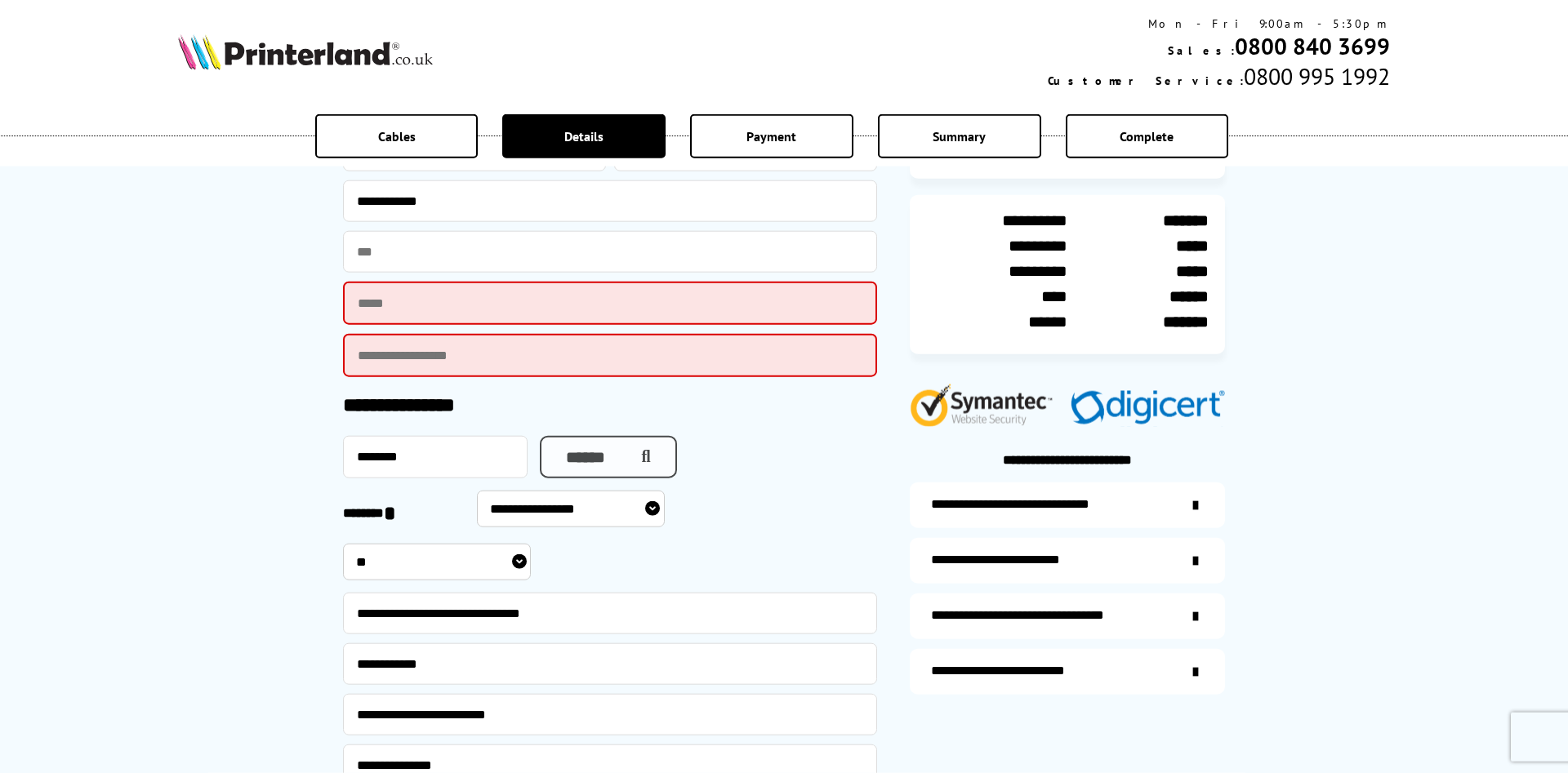 click at bounding box center (641, 457) 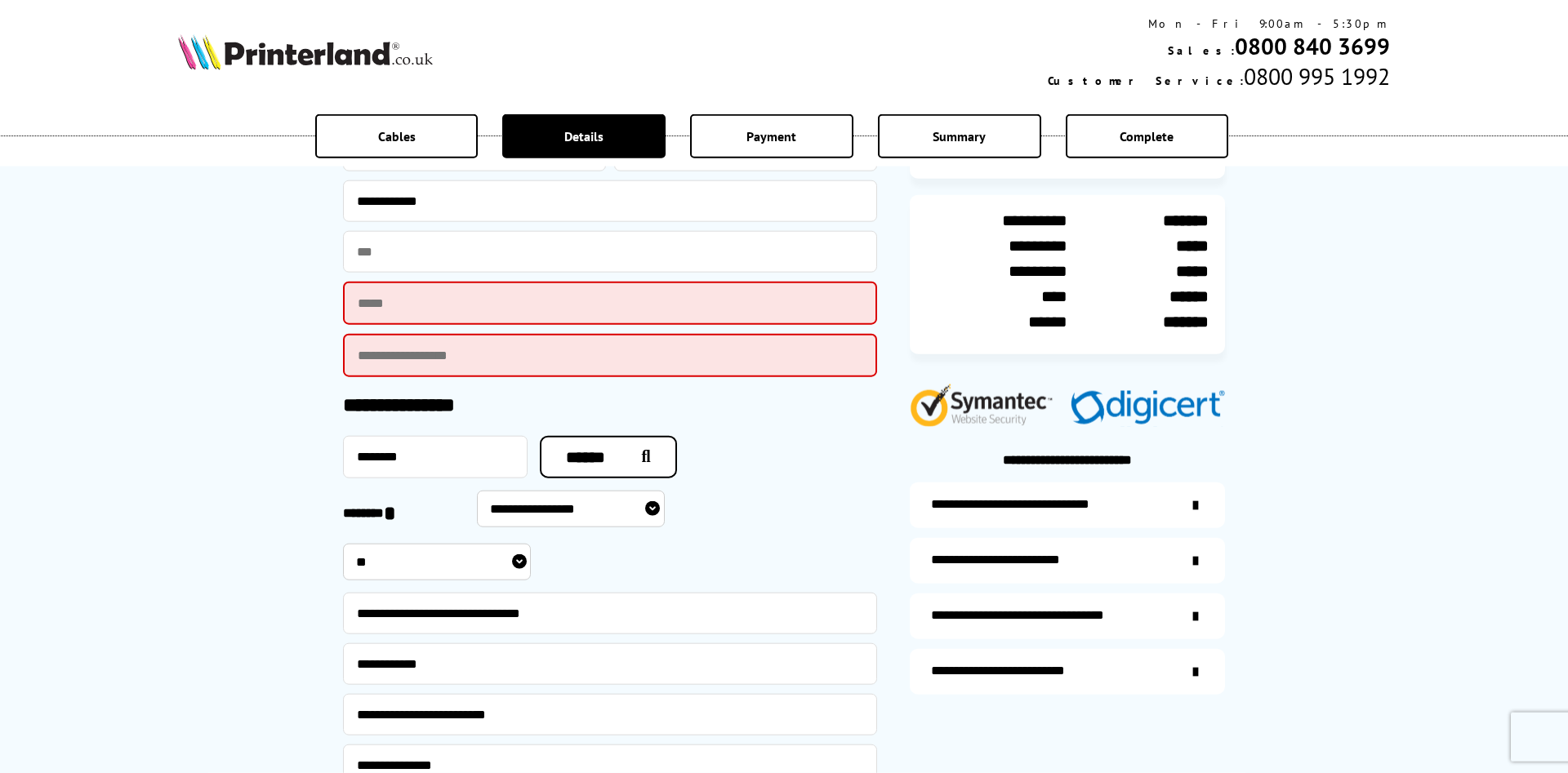 click at bounding box center (610, 303) 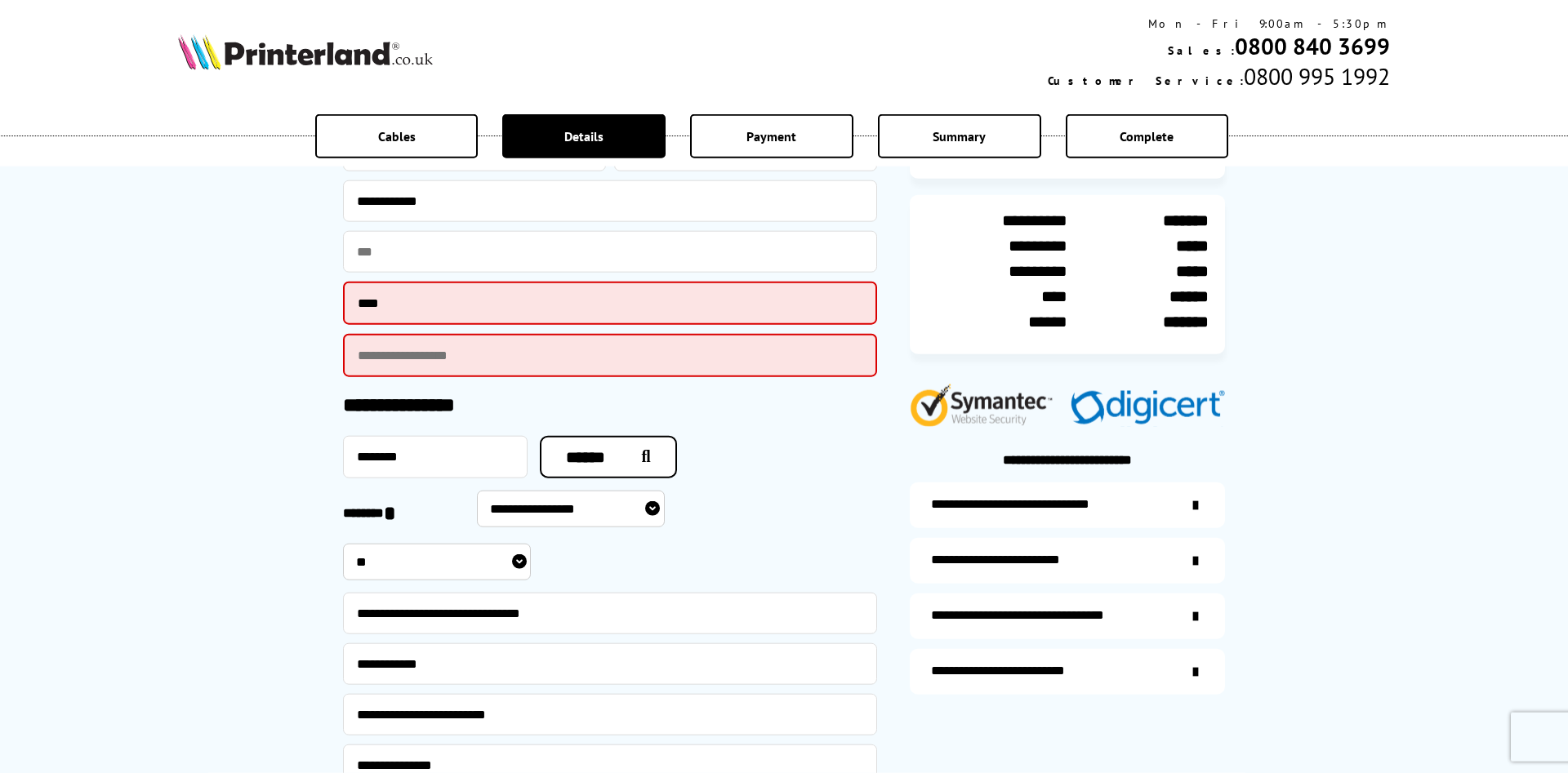 type on "**********" 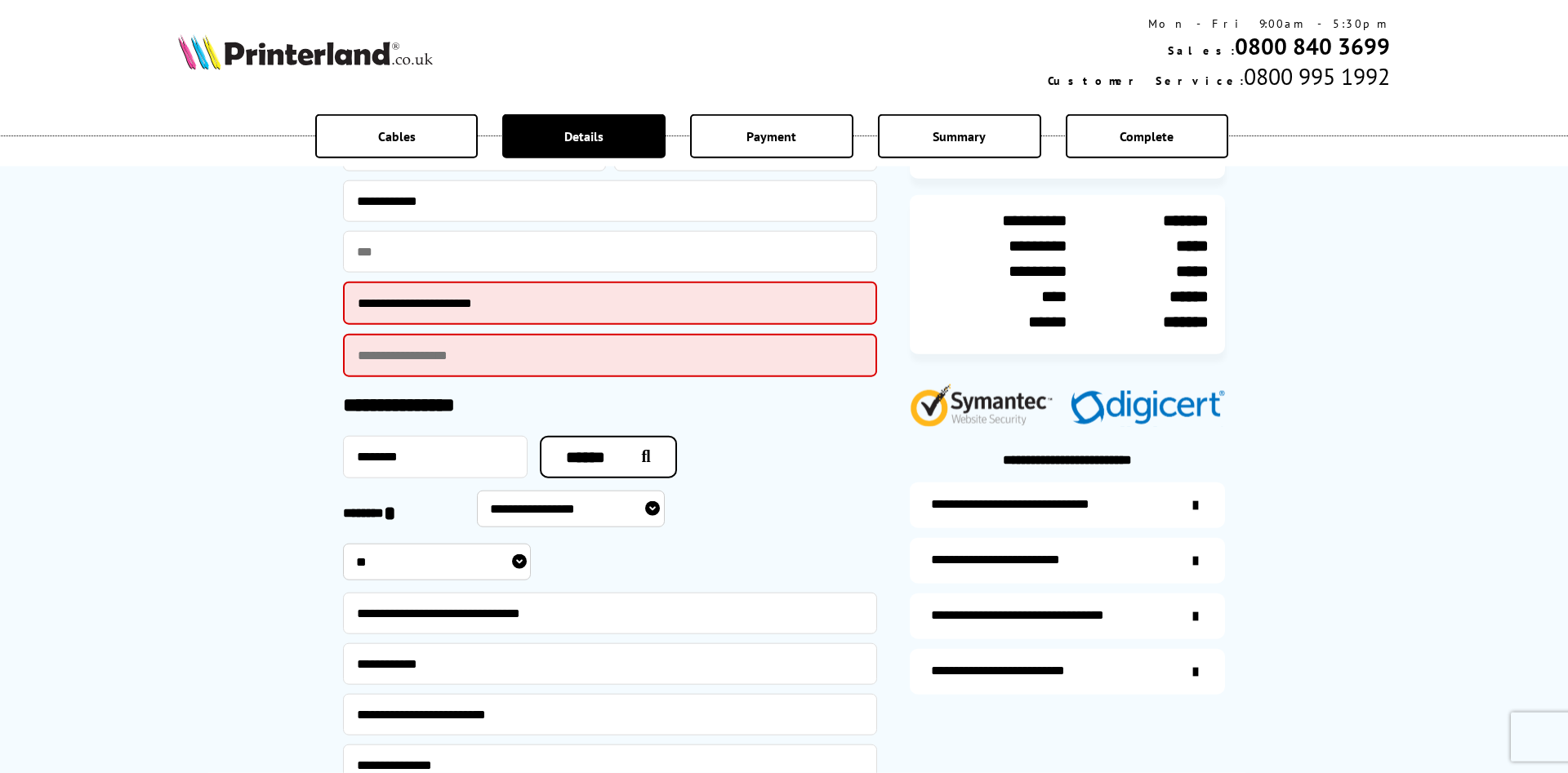 type on "**********" 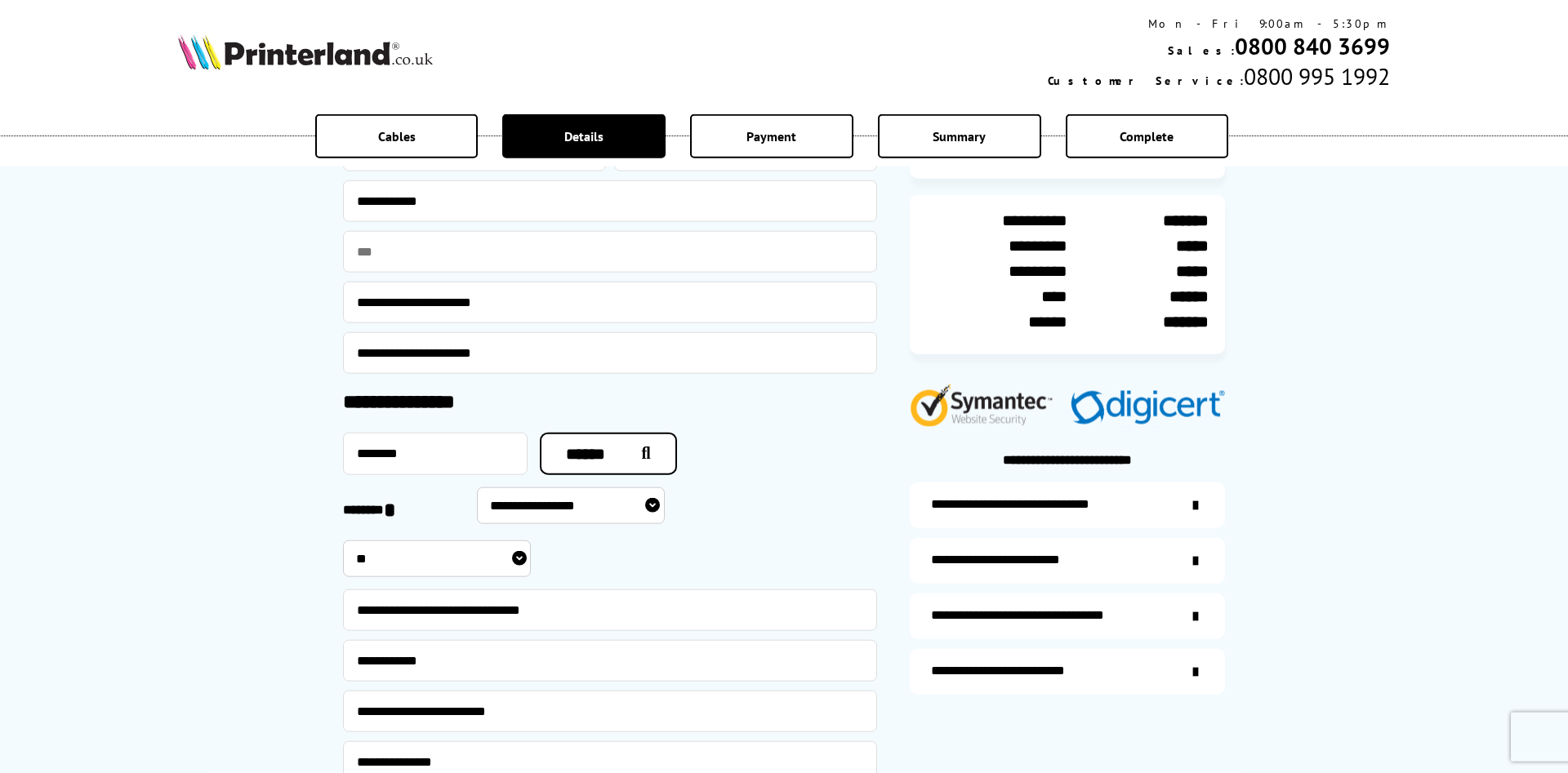 click on "**********" at bounding box center [610, 353] 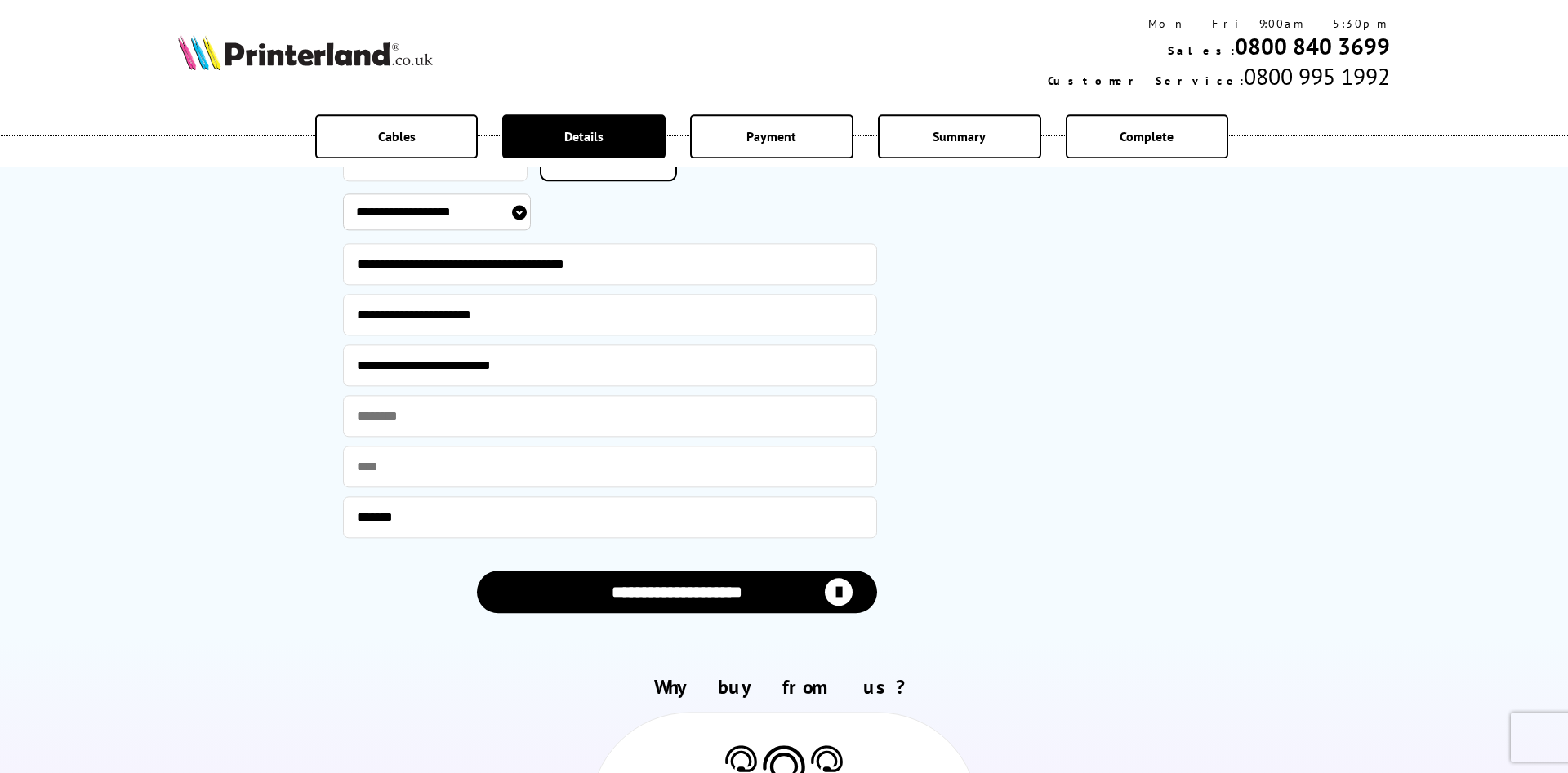 scroll, scrollTop: 1724, scrollLeft: 0, axis: vertical 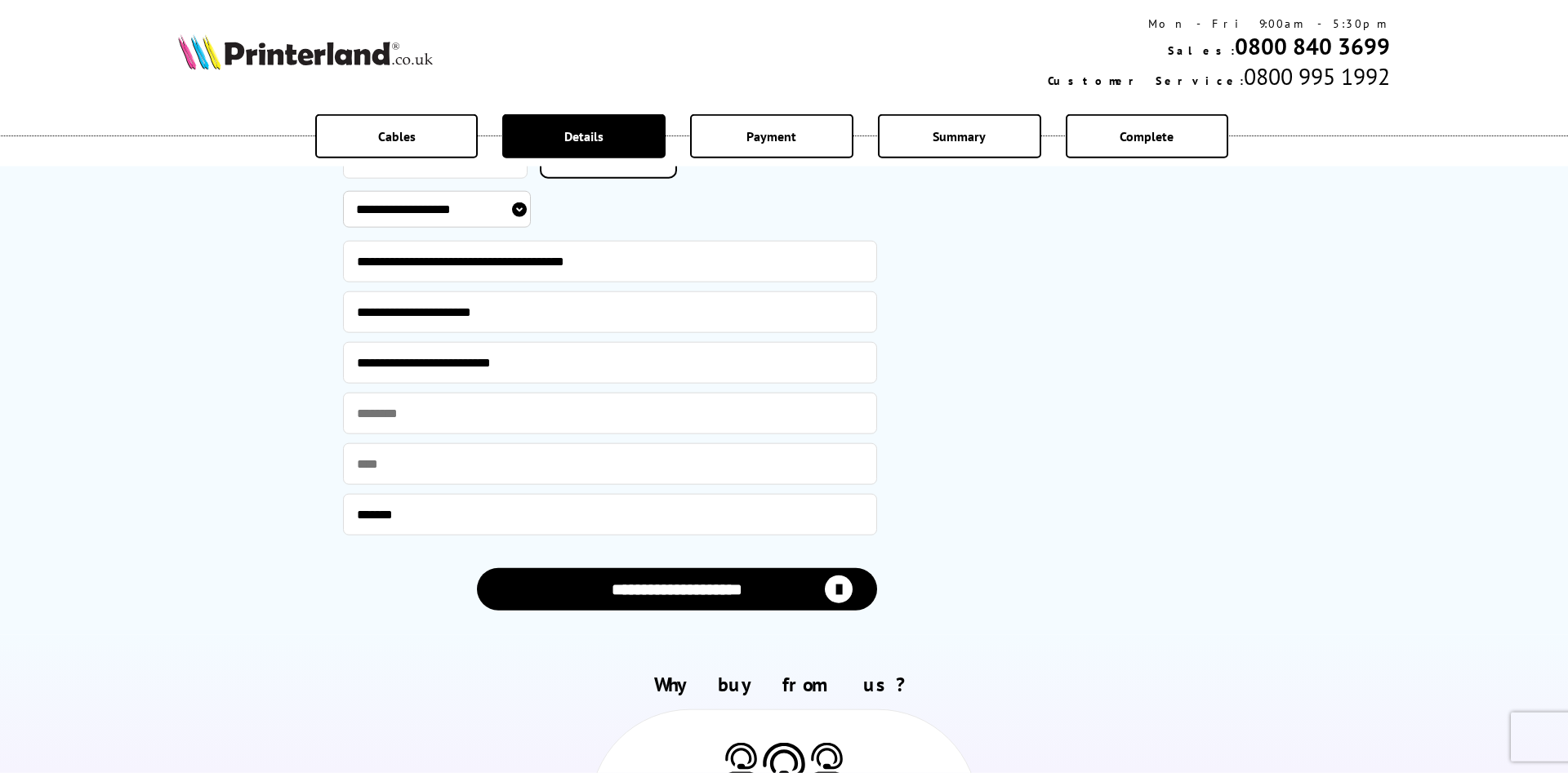 click on "**********" at bounding box center (677, 589) 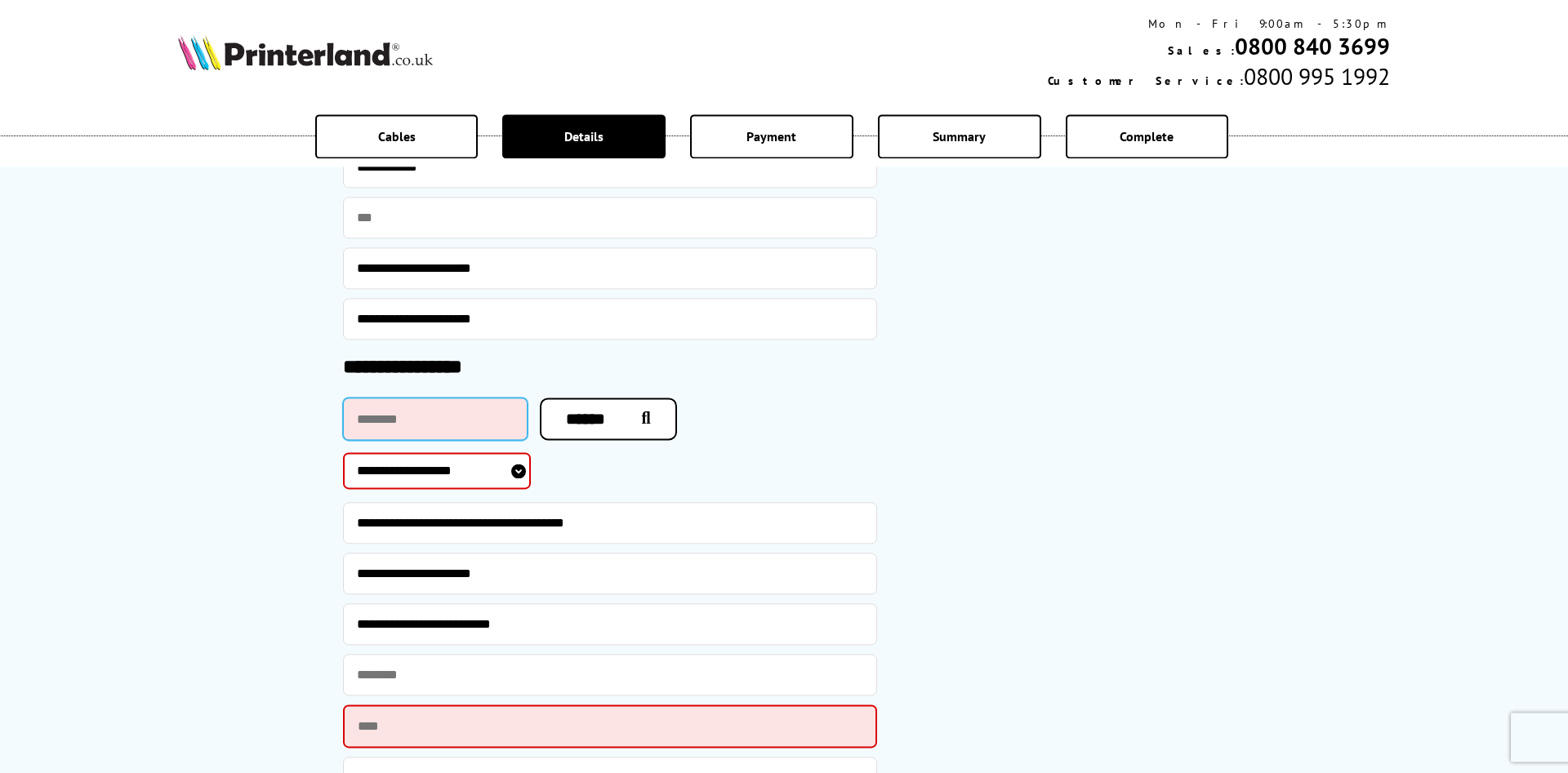 scroll, scrollTop: 1474, scrollLeft: 0, axis: vertical 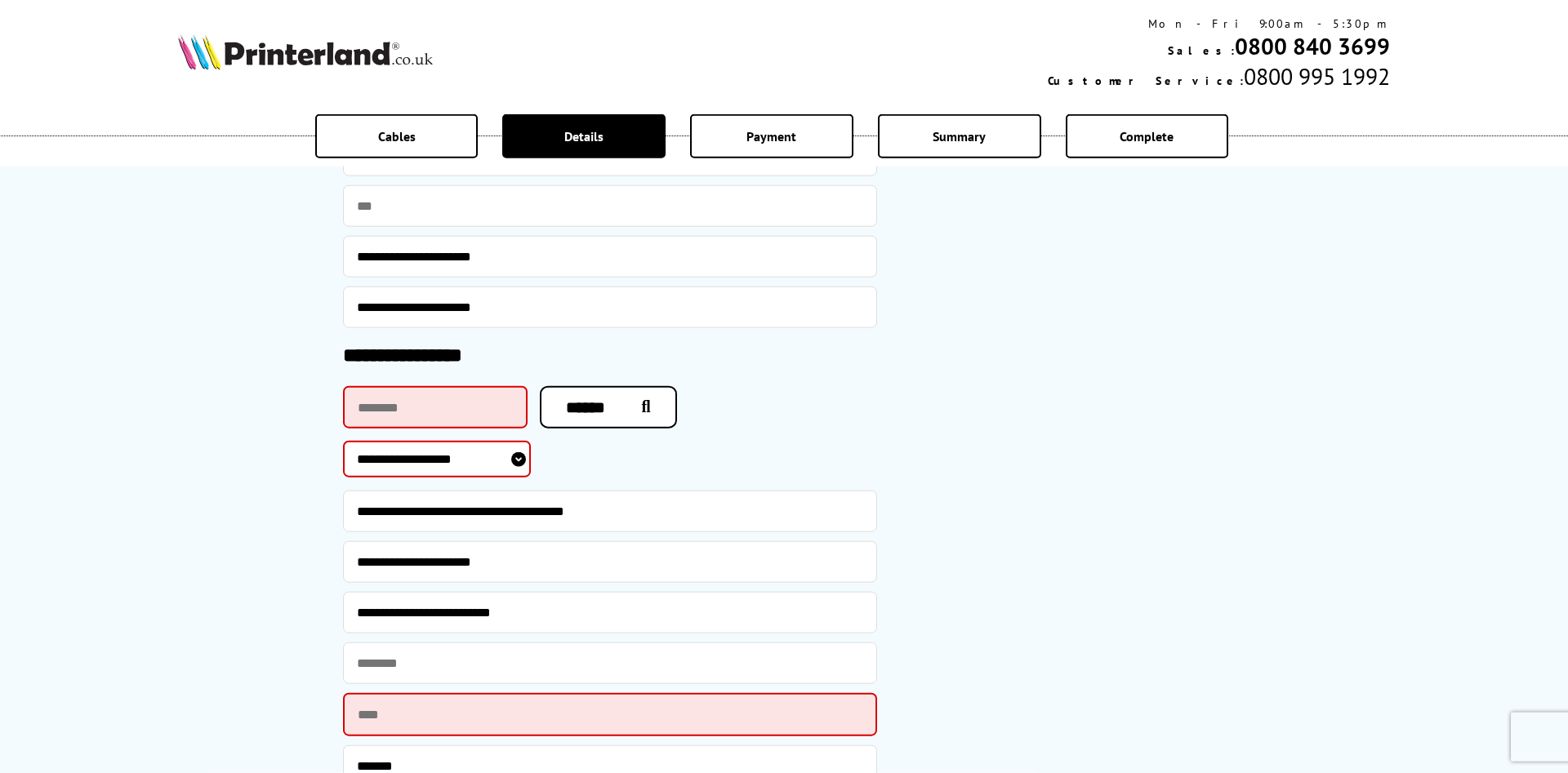 click on "**********" at bounding box center [437, 459] 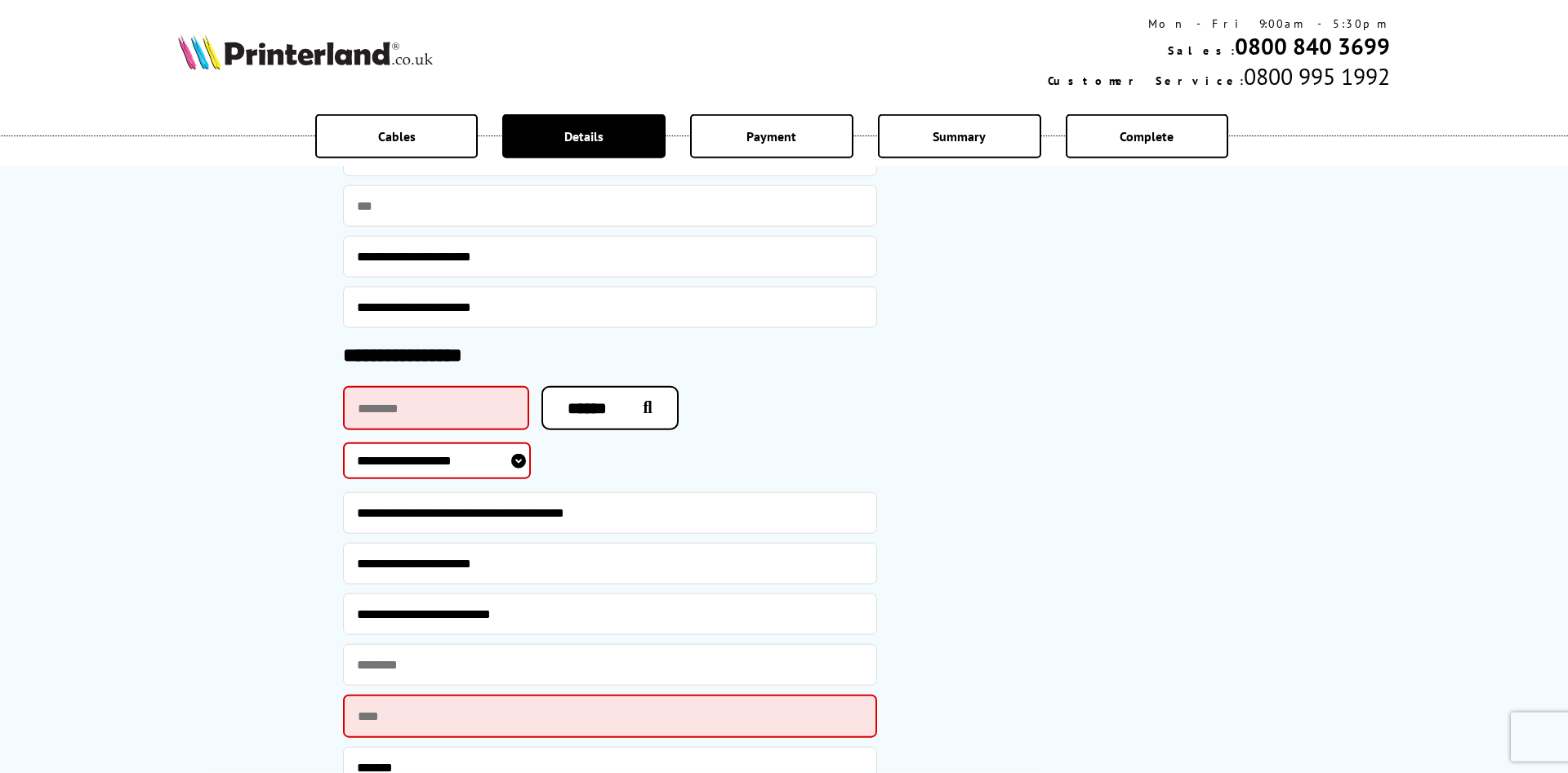 select on "**********" 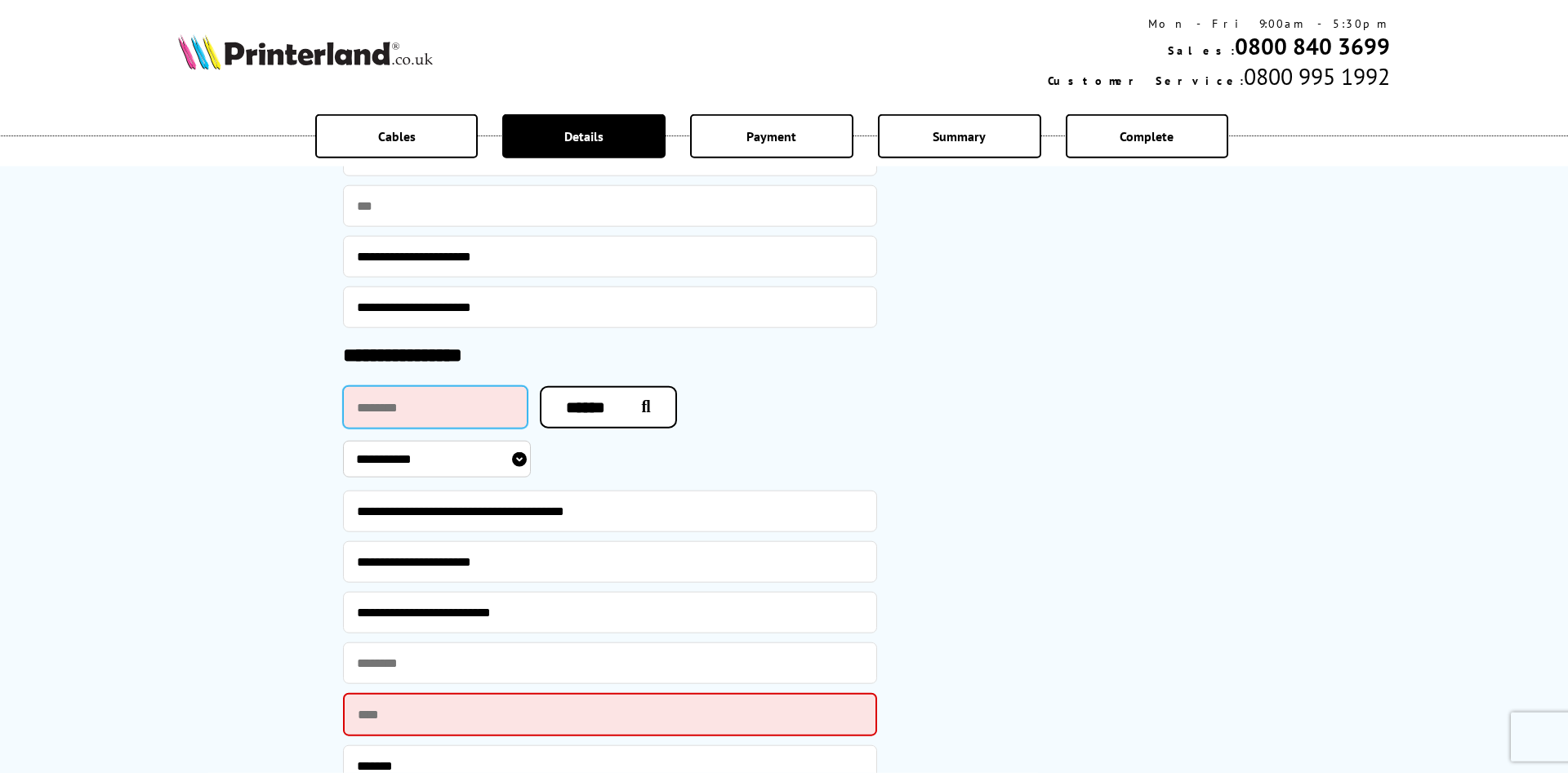 click at bounding box center [435, 407] 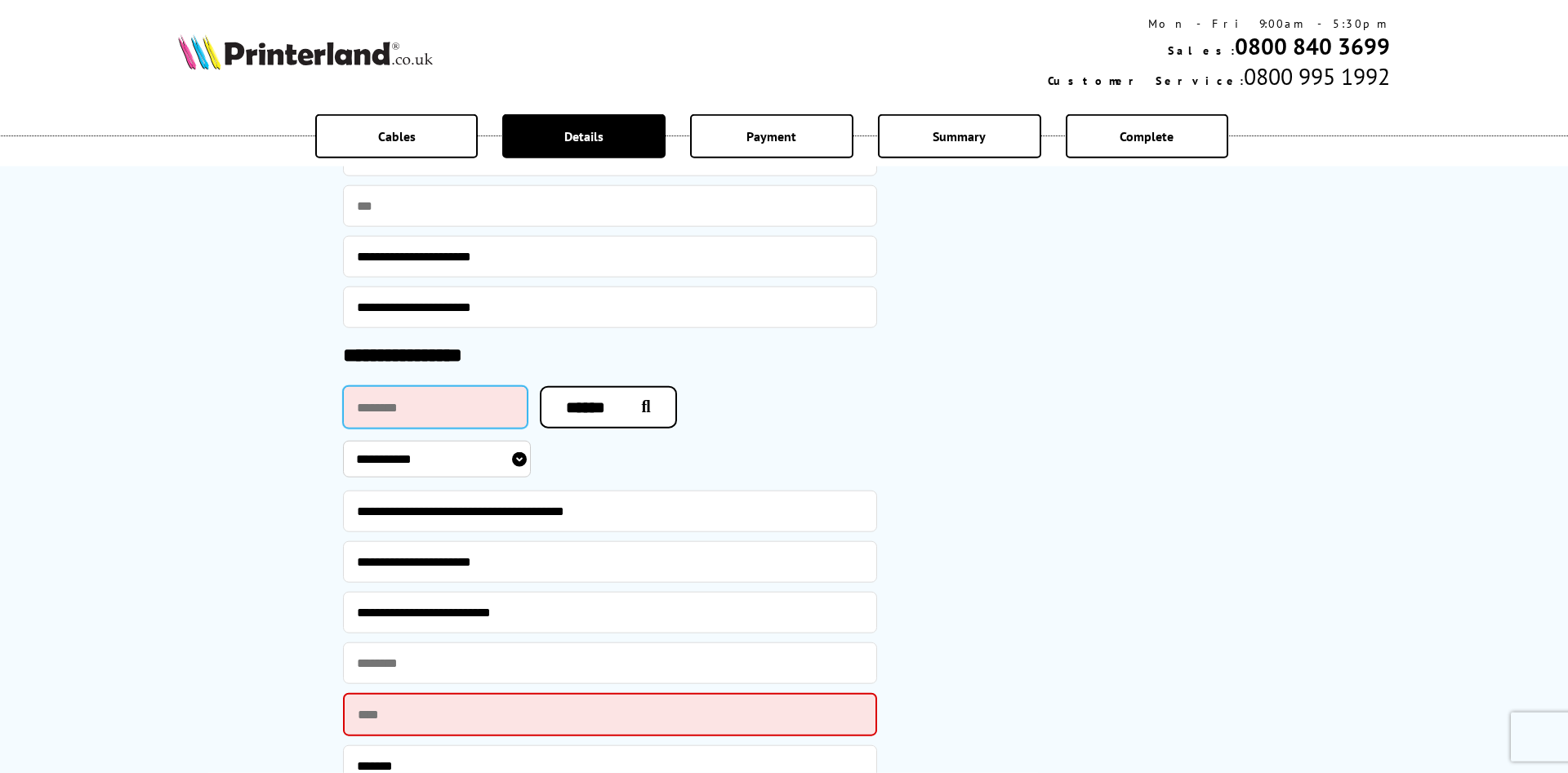 drag, startPoint x: 404, startPoint y: 416, endPoint x: 414, endPoint y: 416, distance: 10 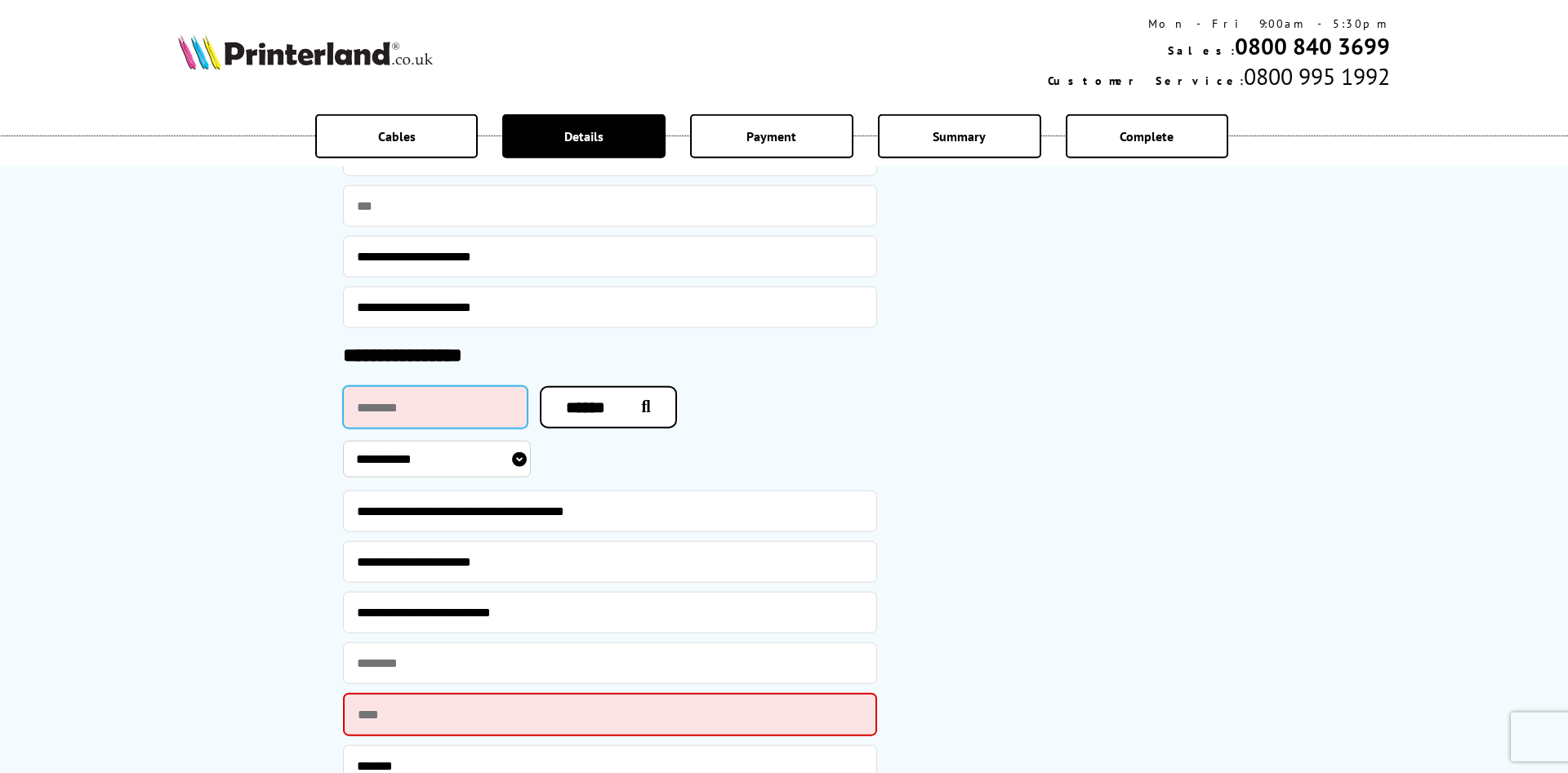 paste on "*******" 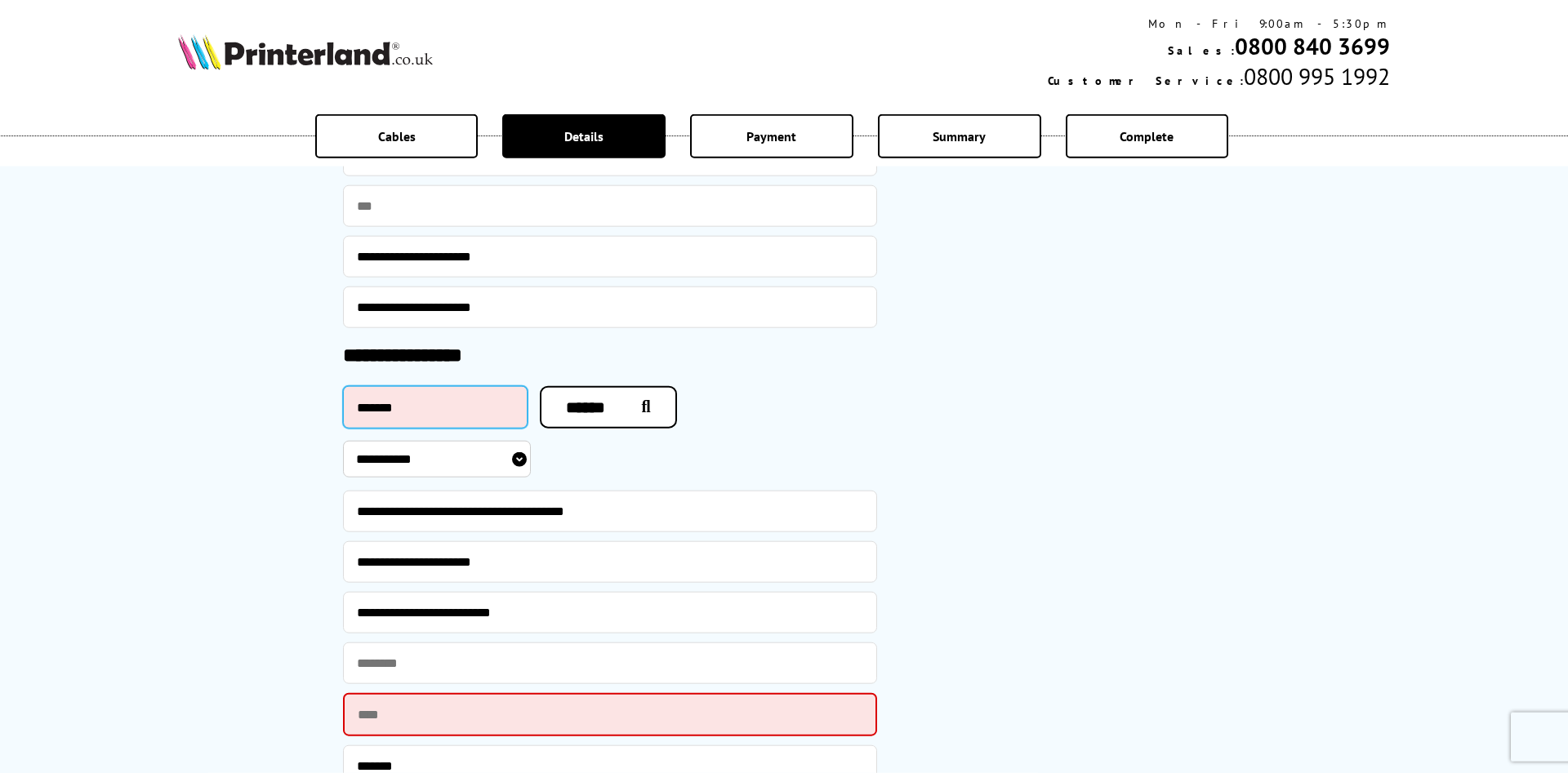 type on "*******" 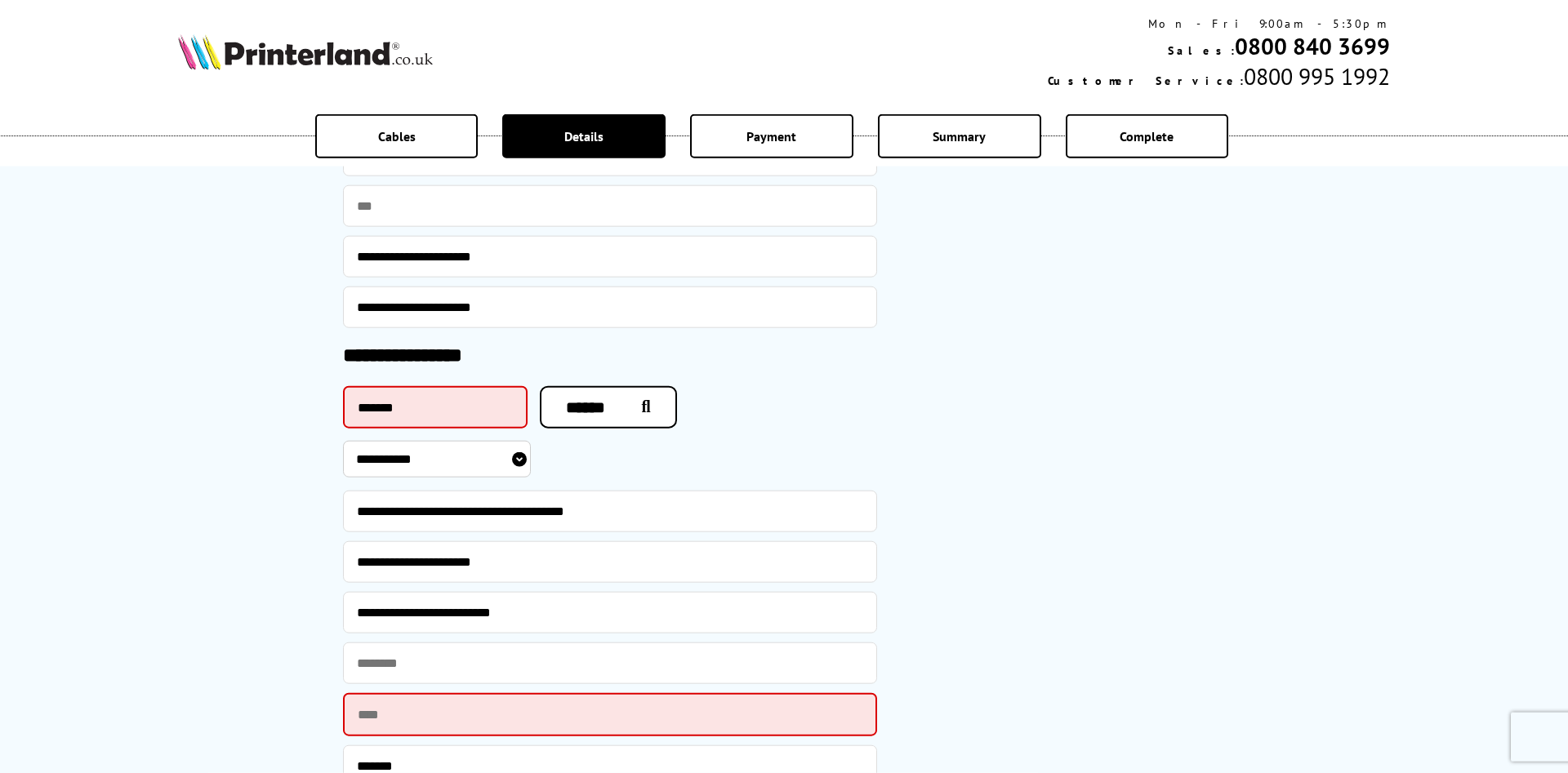 drag, startPoint x: 822, startPoint y: 406, endPoint x: 845, endPoint y: 399, distance: 24.041631 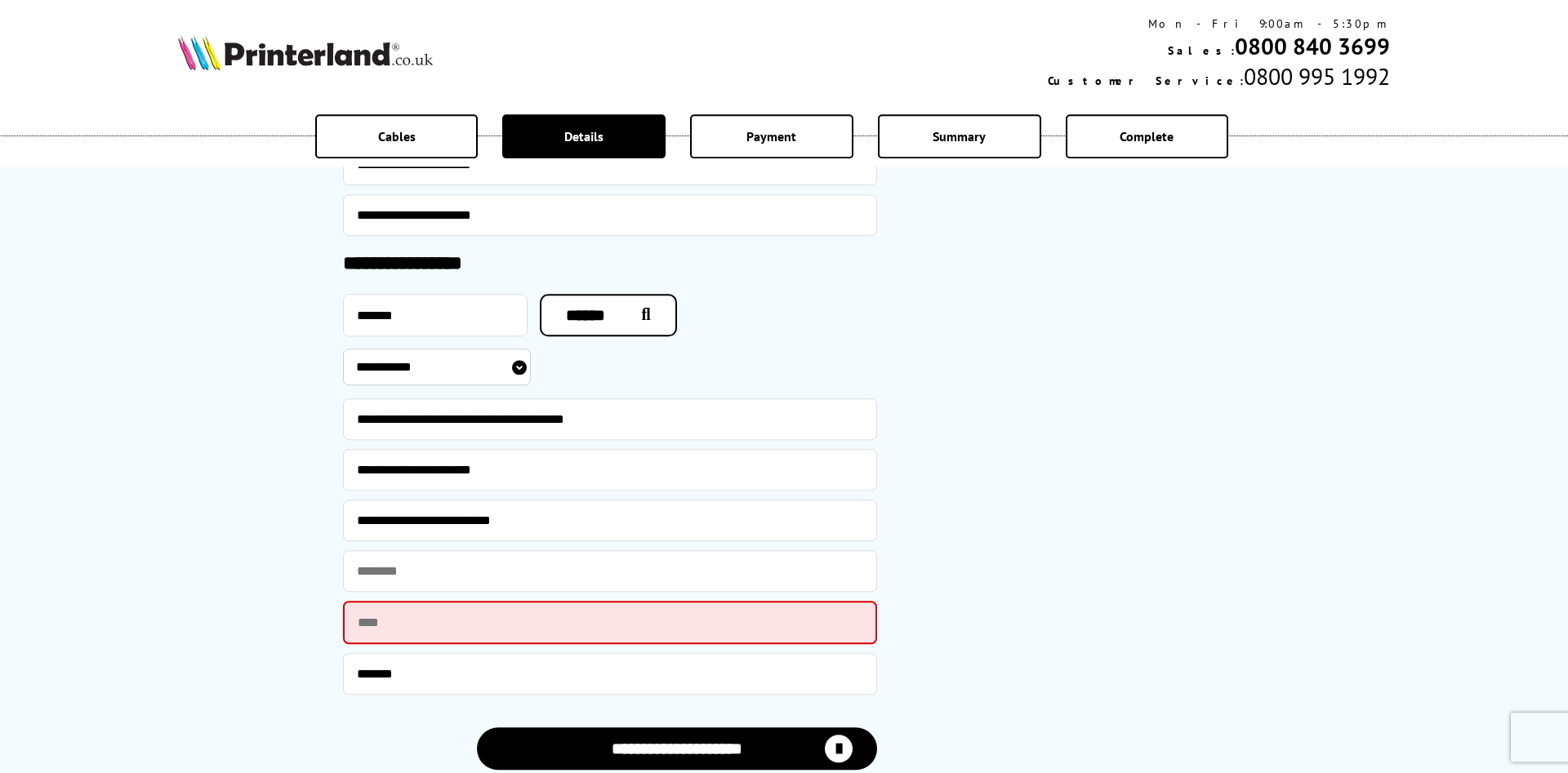 scroll, scrollTop: 1641, scrollLeft: 0, axis: vertical 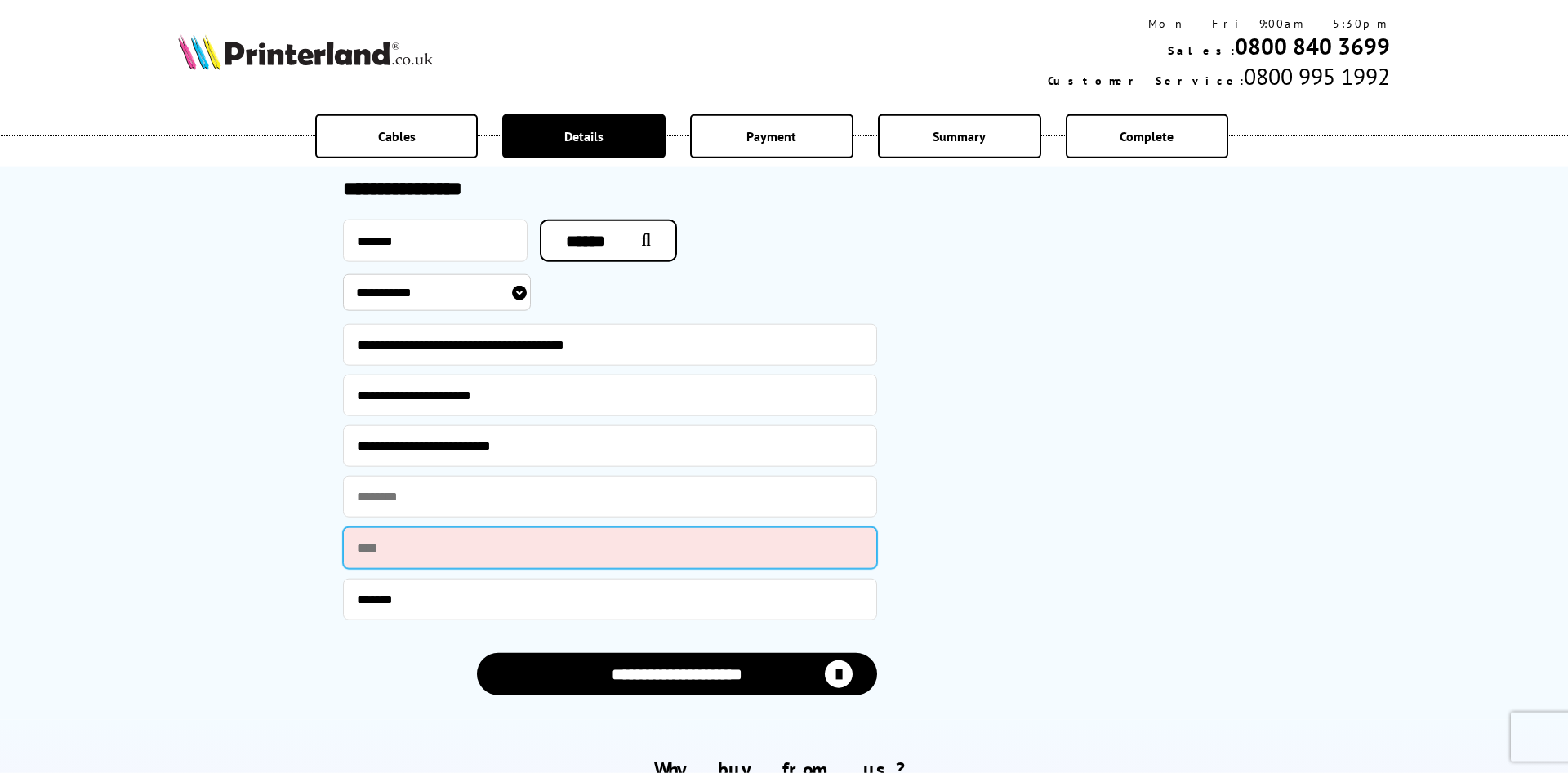 click at bounding box center [610, 548] 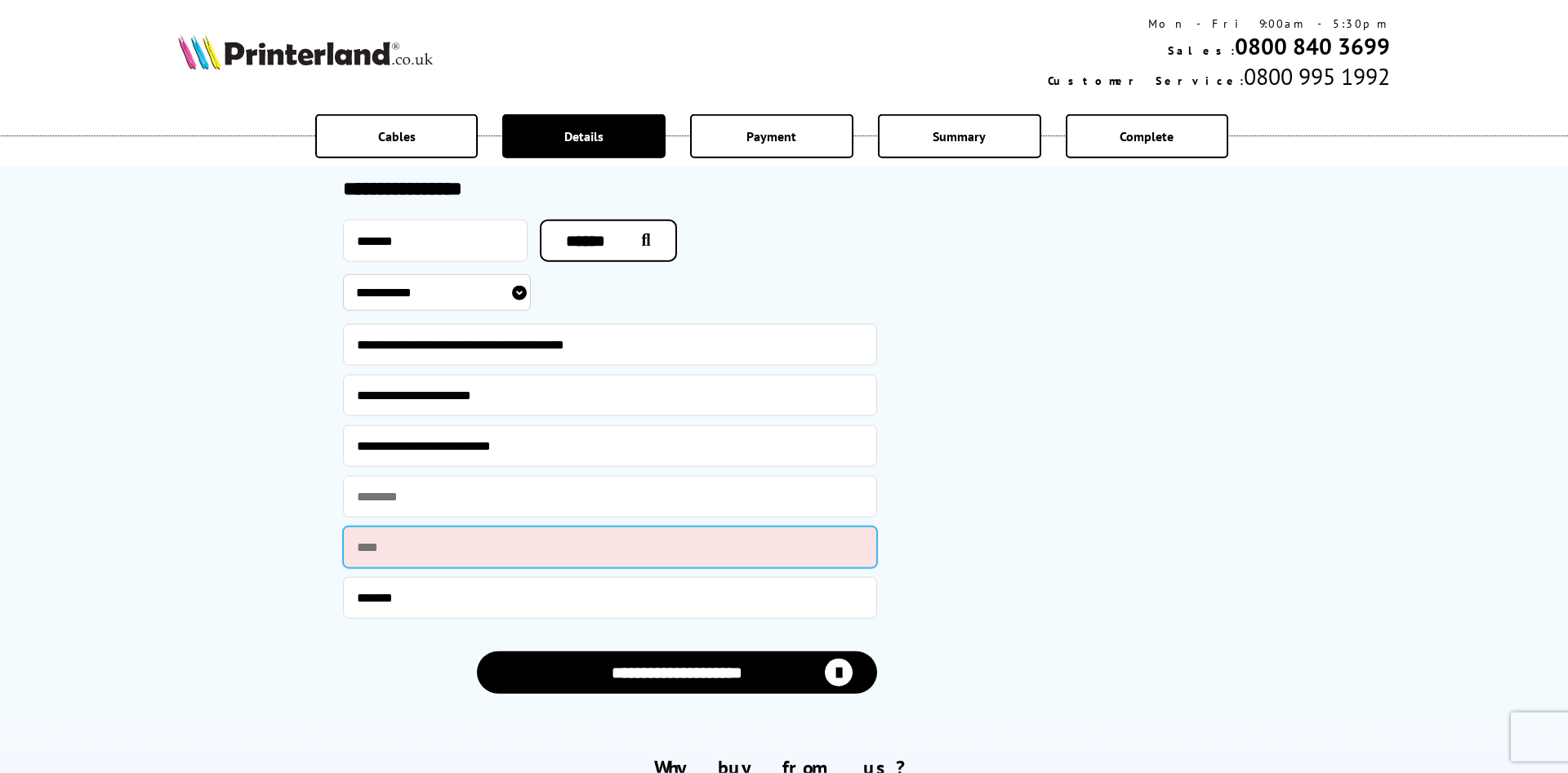 click at bounding box center (610, 547) 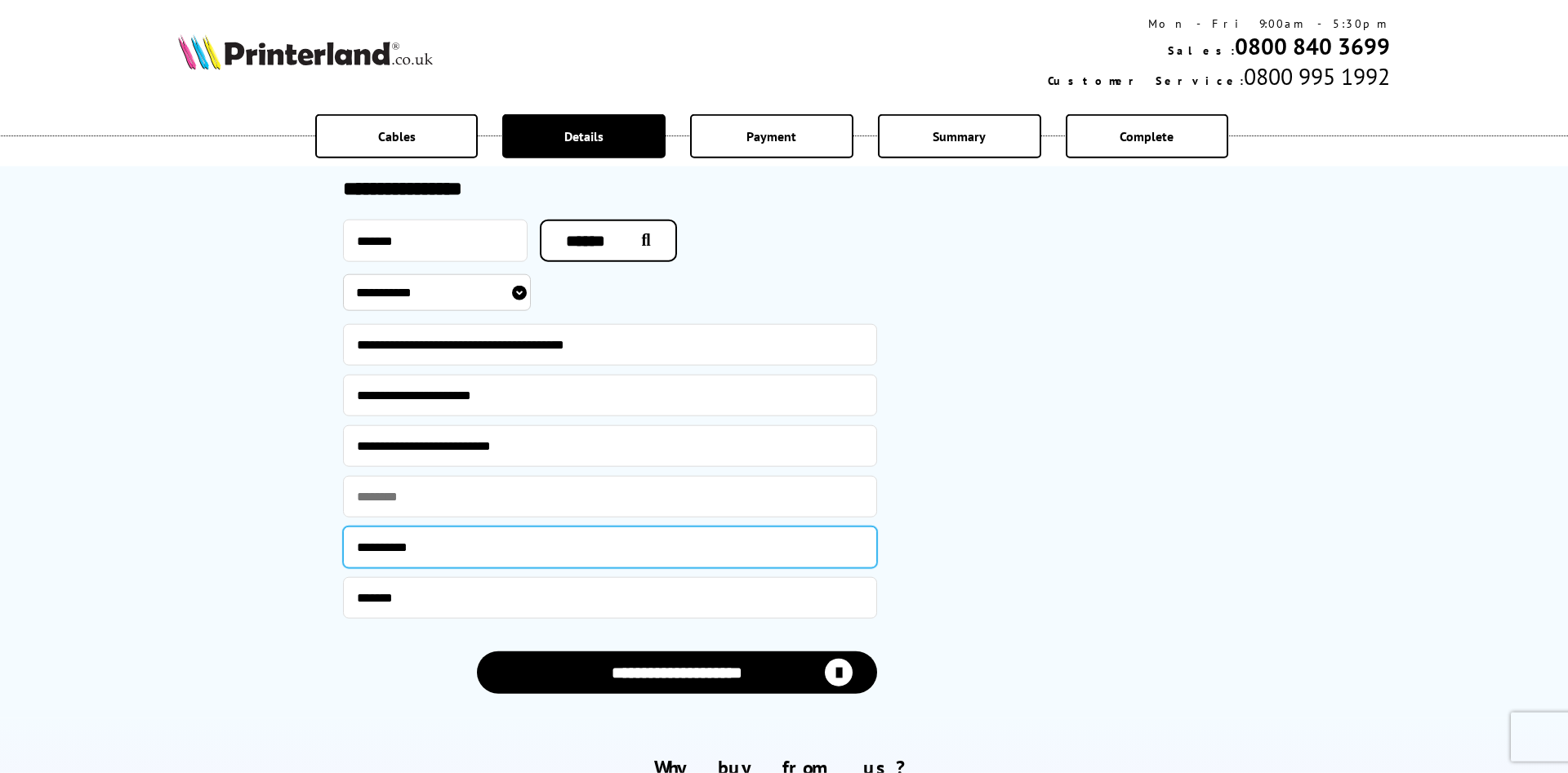 type on "**********" 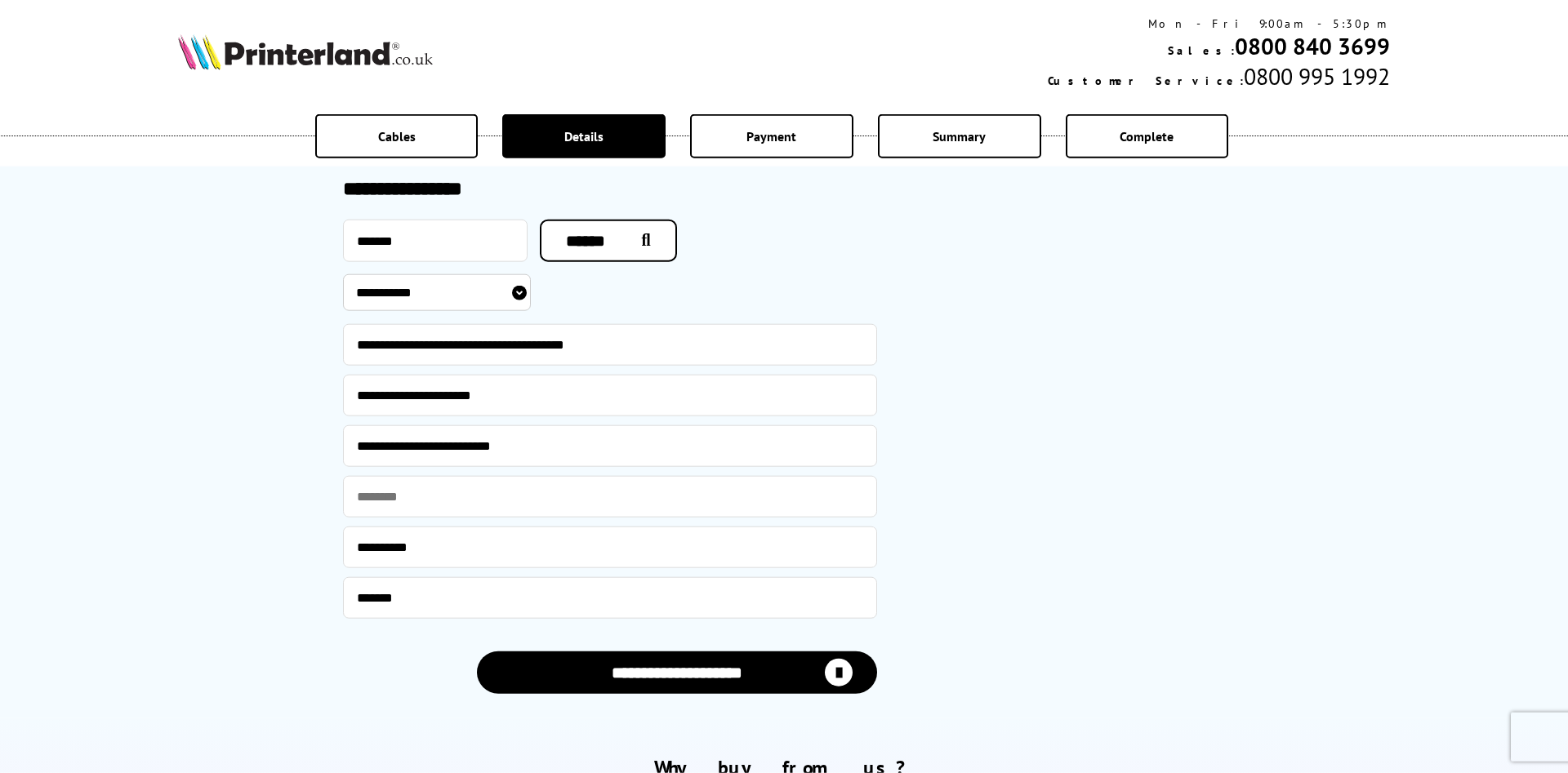 click on "**********" at bounding box center [784, -461] 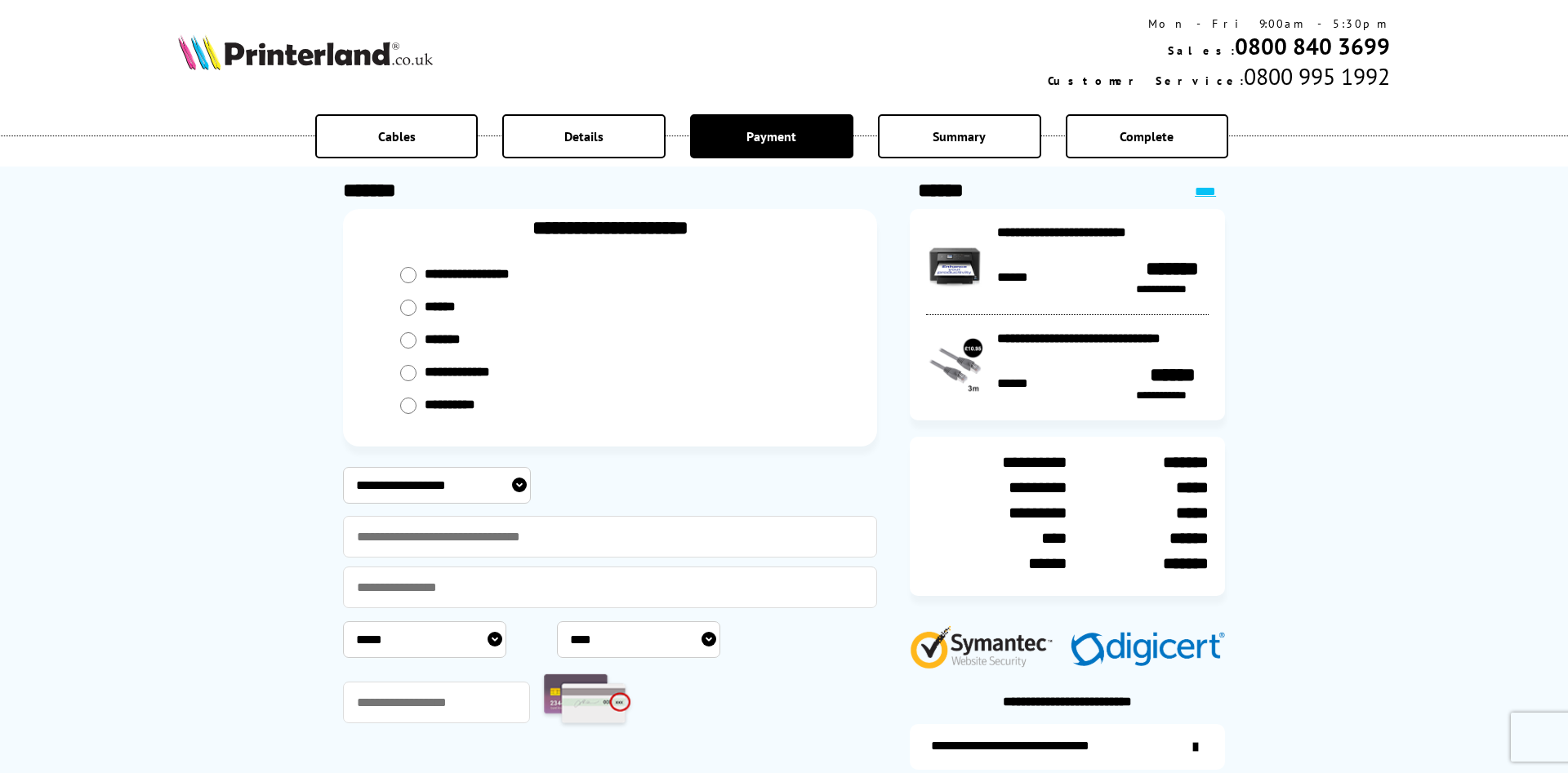 scroll, scrollTop: 0, scrollLeft: 0, axis: both 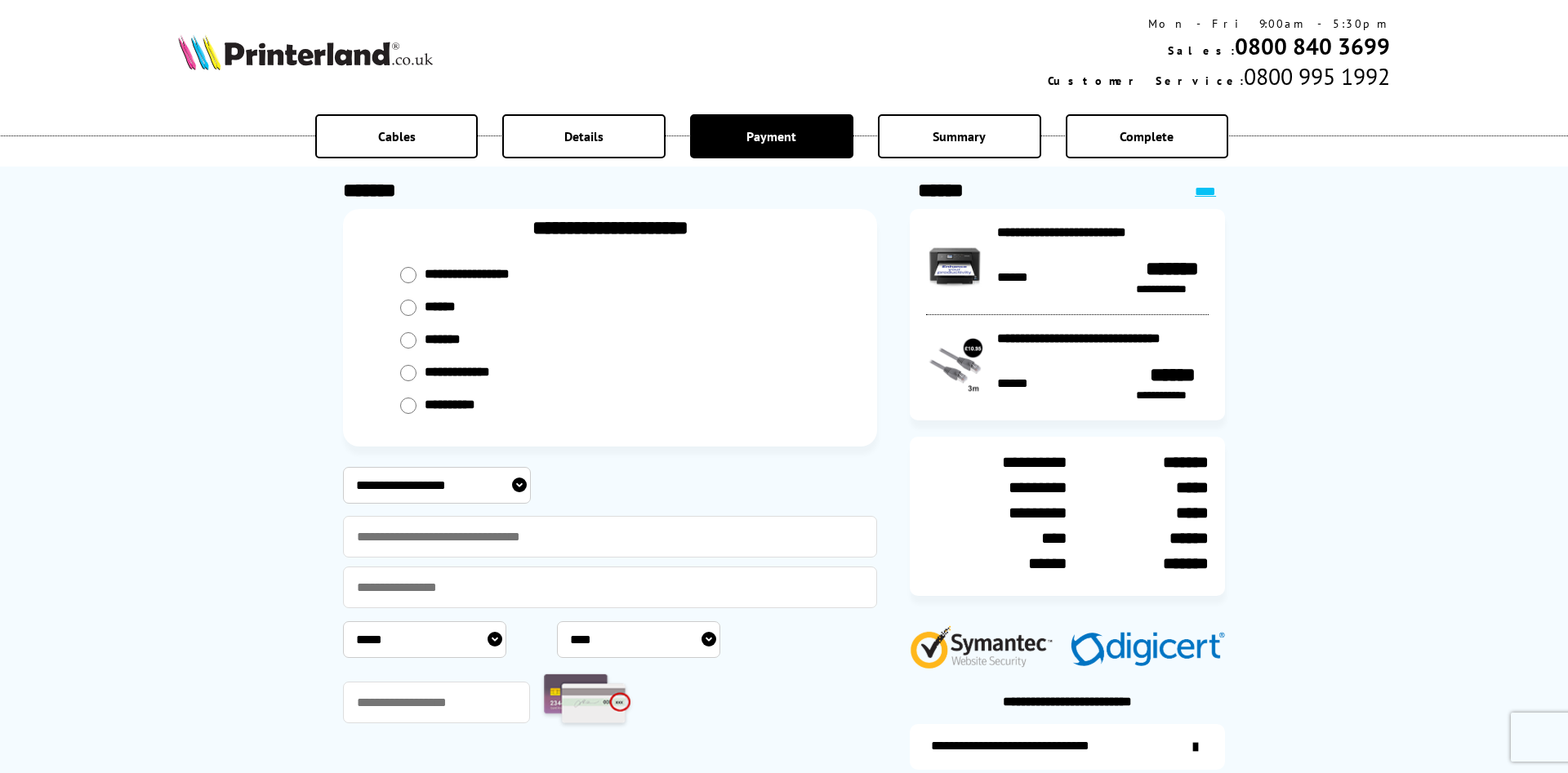 click on "**********" at bounding box center [437, 485] 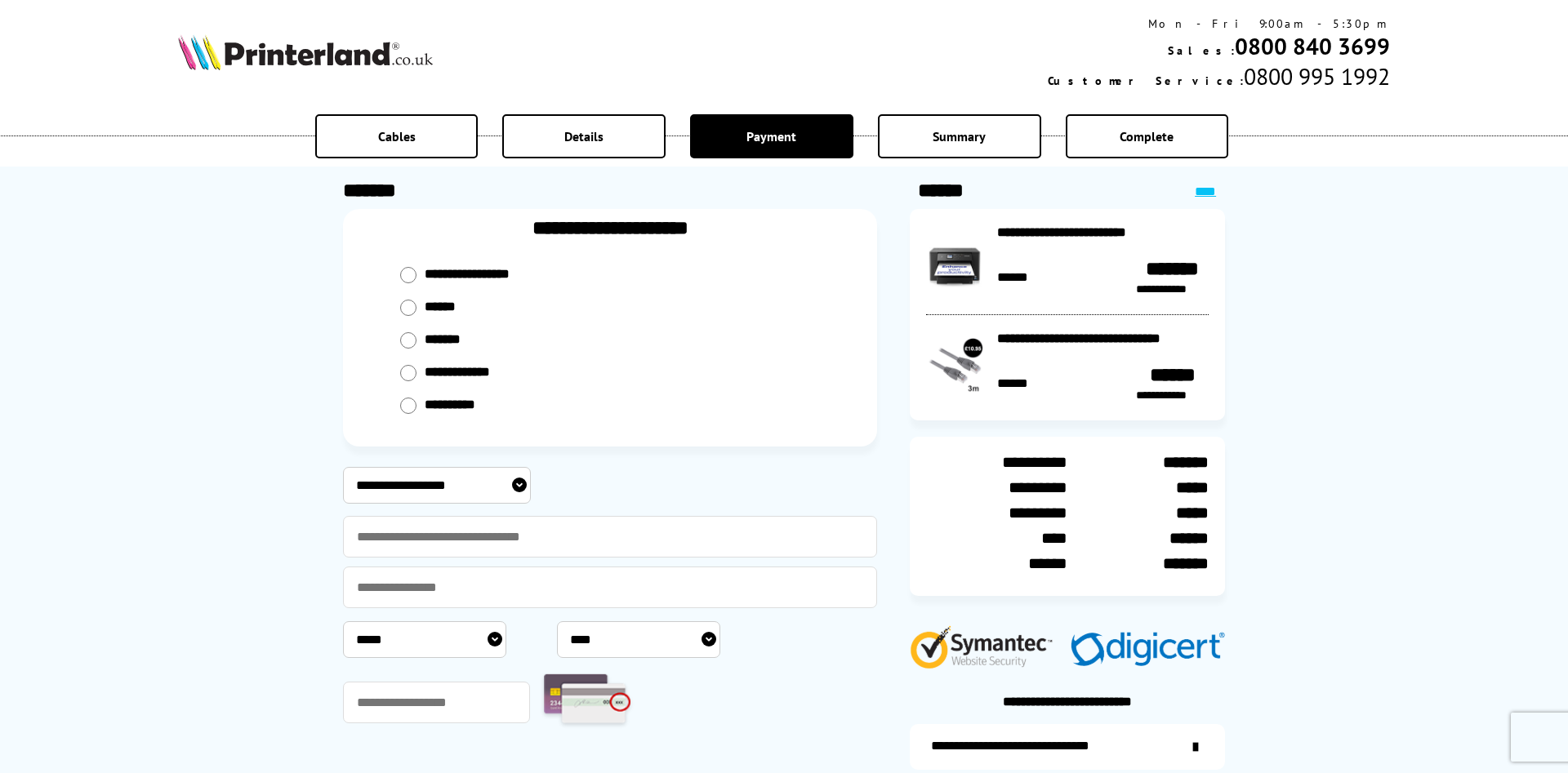 select on "**********" 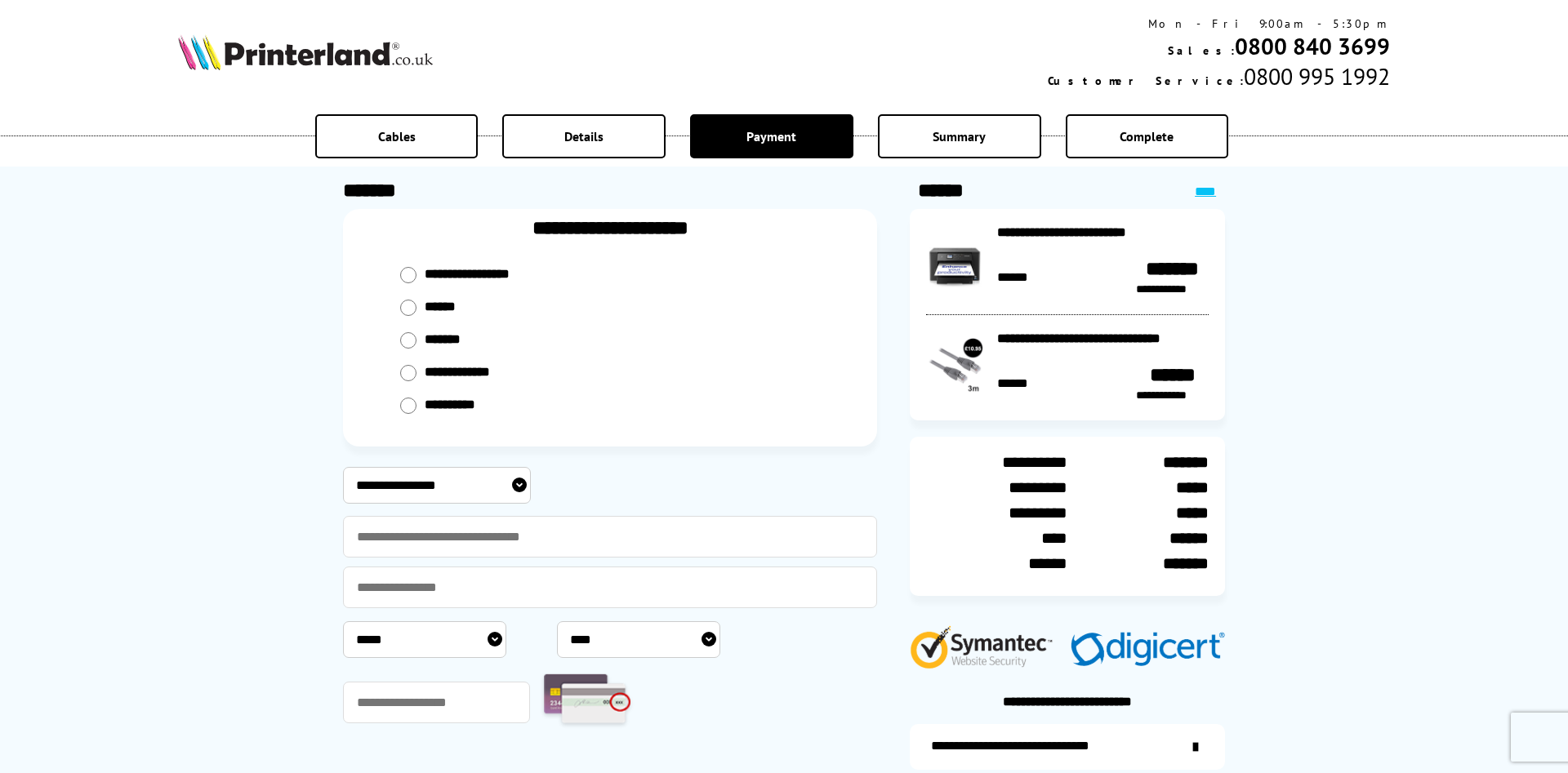 click on "**********" at bounding box center [784, 481] 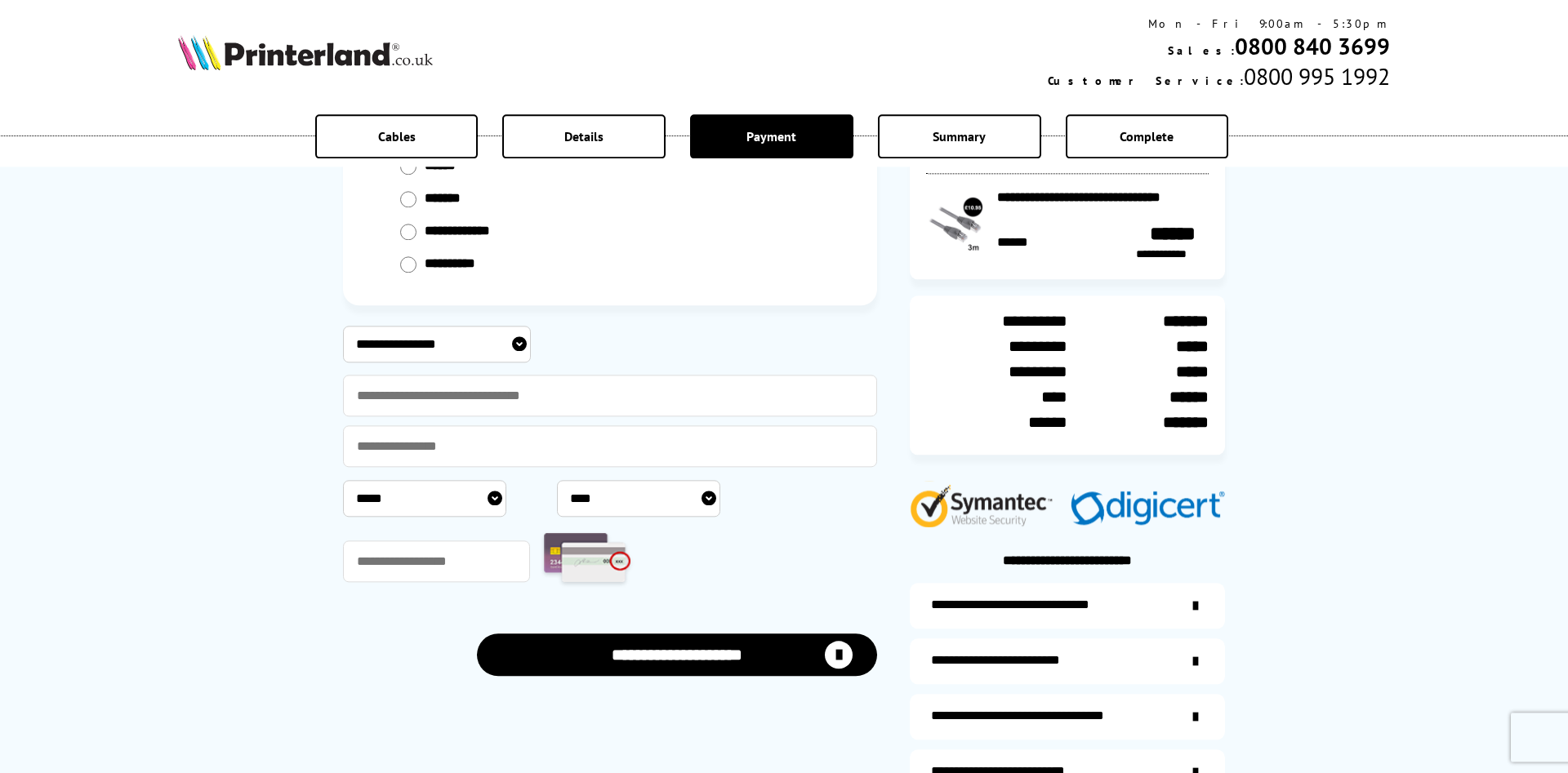 scroll, scrollTop: 167, scrollLeft: 0, axis: vertical 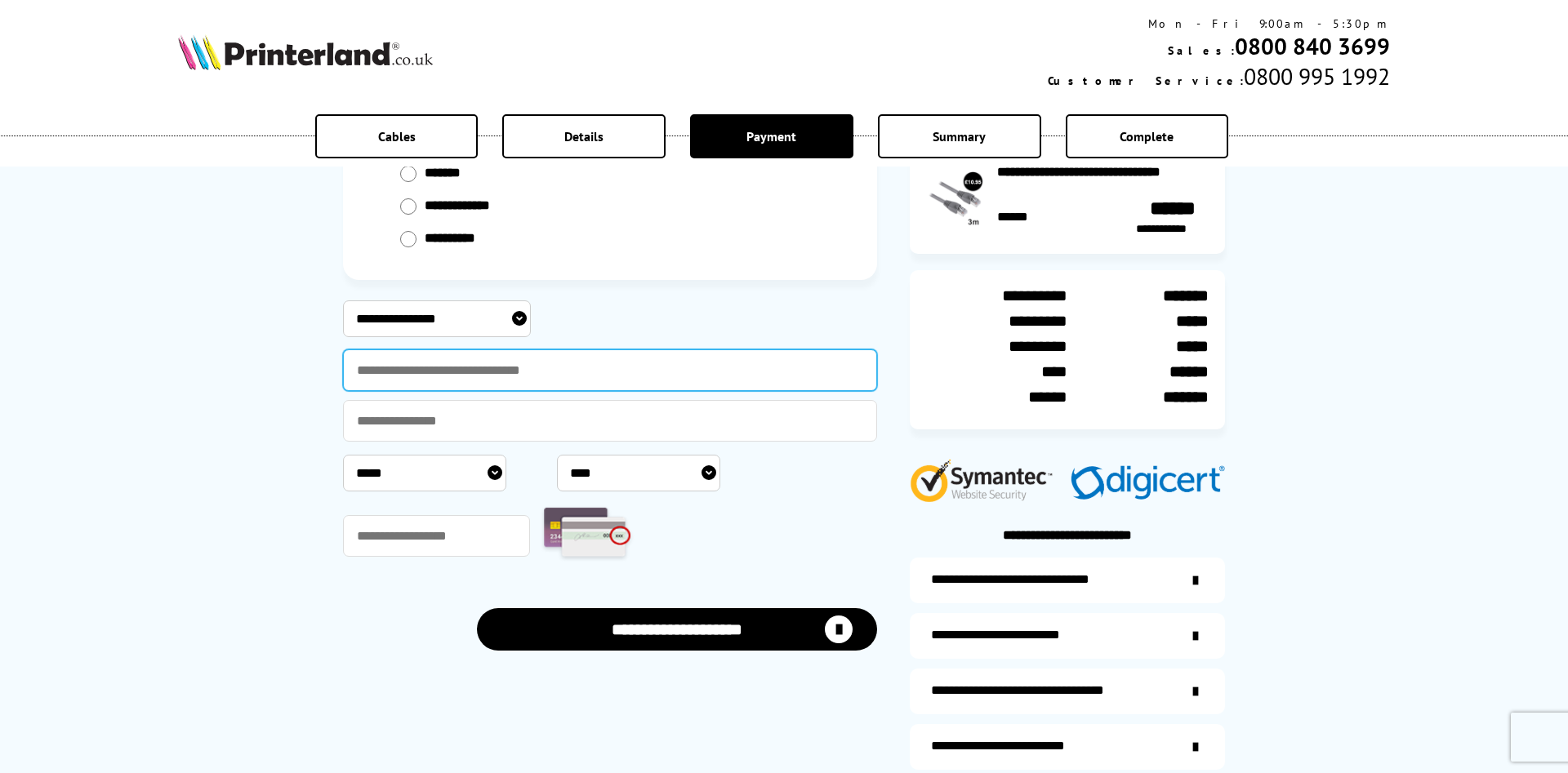 click at bounding box center (610, 370) 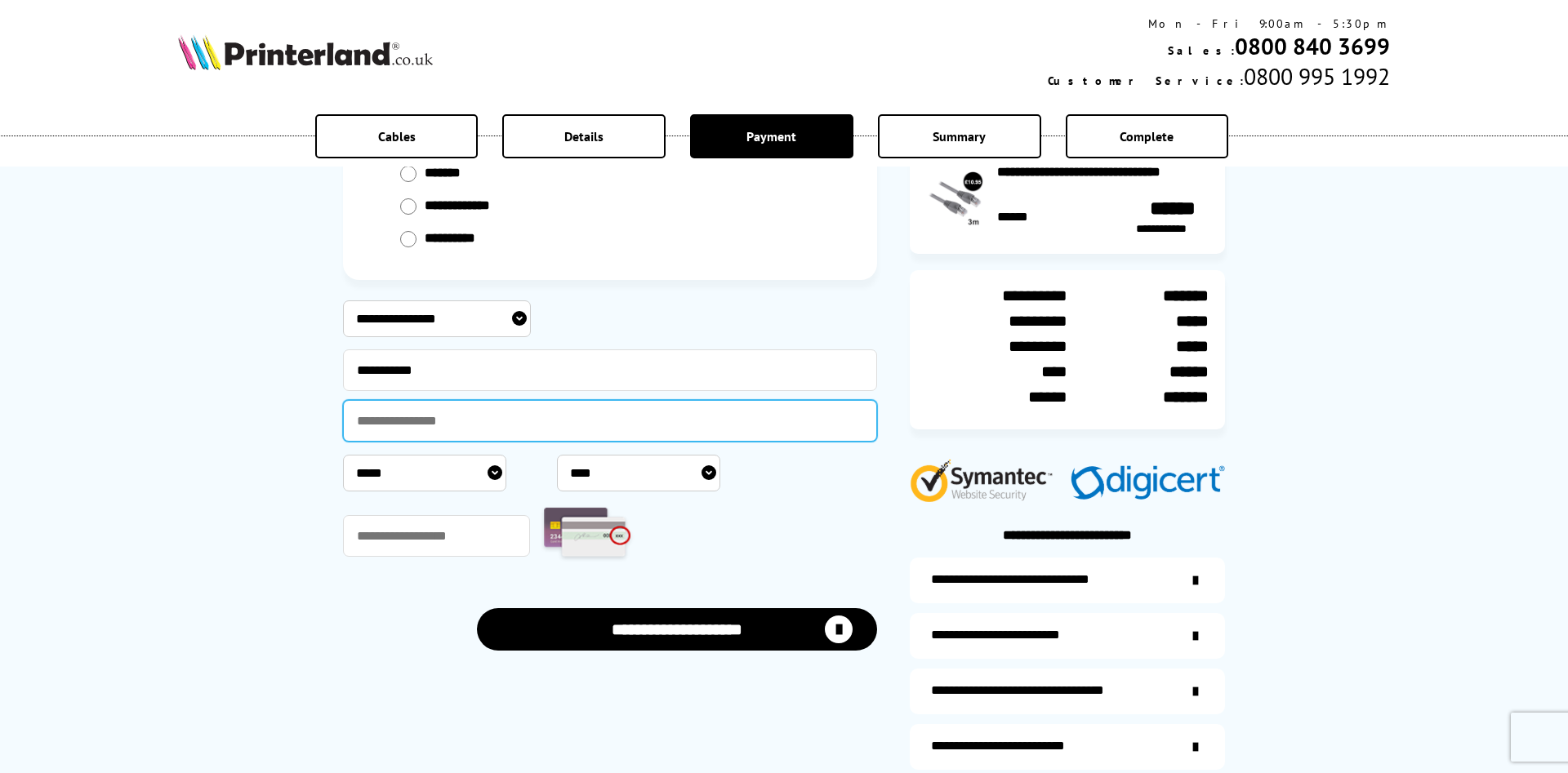 type on "**********" 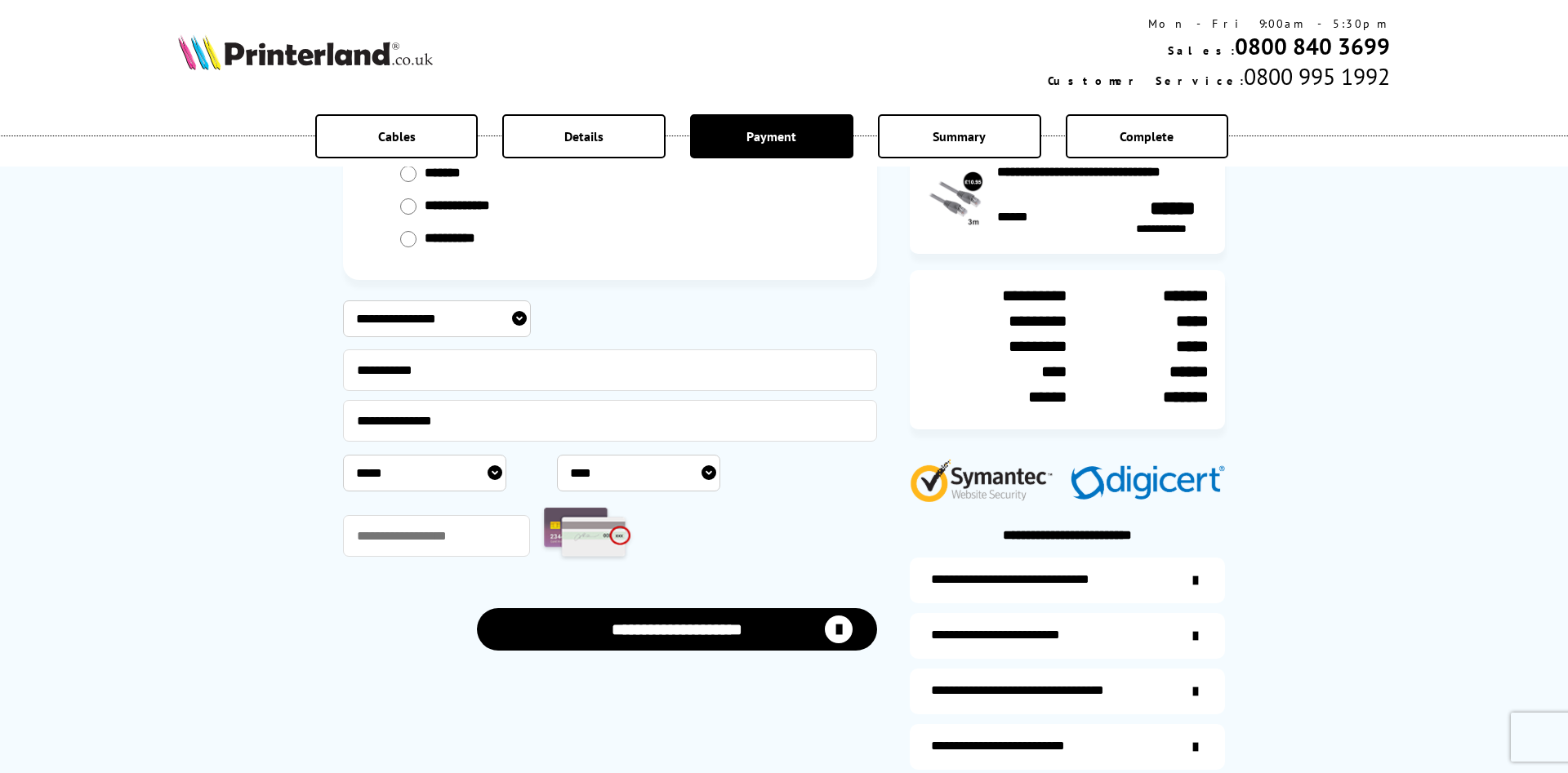 select on "*" 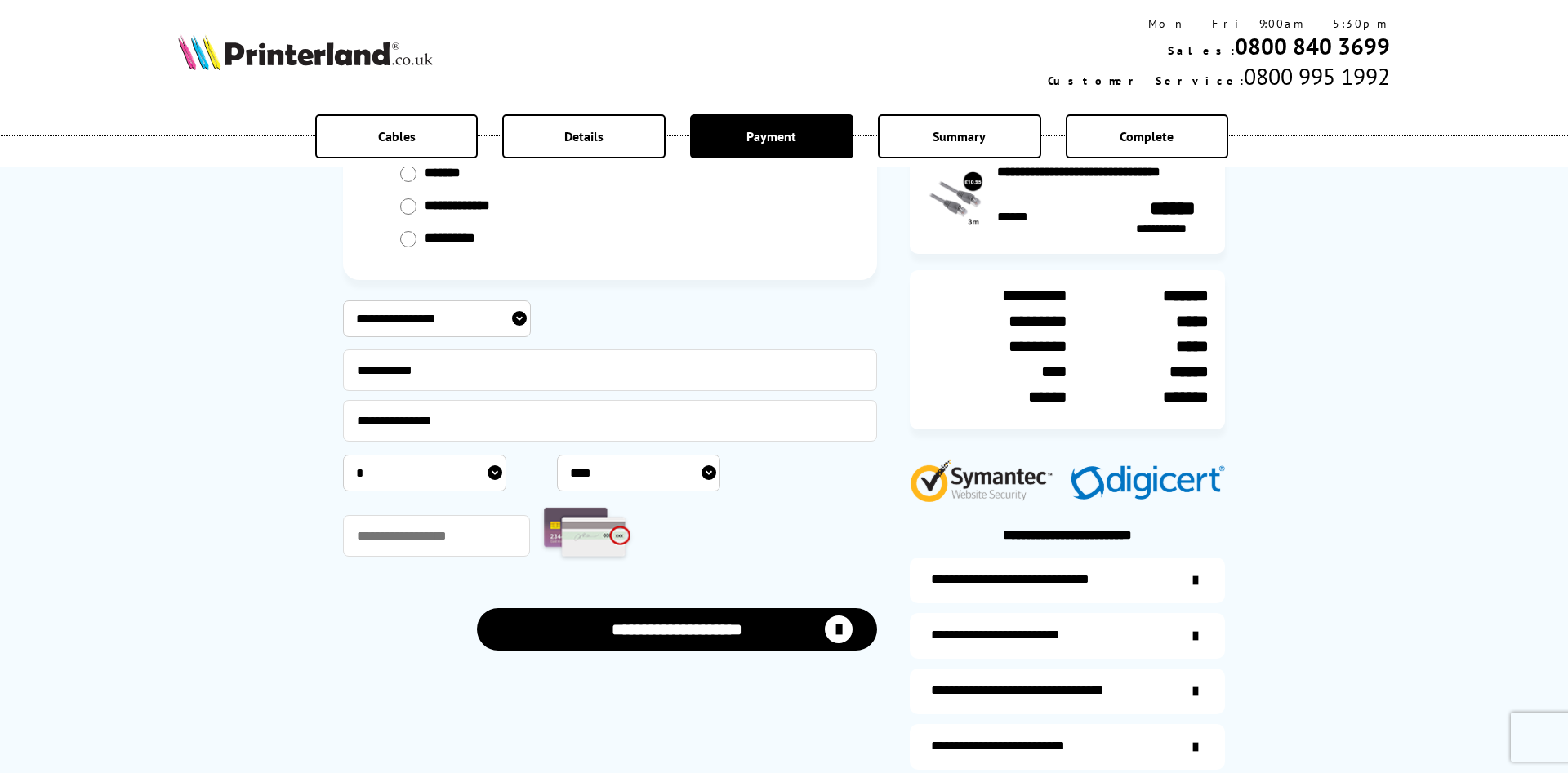 select on "****" 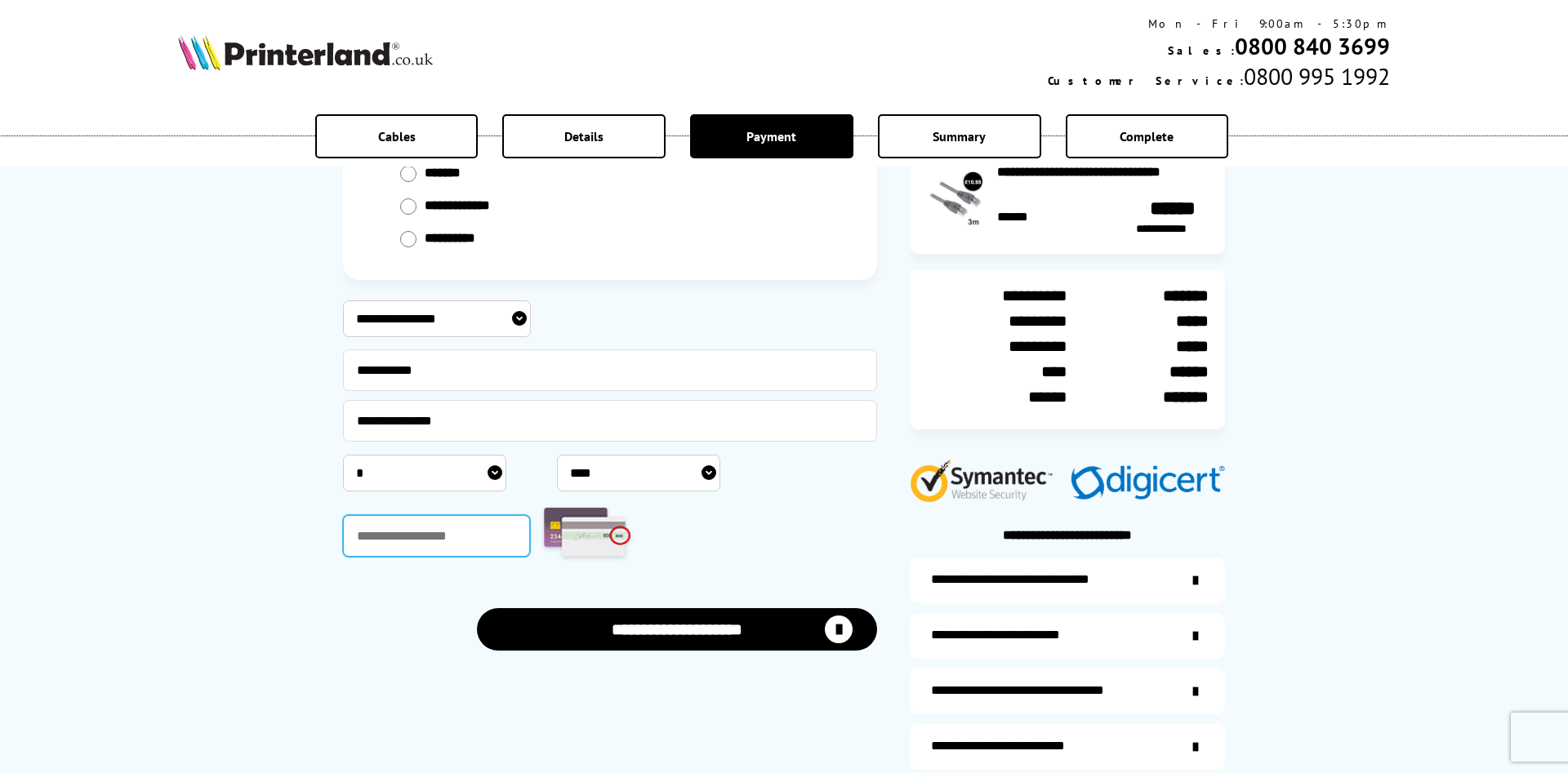 click at bounding box center [436, 535] 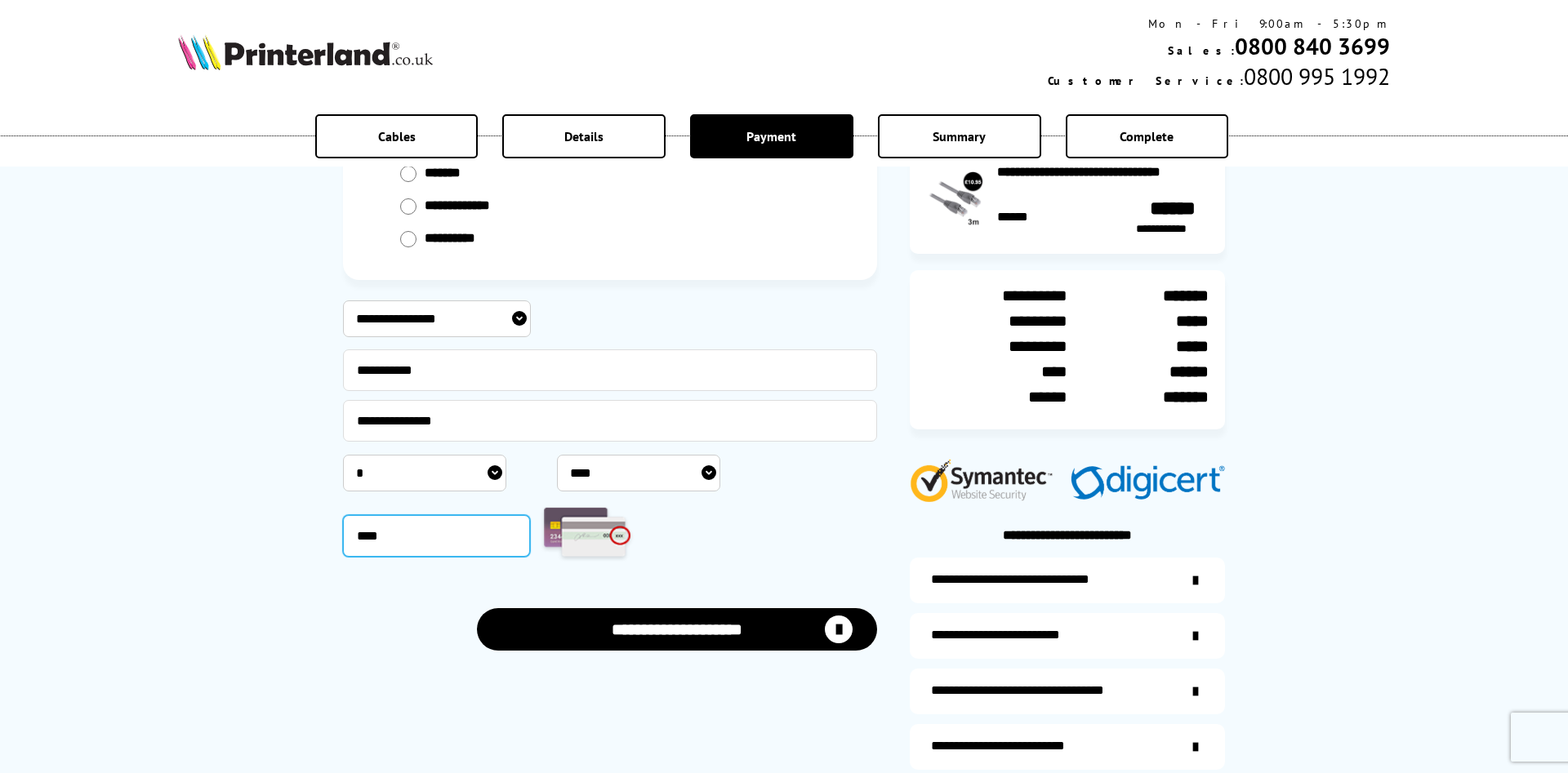 type on "****" 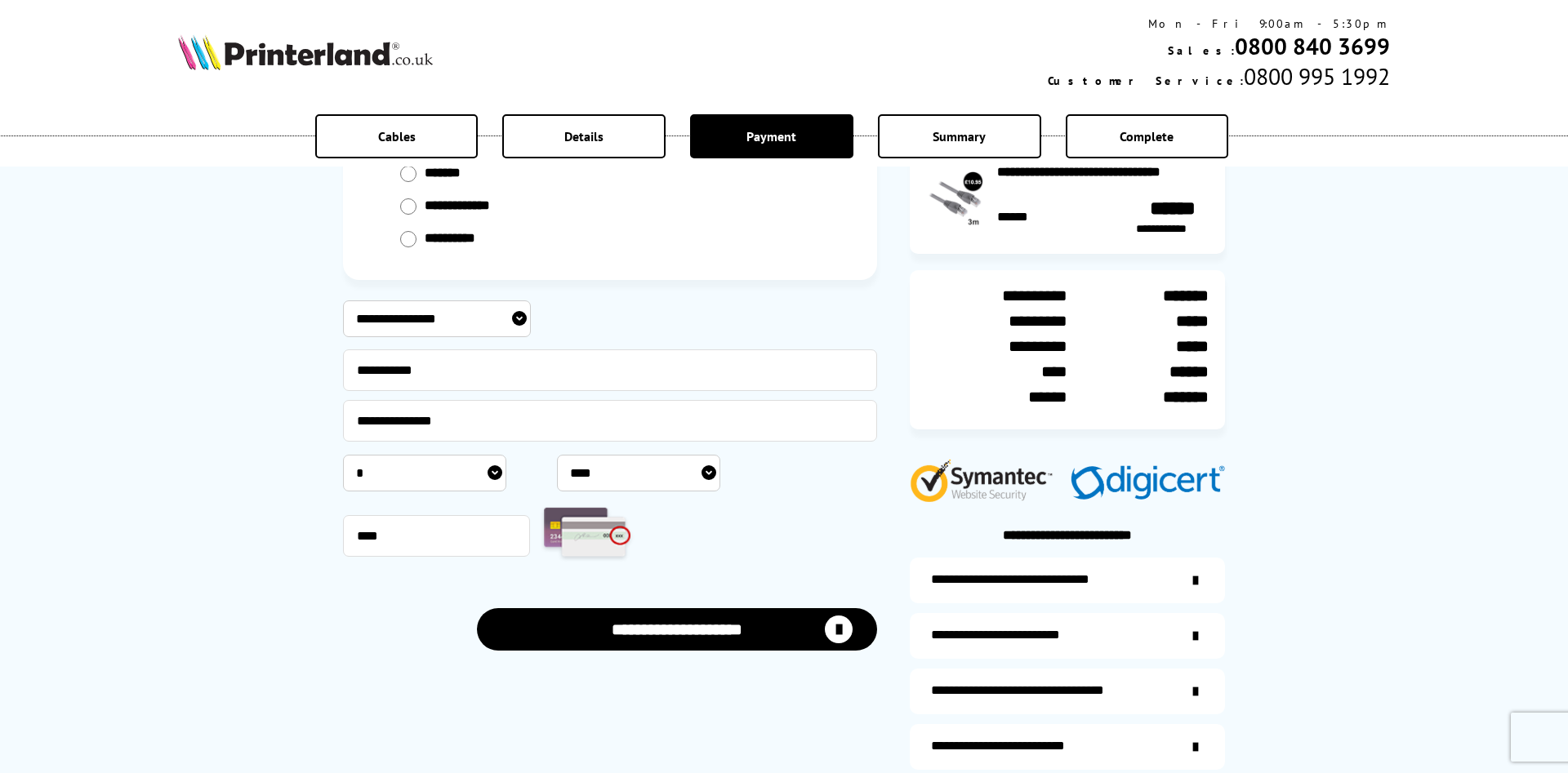click on "**********" at bounding box center [677, 629] 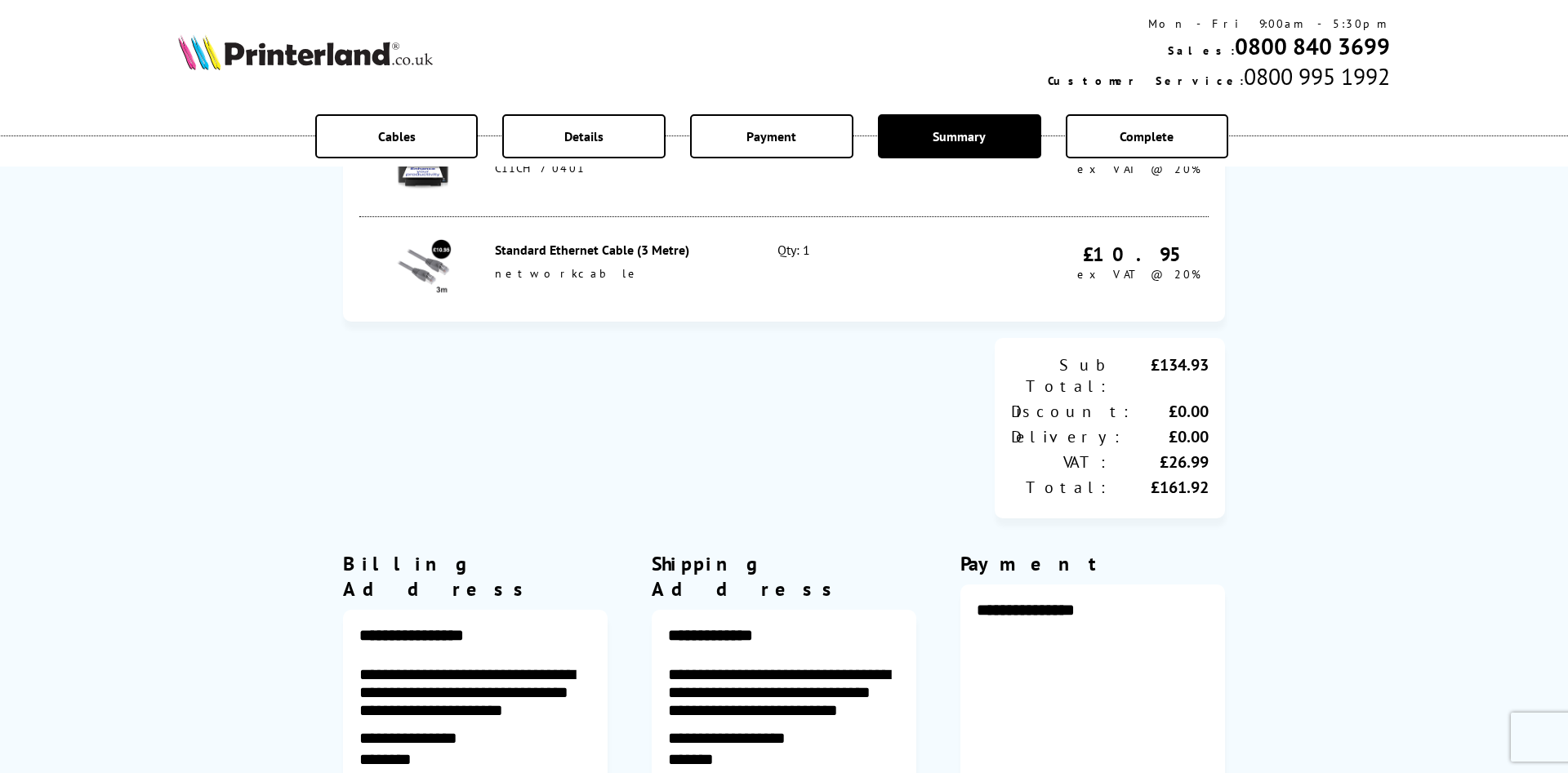 scroll, scrollTop: 416, scrollLeft: 0, axis: vertical 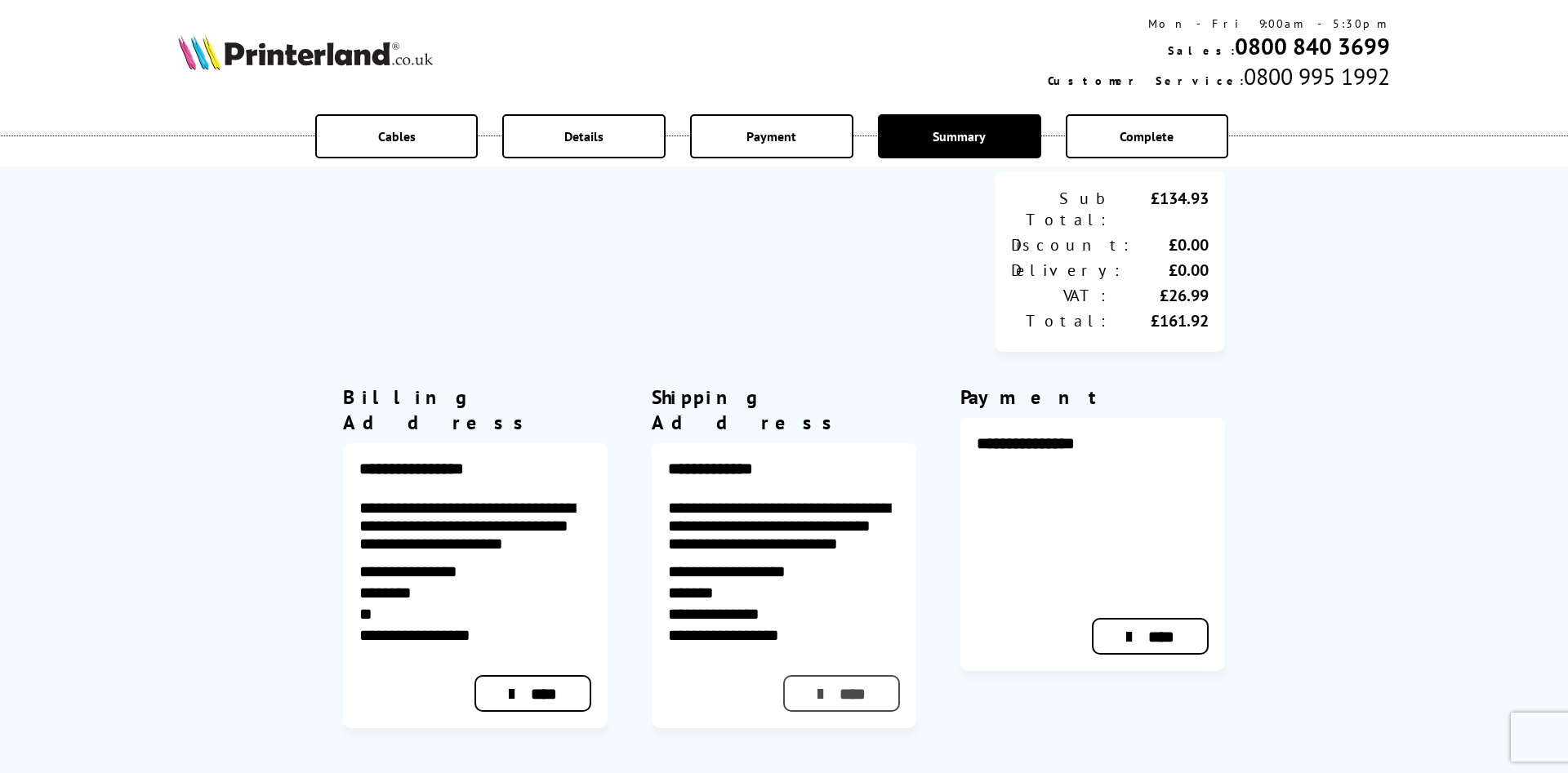 click on "****" at bounding box center [841, 693] 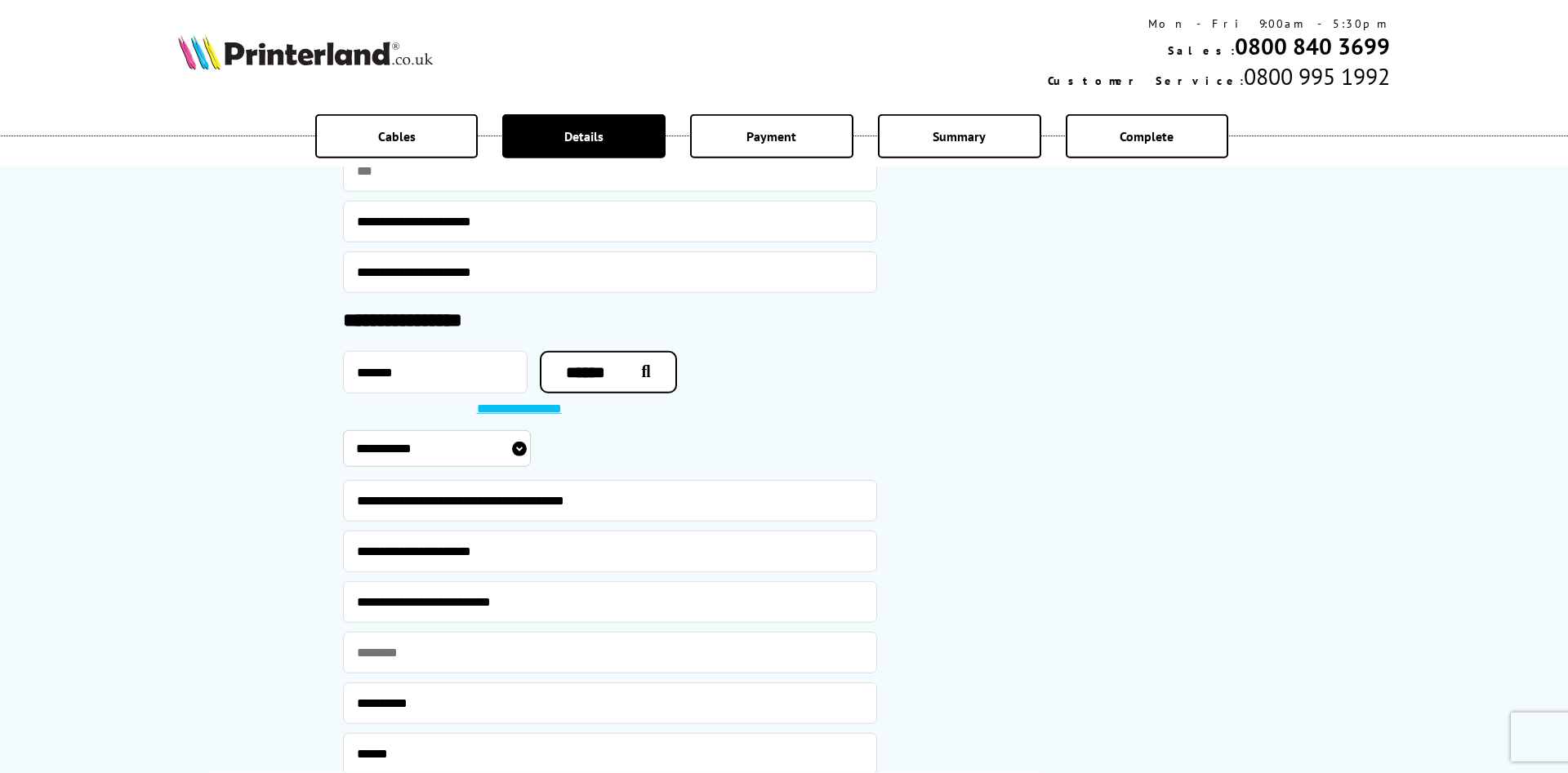 scroll, scrollTop: 1332, scrollLeft: 0, axis: vertical 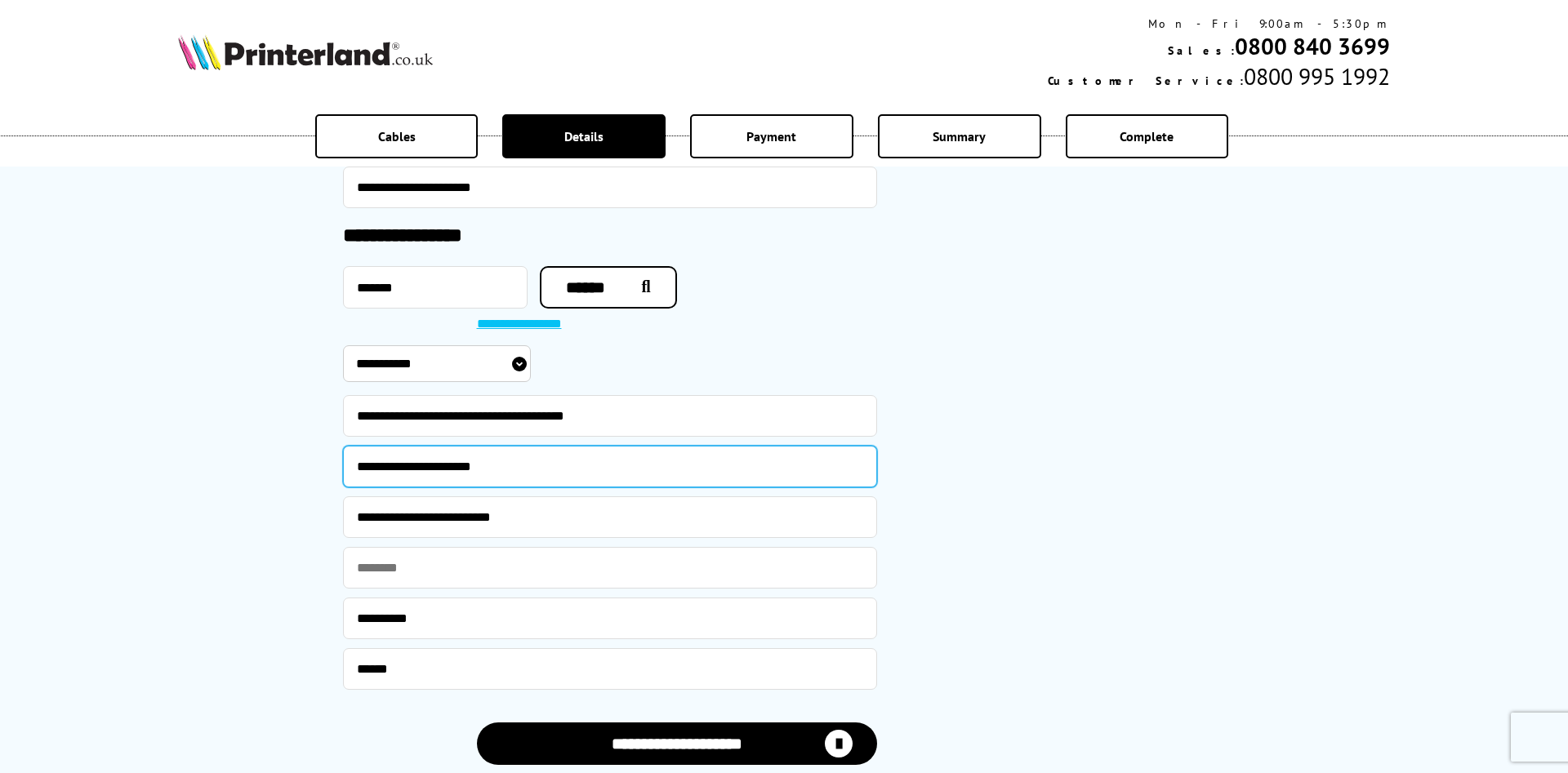 click on "**********" at bounding box center (610, 466) 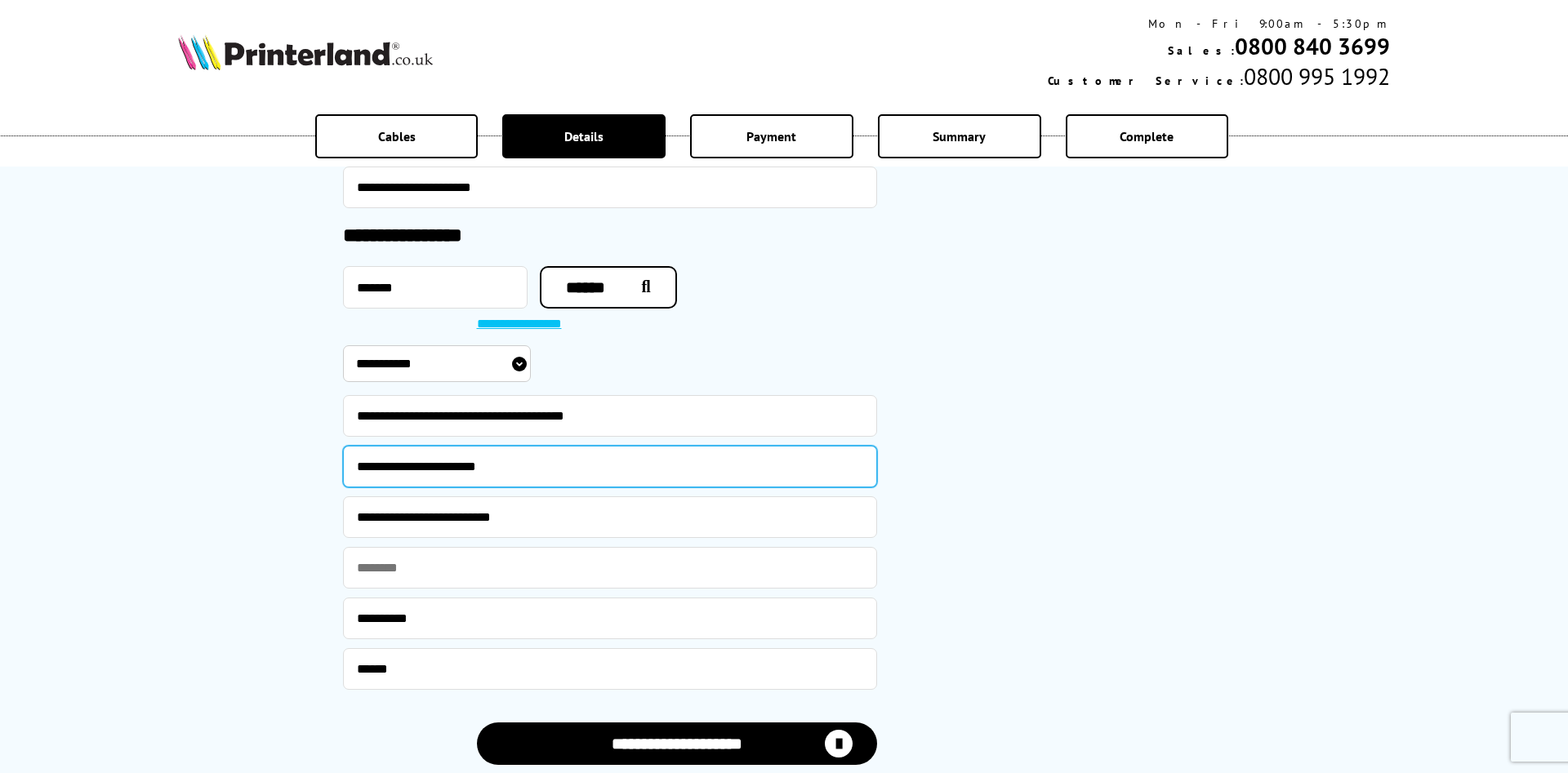 click on "**********" at bounding box center (610, 466) 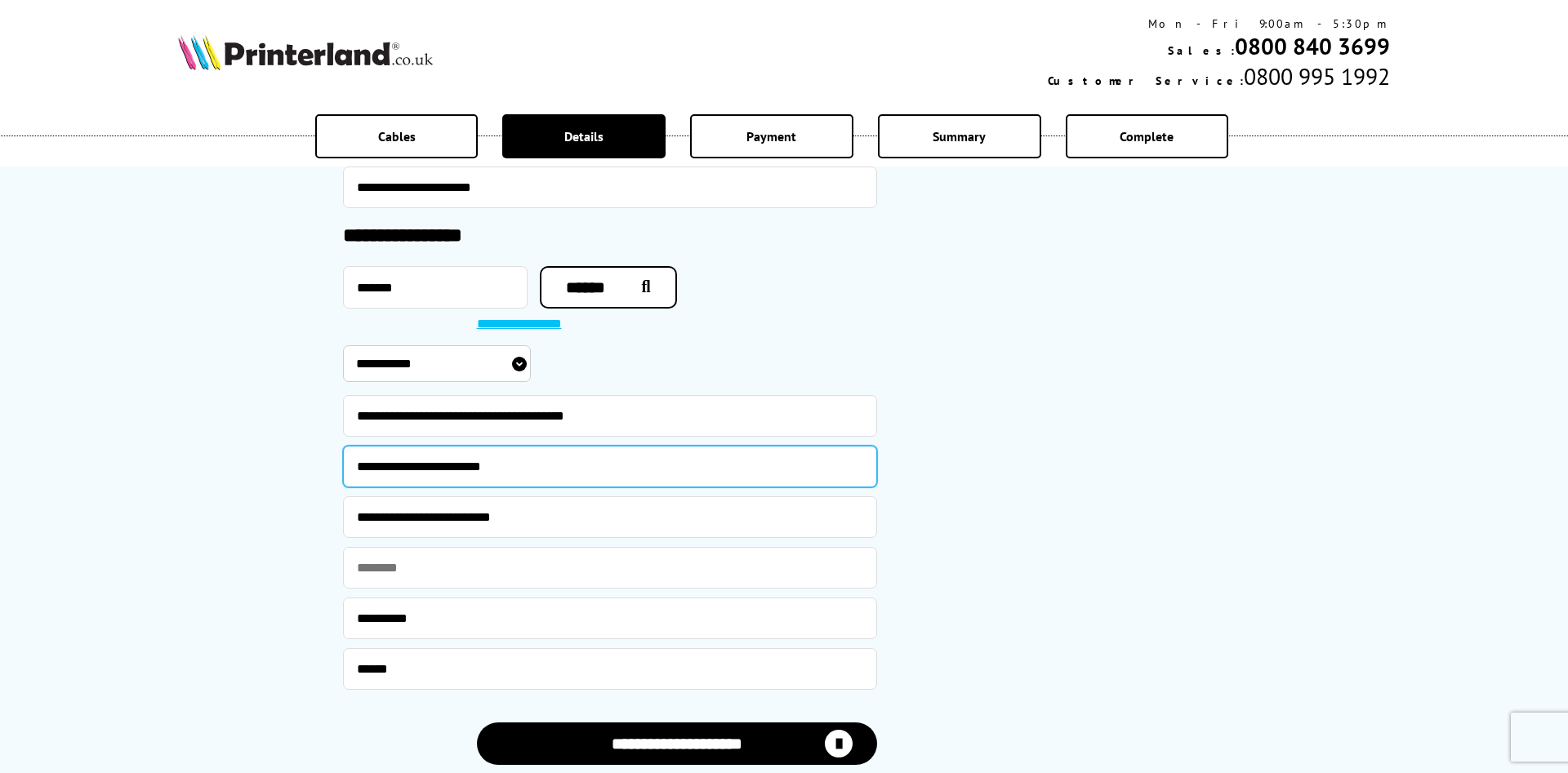 type on "**********" 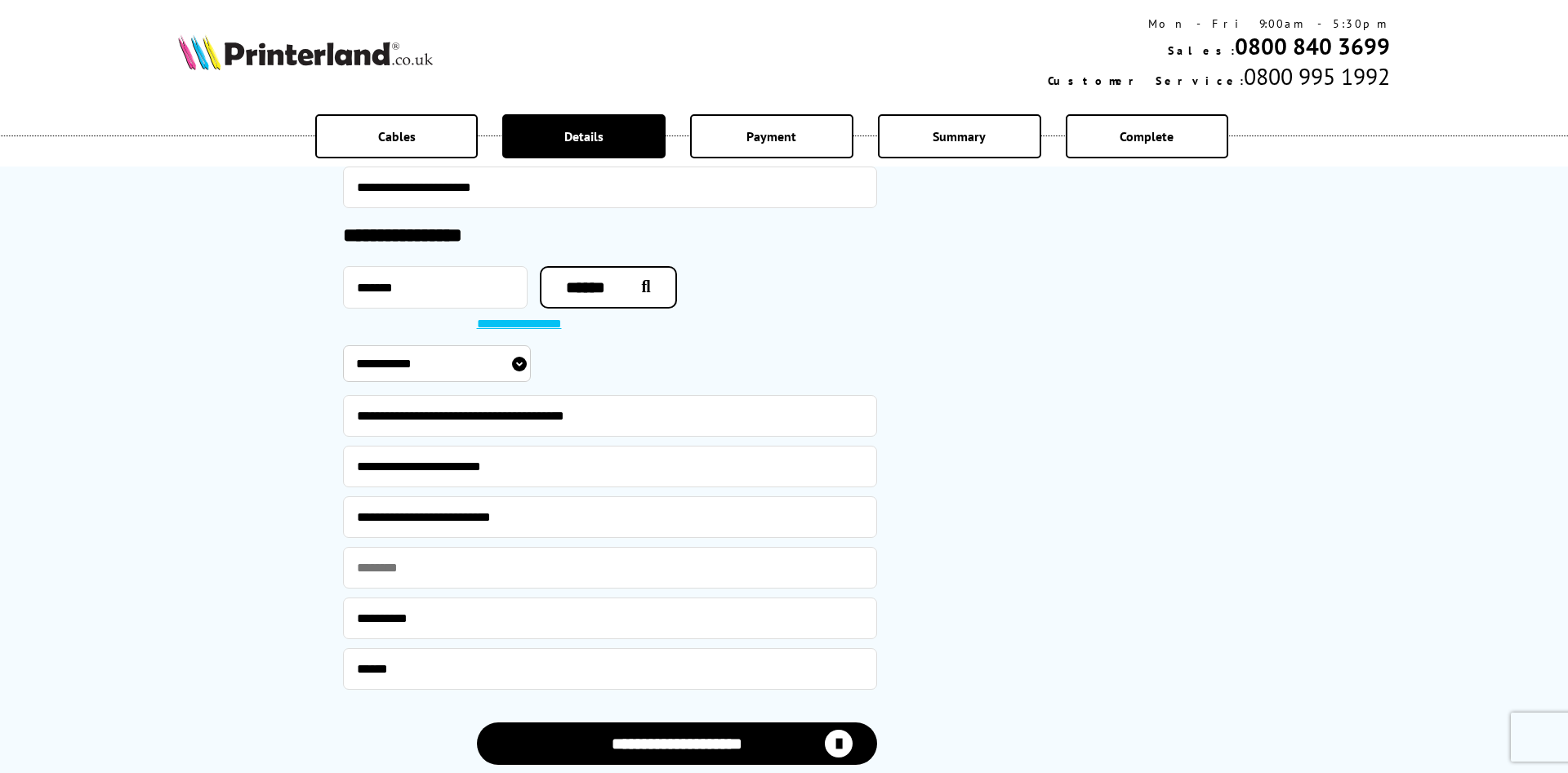 click on "**********" at bounding box center (677, 744) 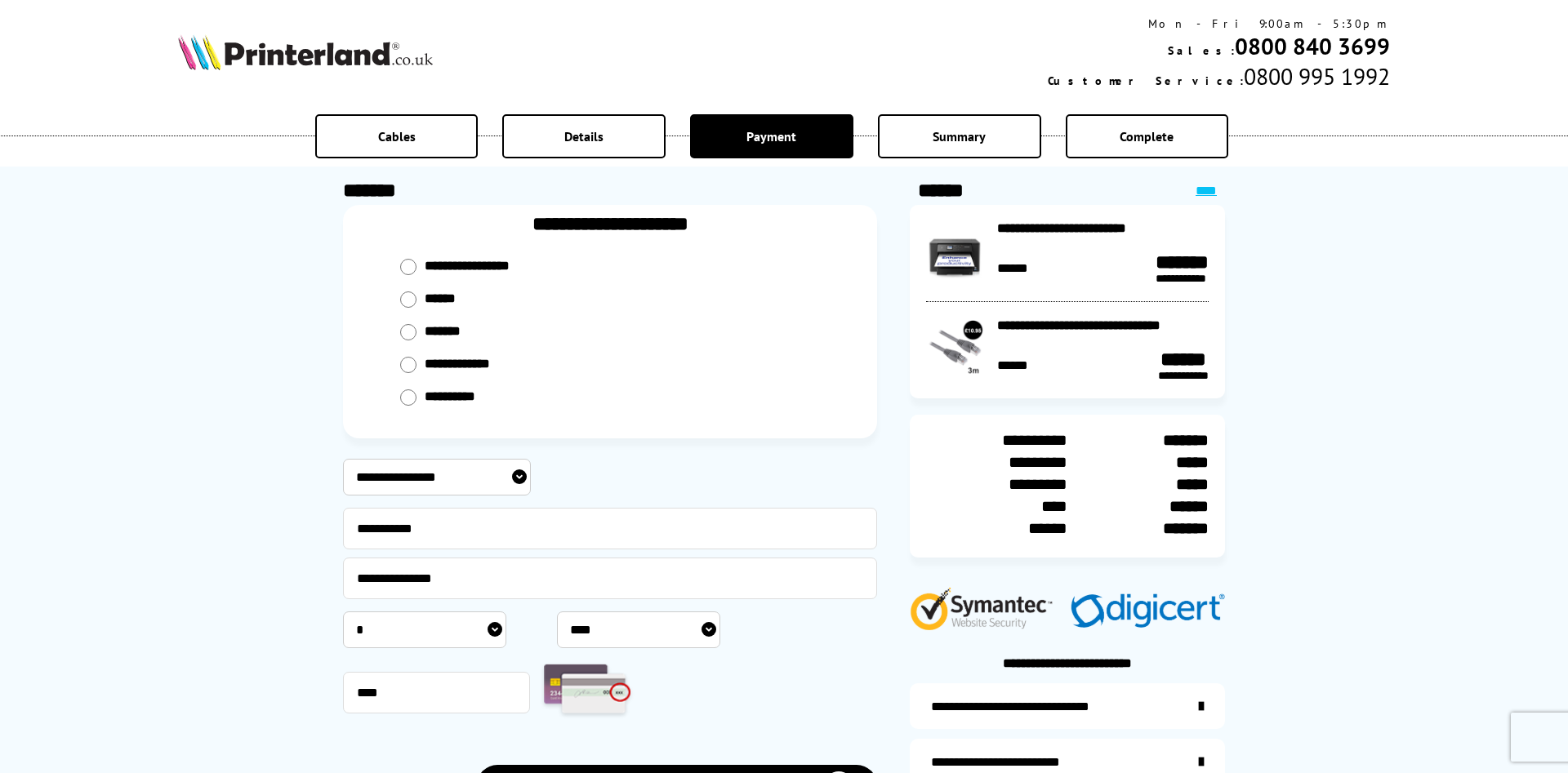 select on "**********" 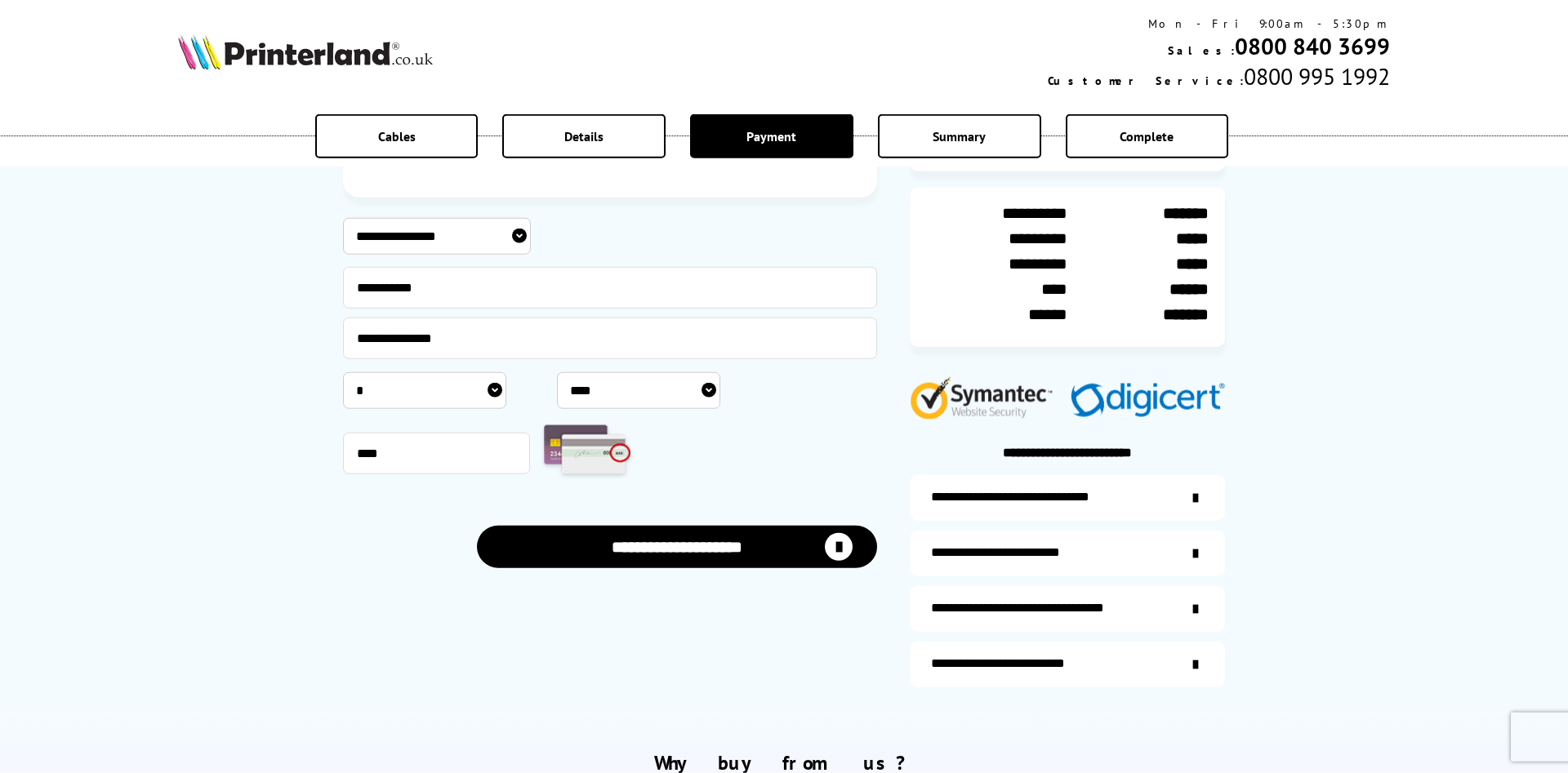 scroll, scrollTop: 250, scrollLeft: 0, axis: vertical 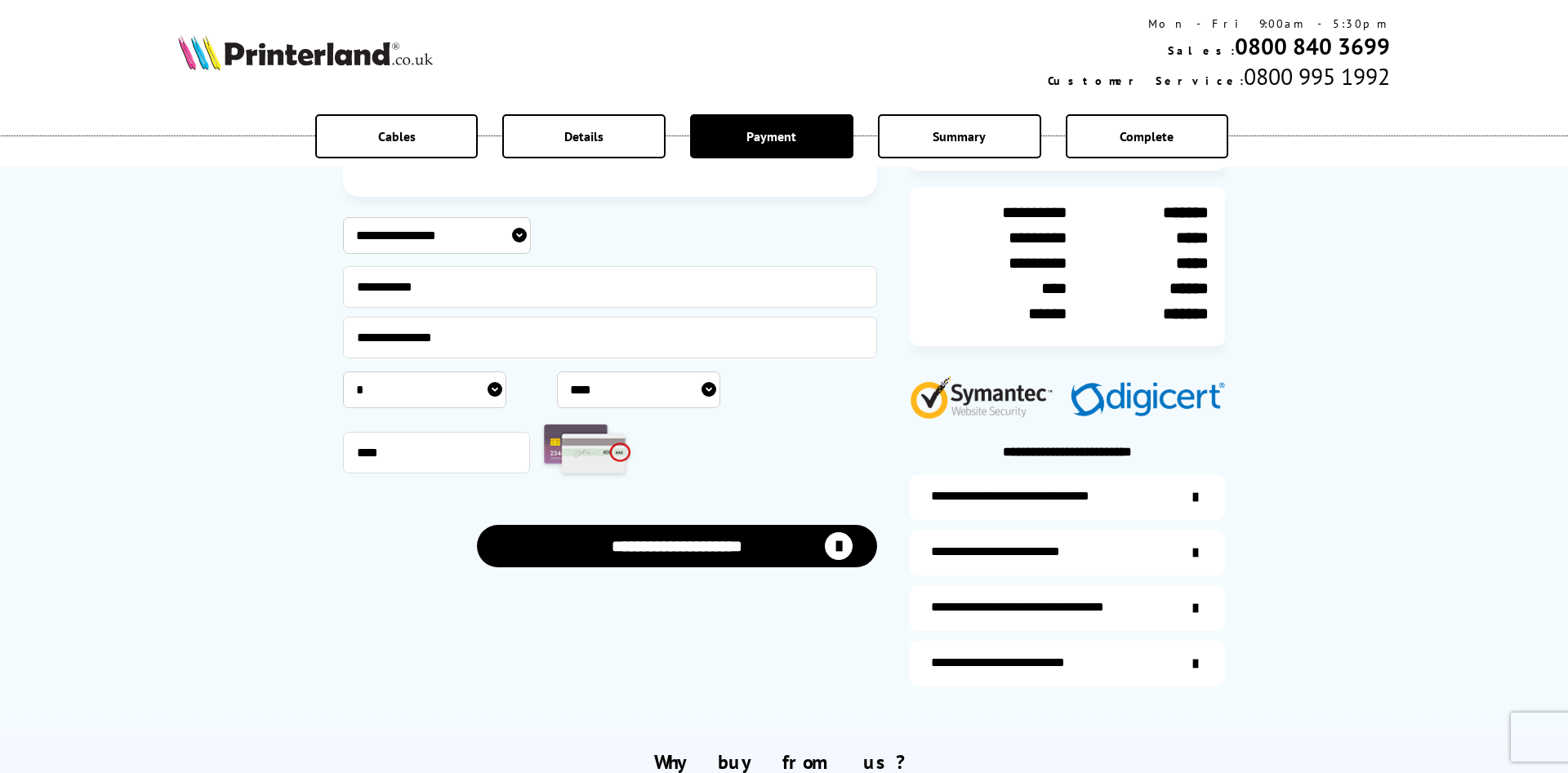 click on "**********" at bounding box center (677, 546) 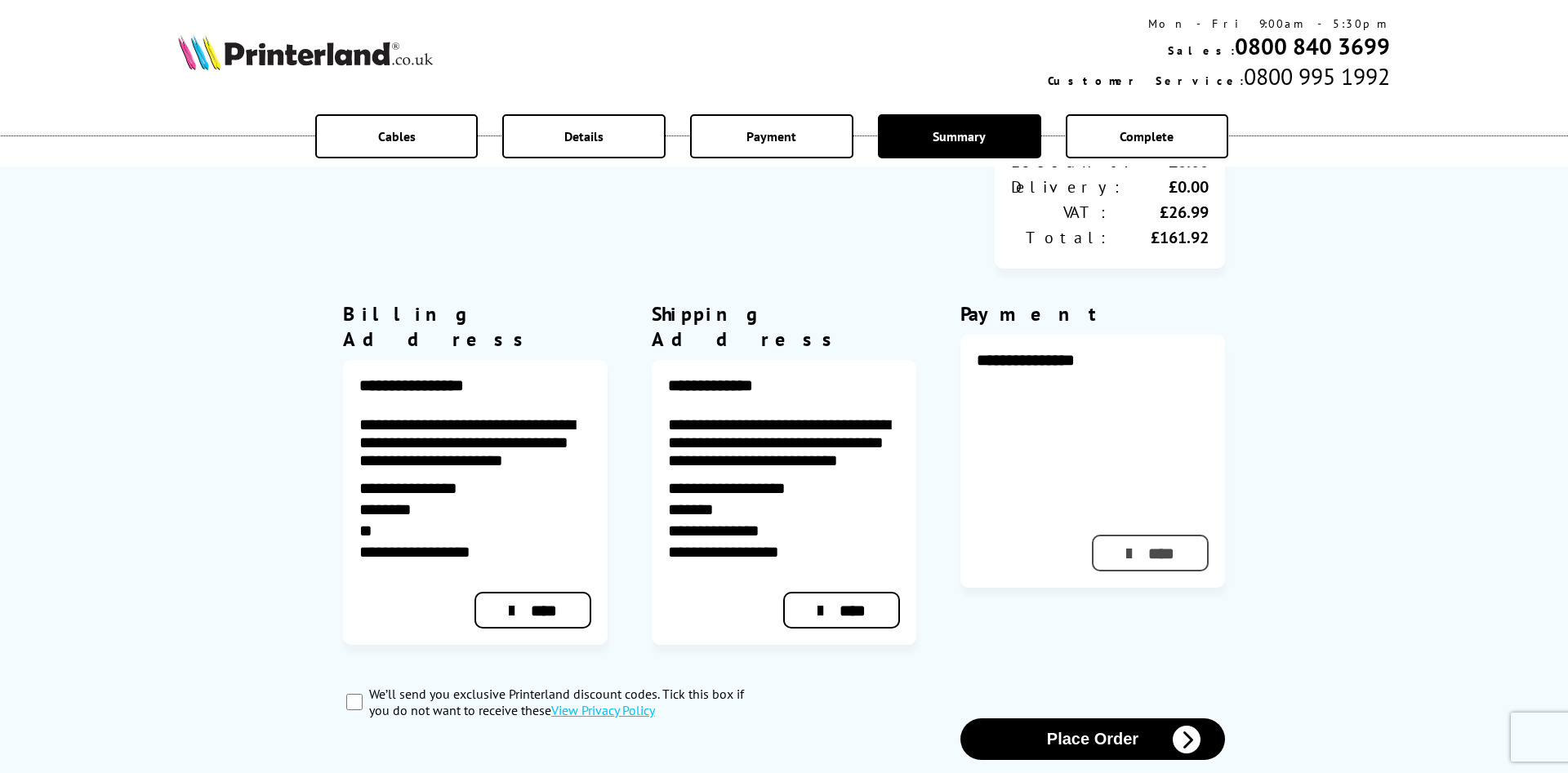 scroll, scrollTop: 583, scrollLeft: 0, axis: vertical 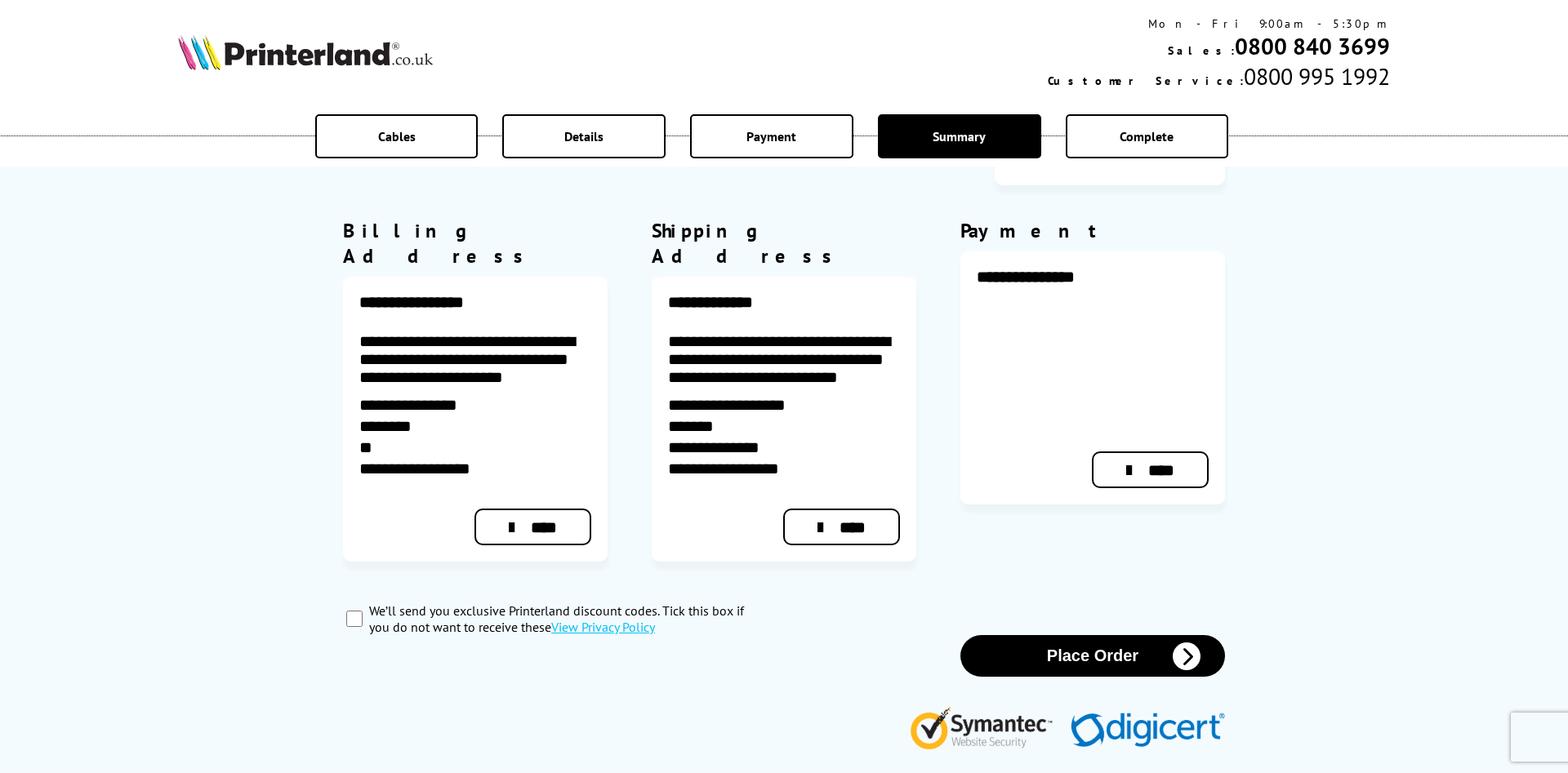 click at bounding box center [1187, 656] 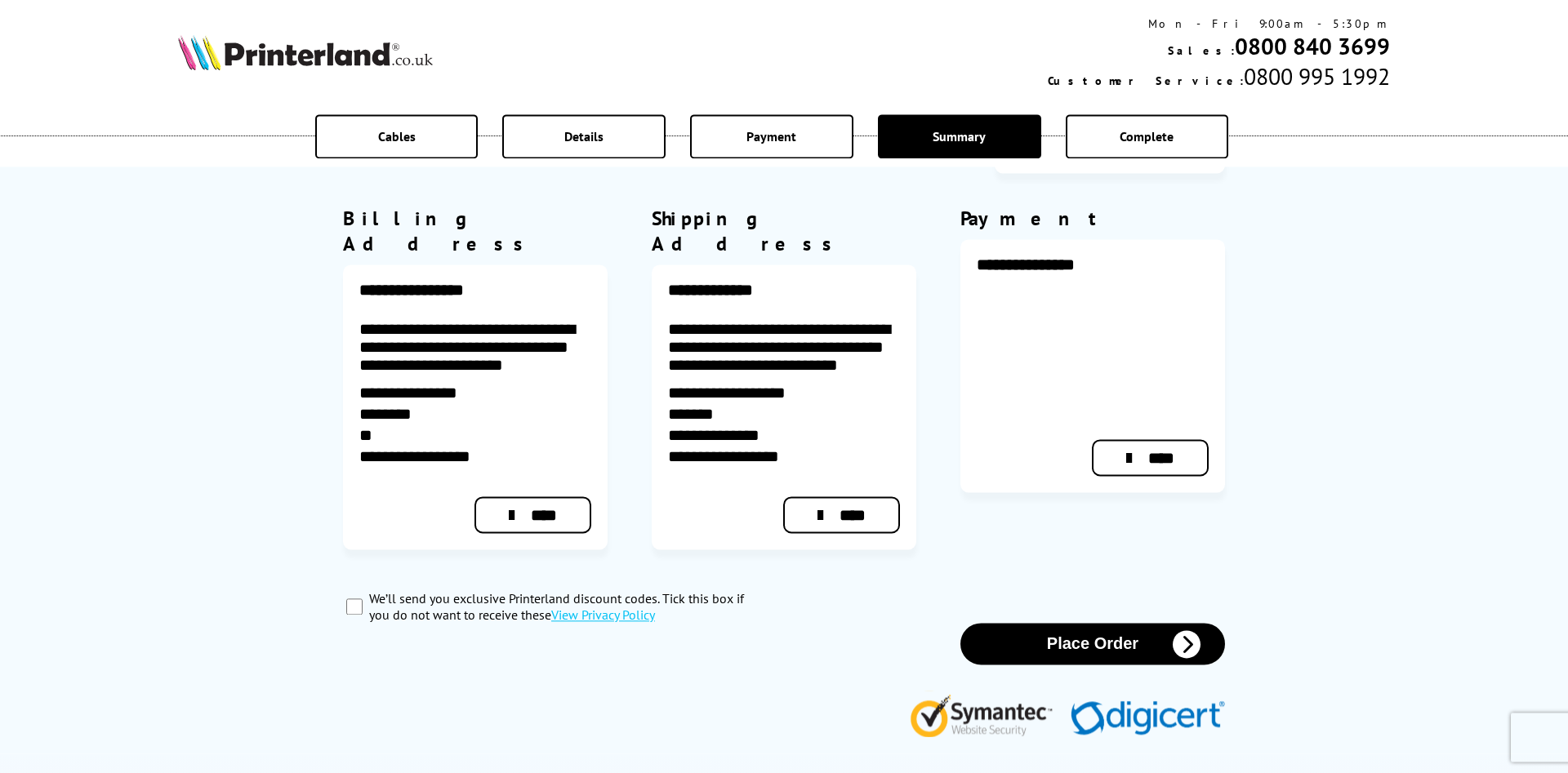 scroll, scrollTop: 749, scrollLeft: 0, axis: vertical 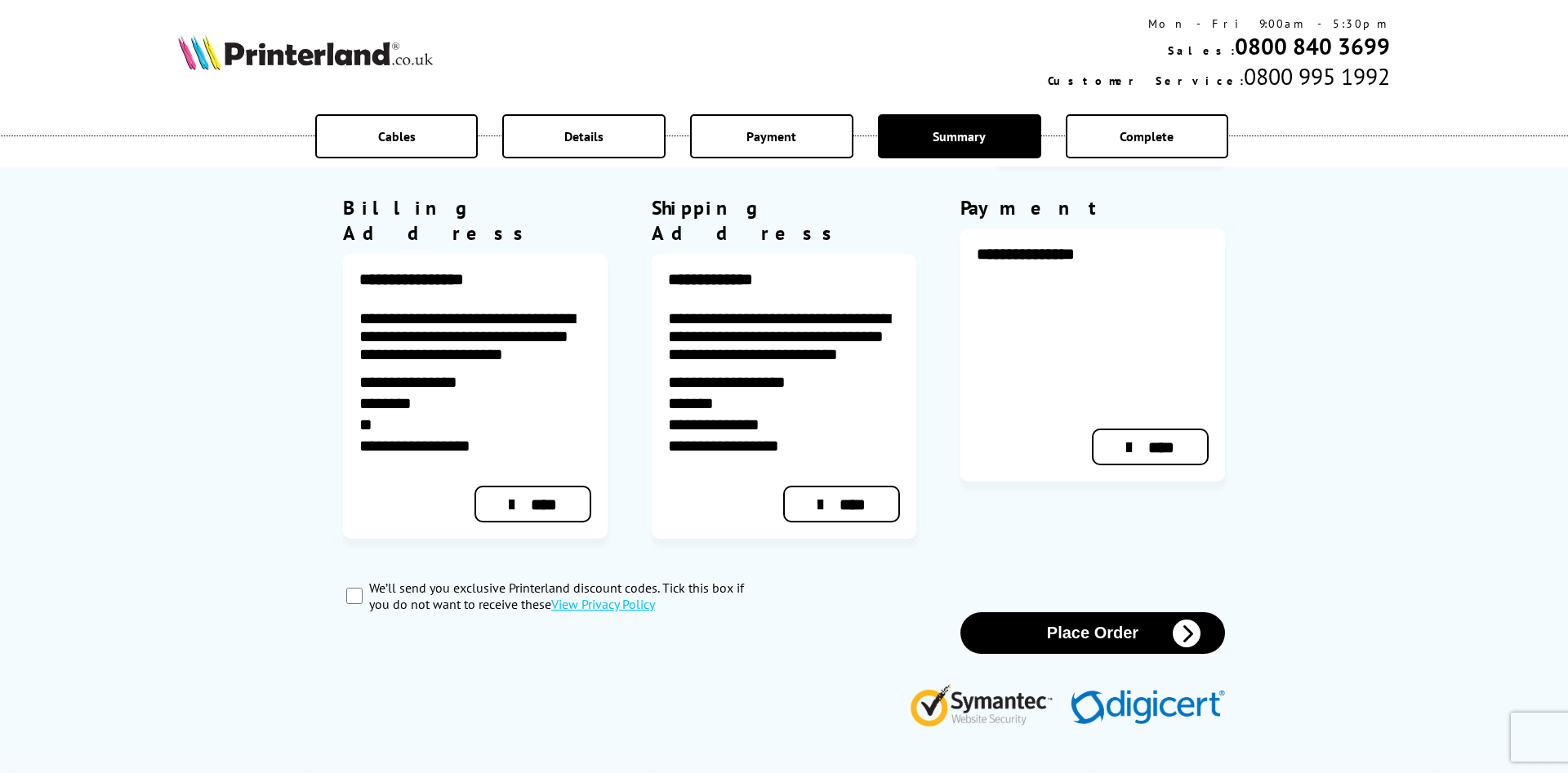 drag, startPoint x: 354, startPoint y: 554, endPoint x: 368, endPoint y: 549, distance: 14.866069 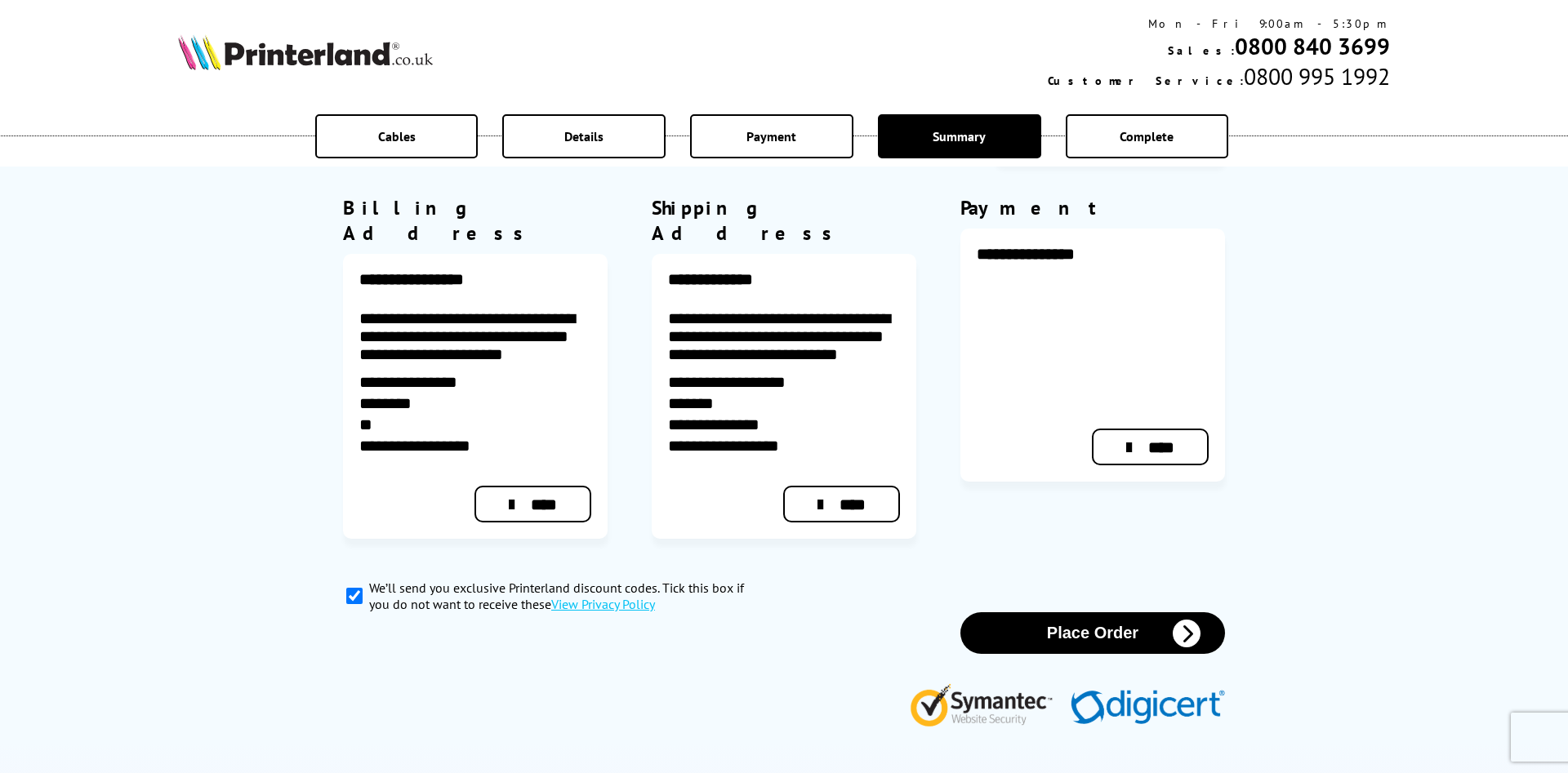 drag, startPoint x: 1091, startPoint y: 569, endPoint x: 1091, endPoint y: 556, distance: 13 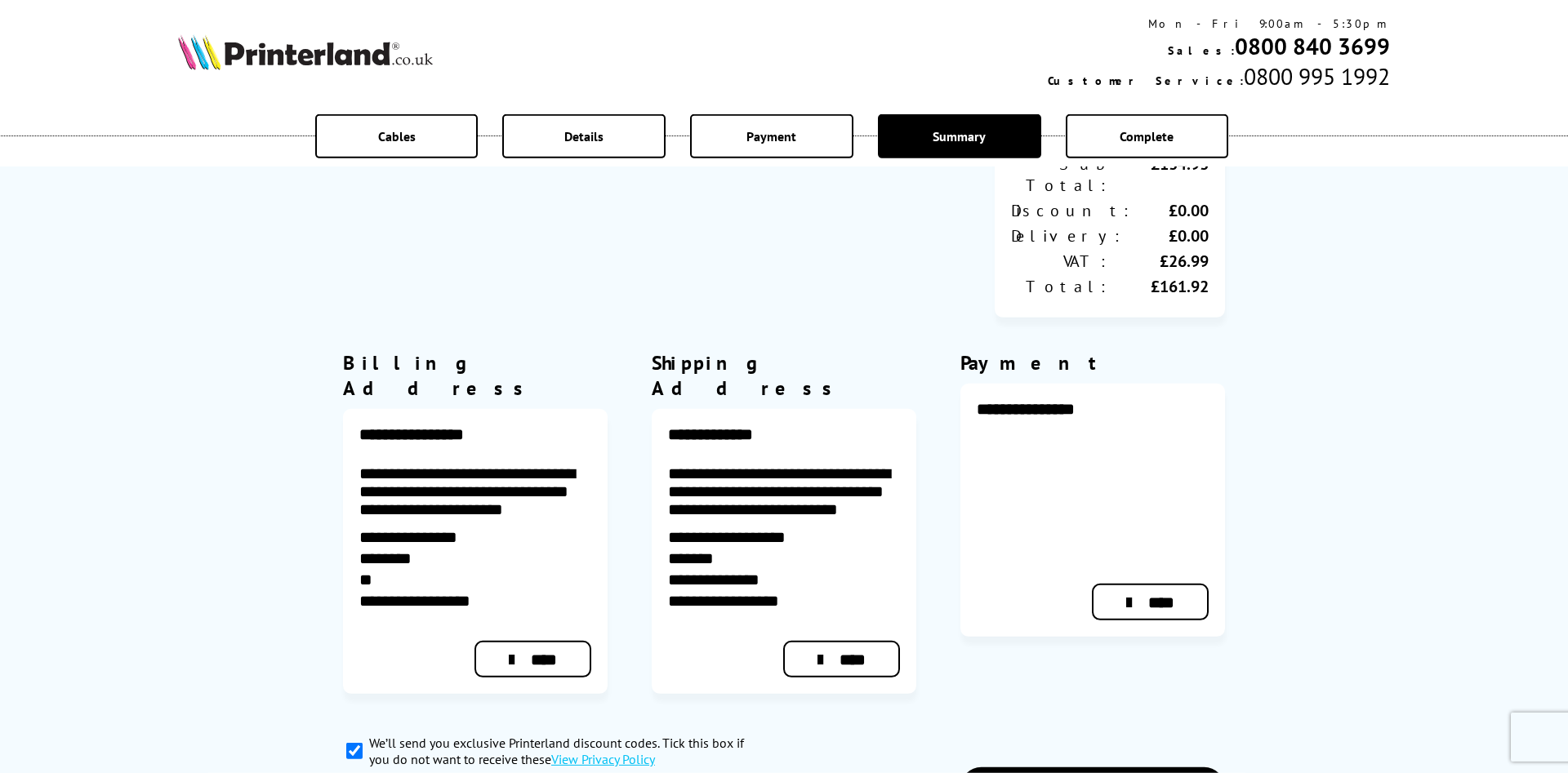 scroll, scrollTop: 916, scrollLeft: 0, axis: vertical 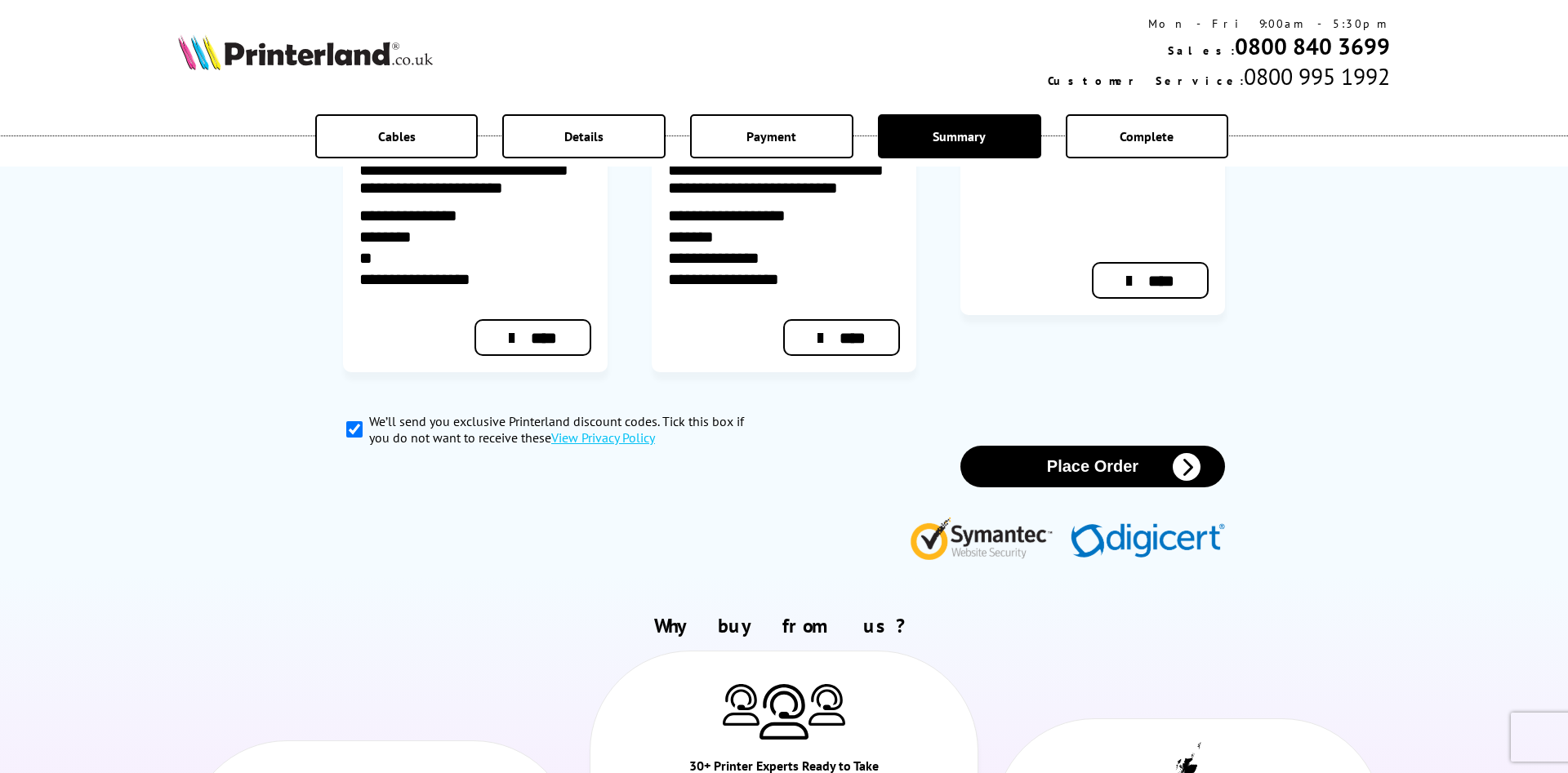 click on "We’ll send you exclusive Printerland discount codes. Tick this box if you do not want to receive these
View Privacy Policy" at bounding box center [354, 429] 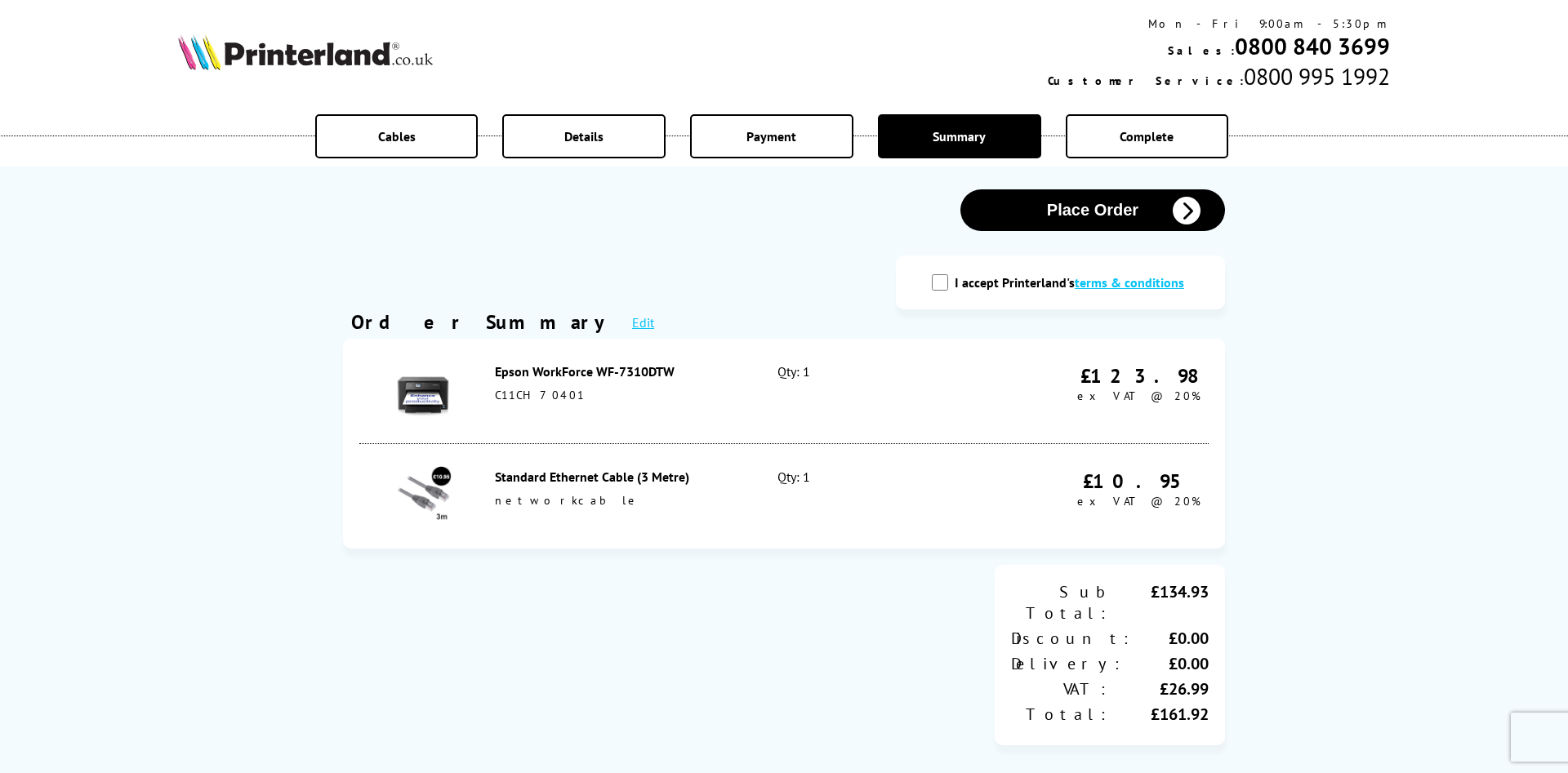 scroll, scrollTop: 83, scrollLeft: 0, axis: vertical 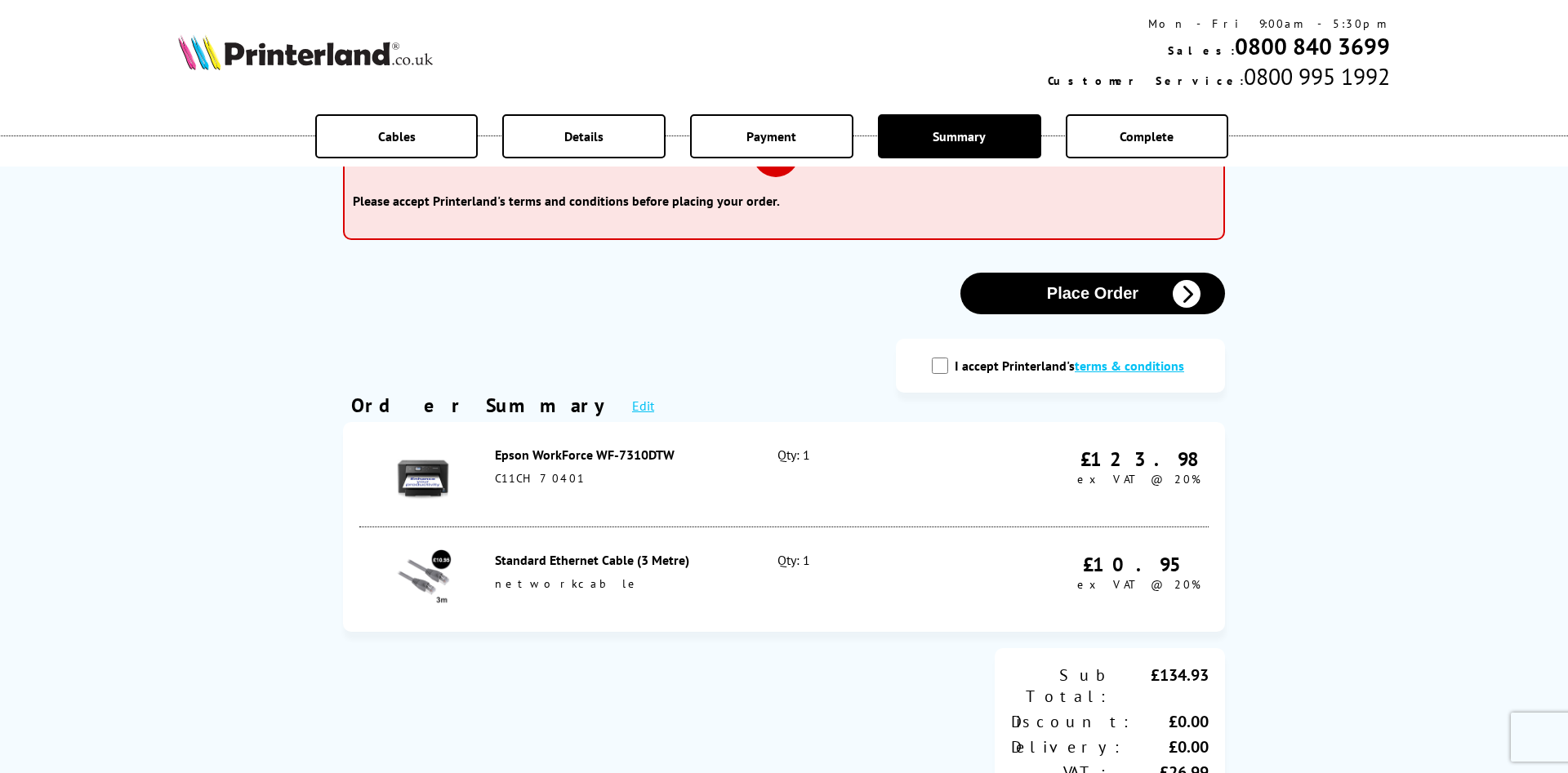click on "I accept Printerland's  terms & conditions" at bounding box center [940, 366] 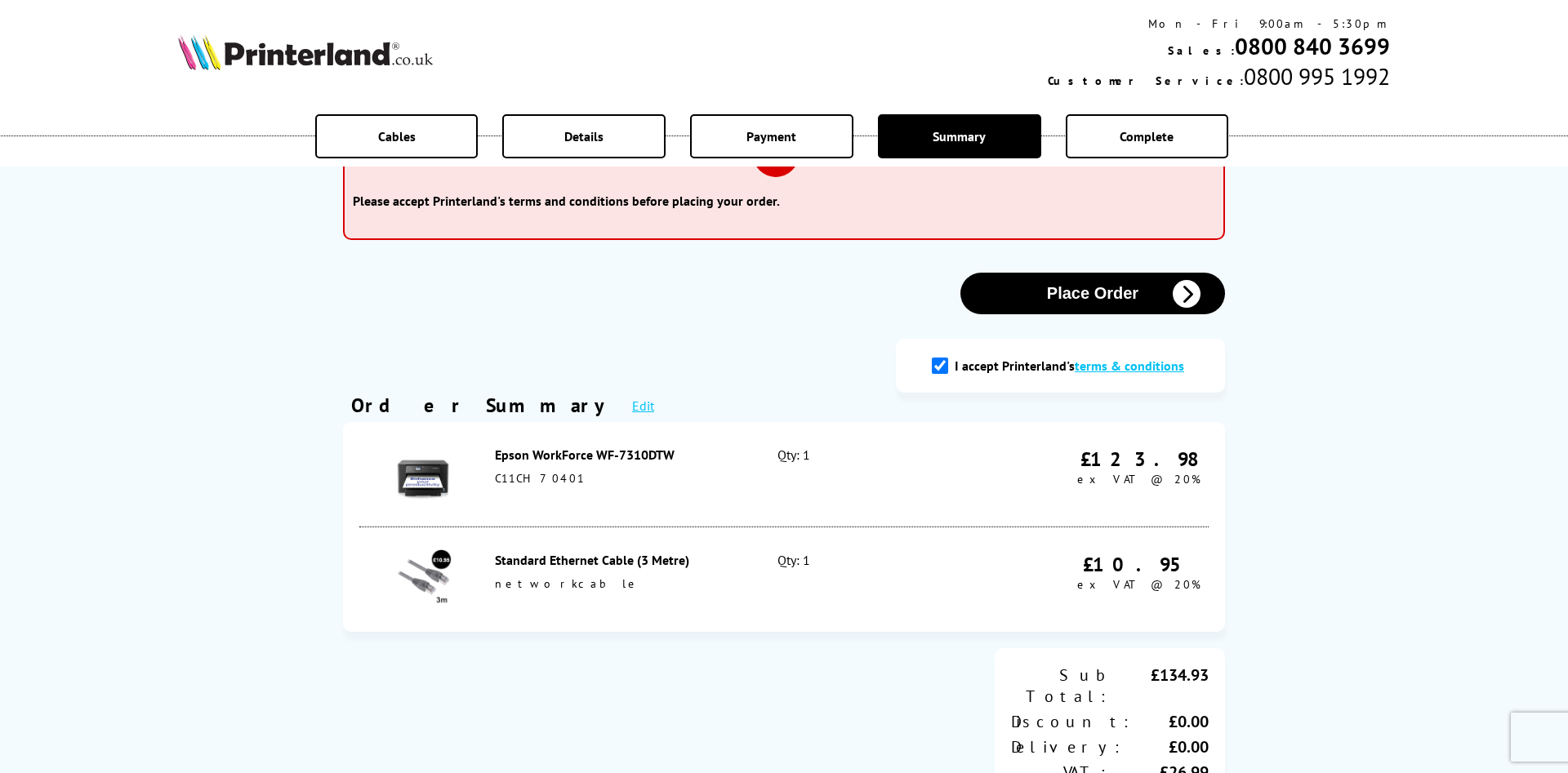 click on "Place Order" at bounding box center [1093, 293] 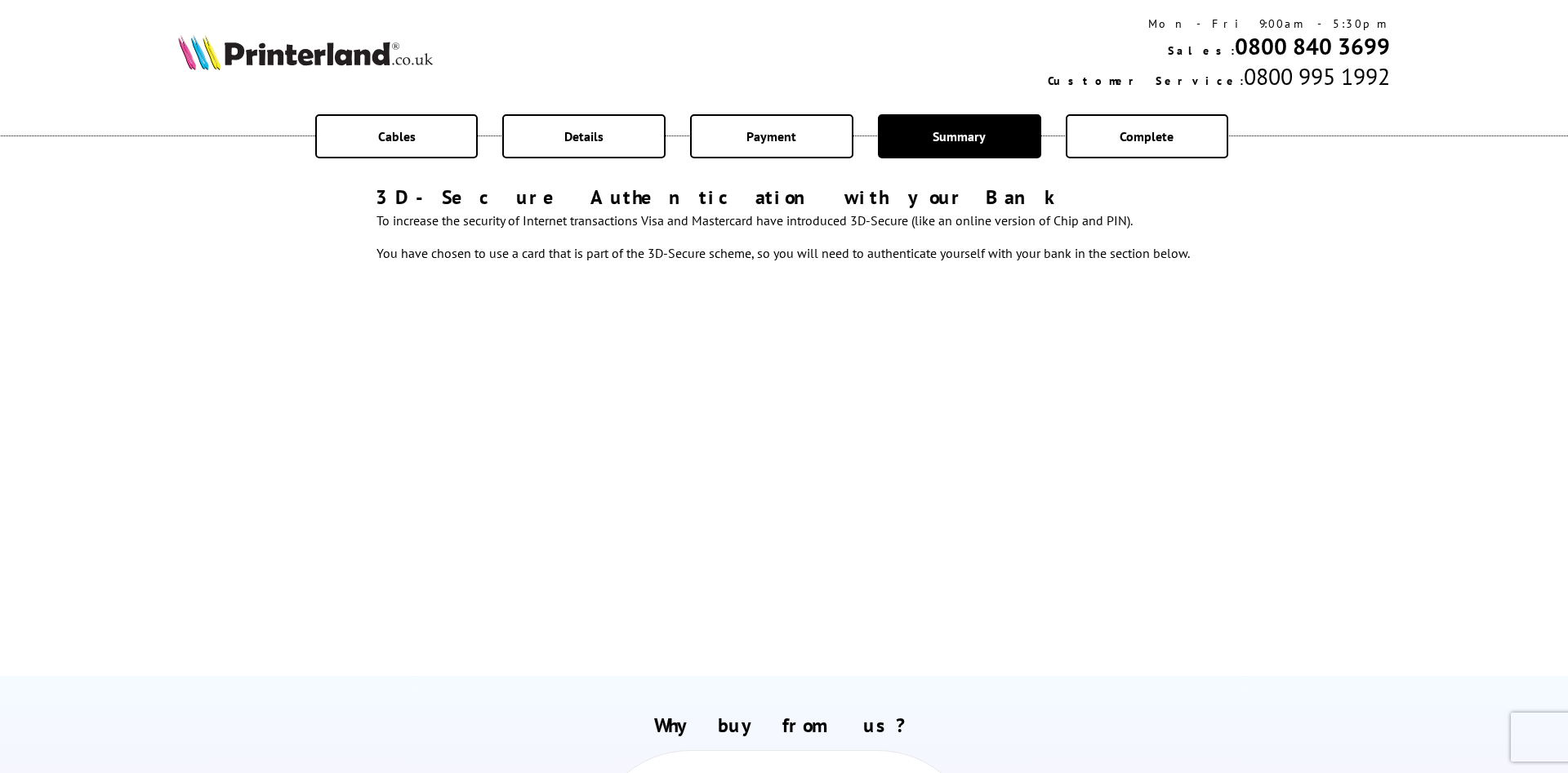 scroll, scrollTop: 0, scrollLeft: 0, axis: both 